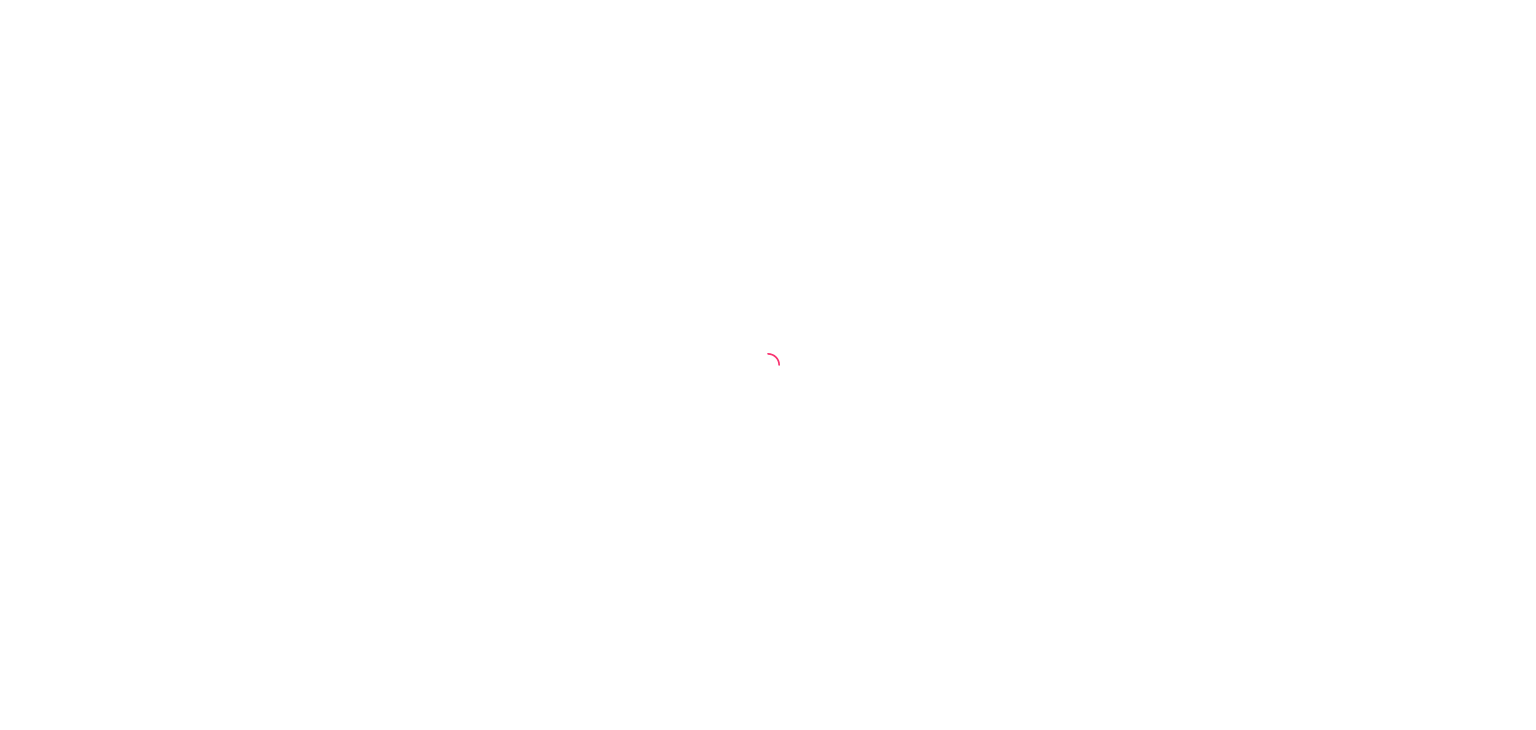 scroll, scrollTop: 0, scrollLeft: 0, axis: both 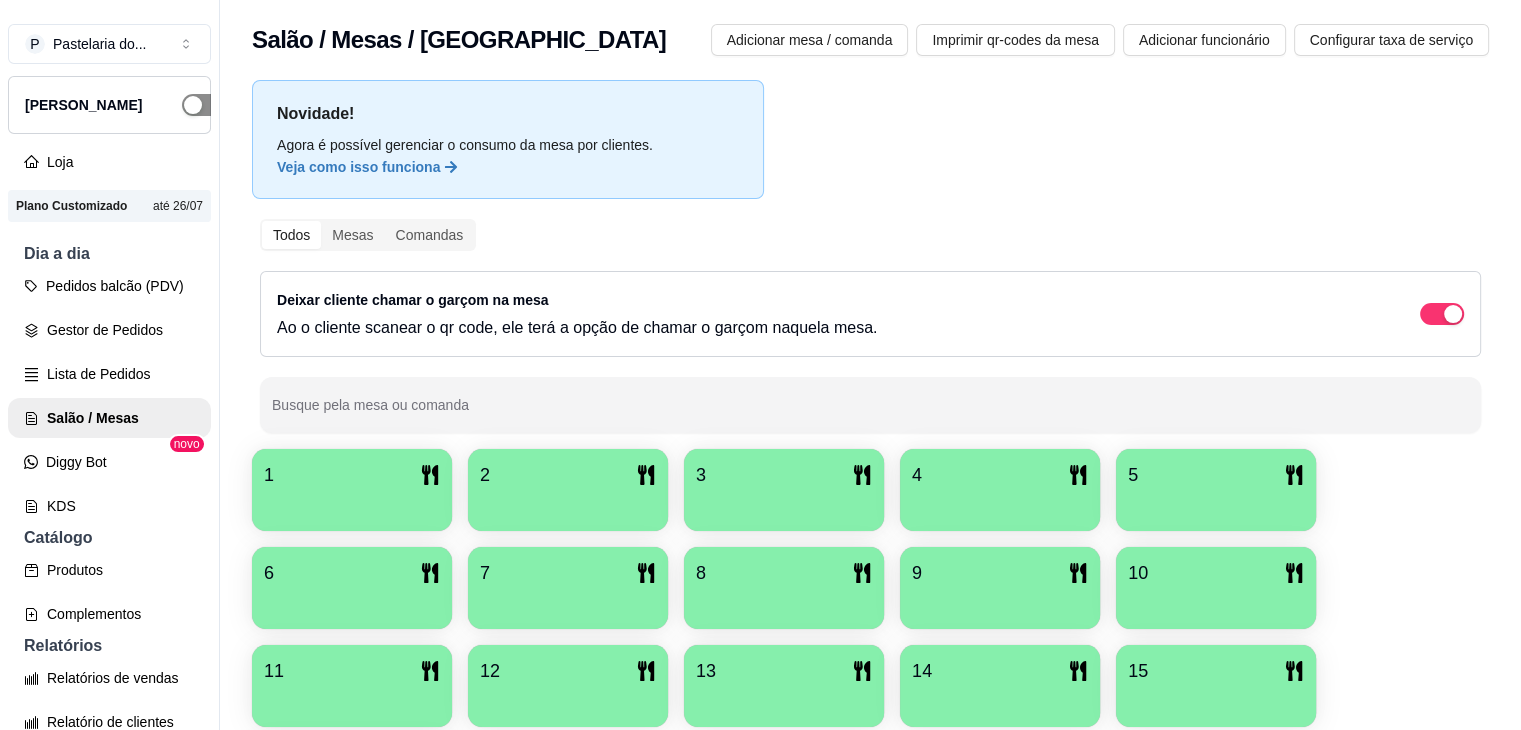 click at bounding box center [204, 105] 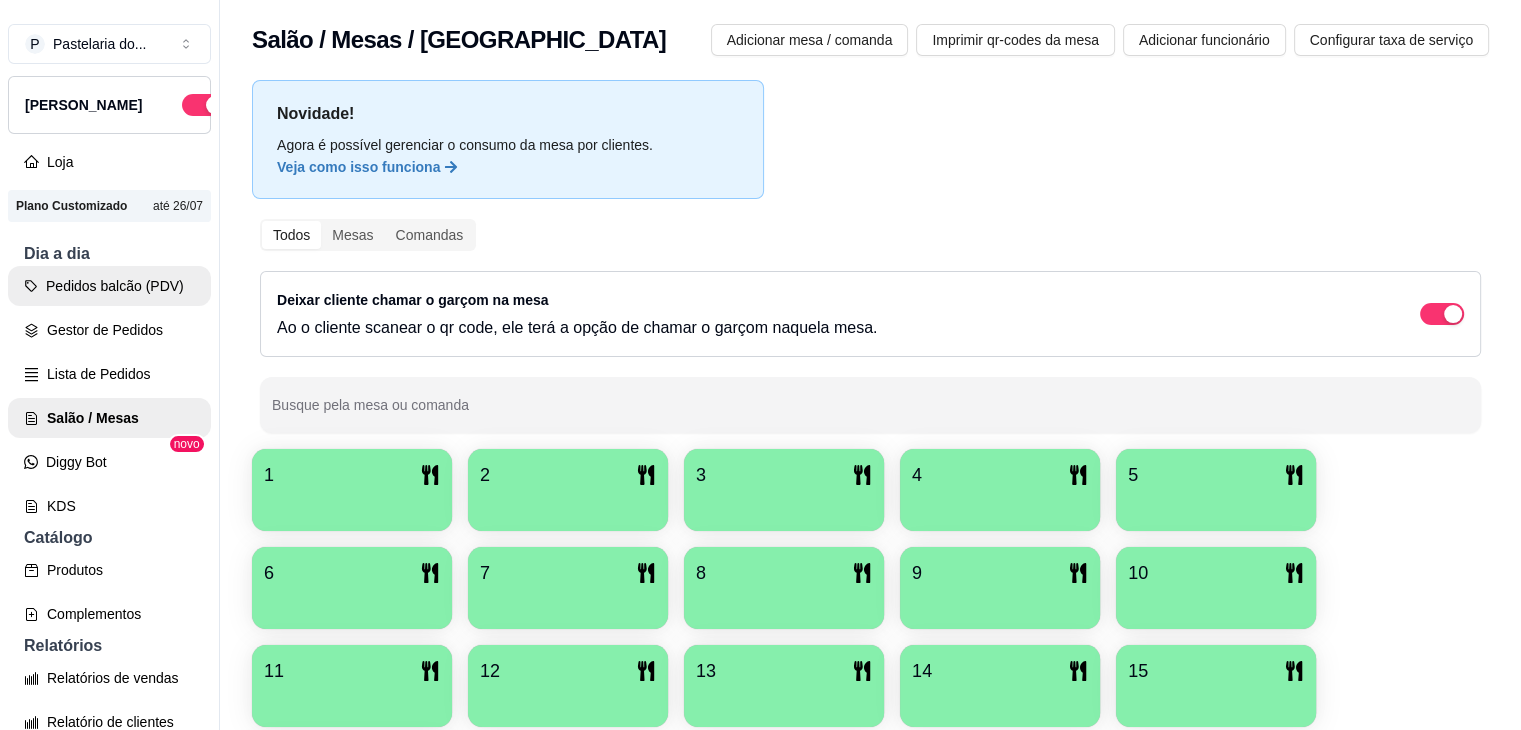 click on "Pedidos balcão (PDV)" at bounding box center [109, 286] 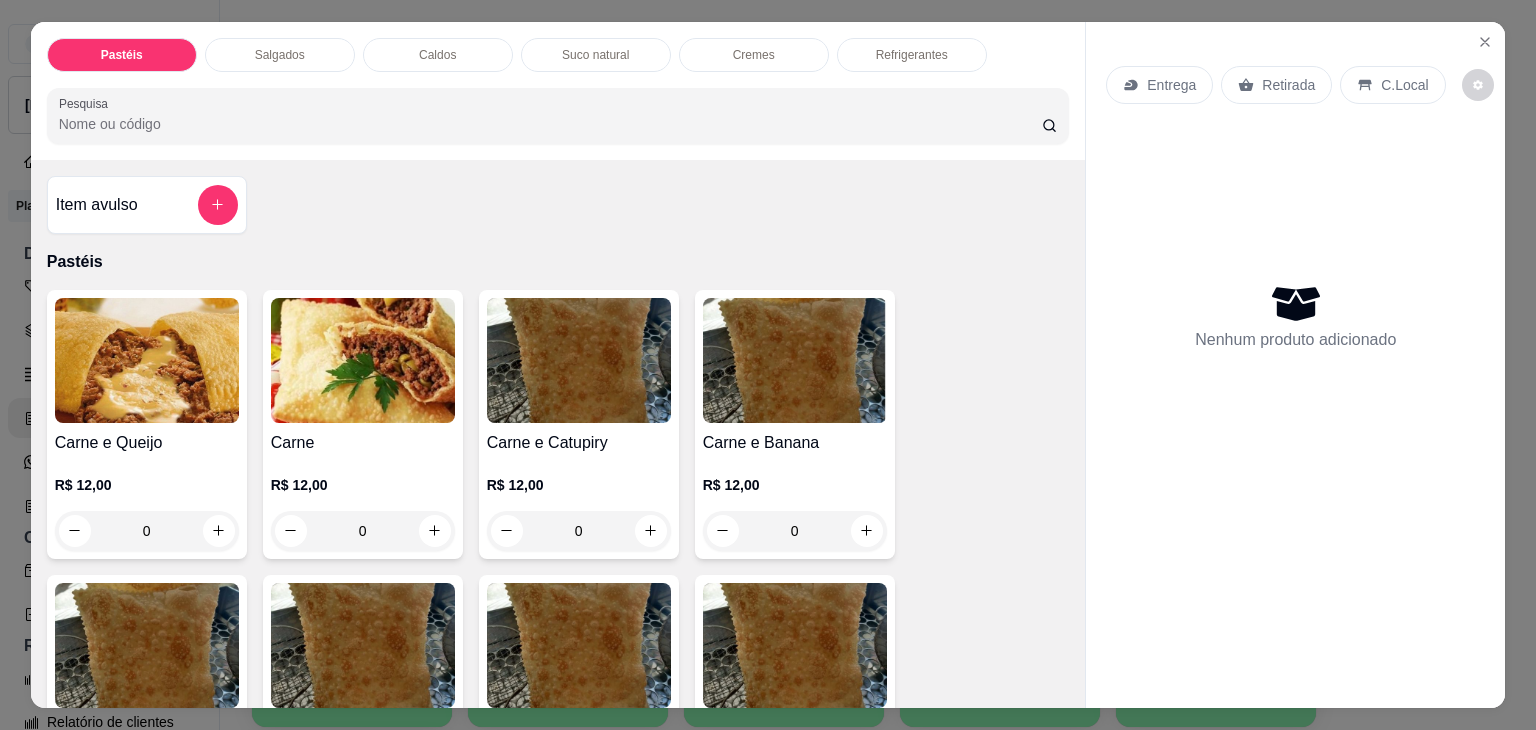 click on "Salgados" at bounding box center (280, 55) 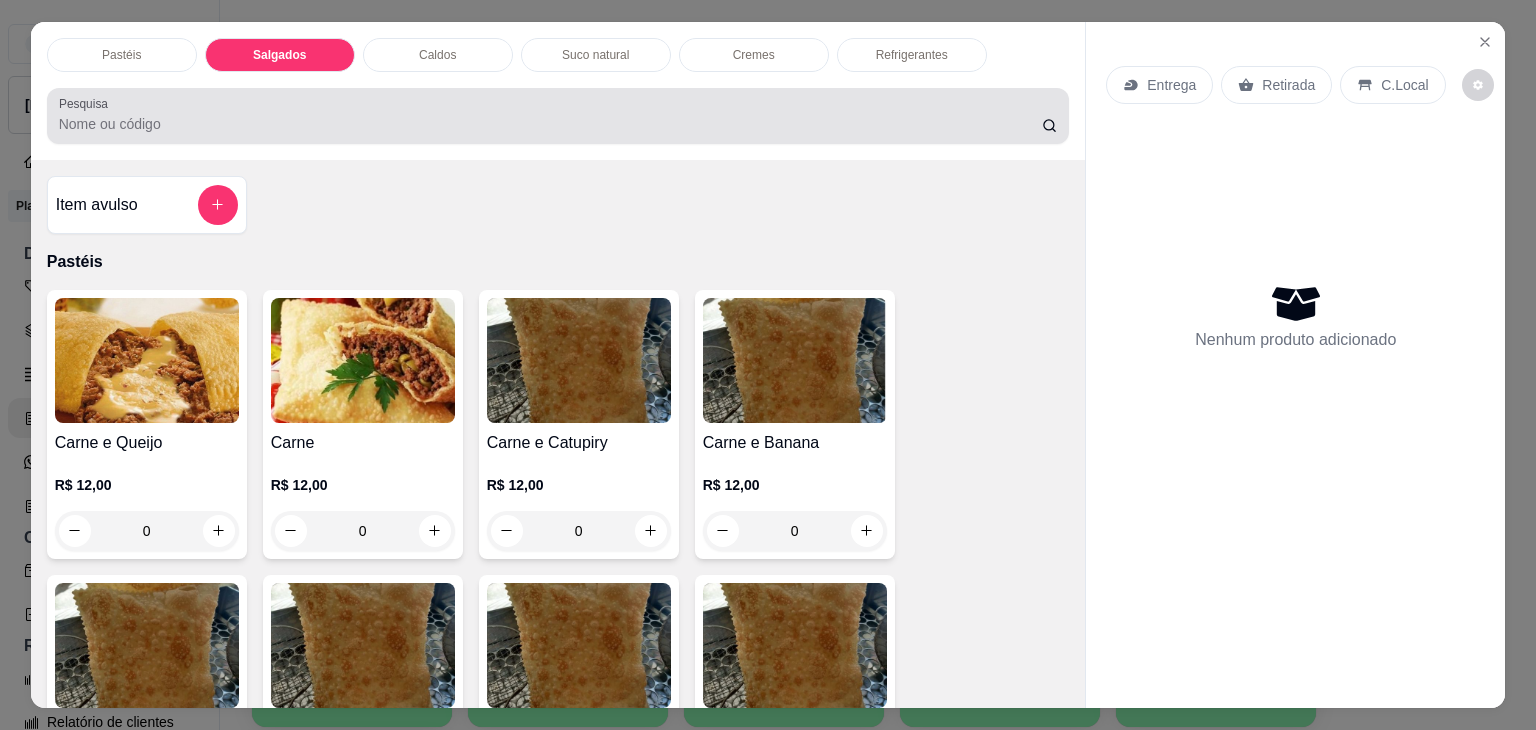 scroll, scrollTop: 2124, scrollLeft: 0, axis: vertical 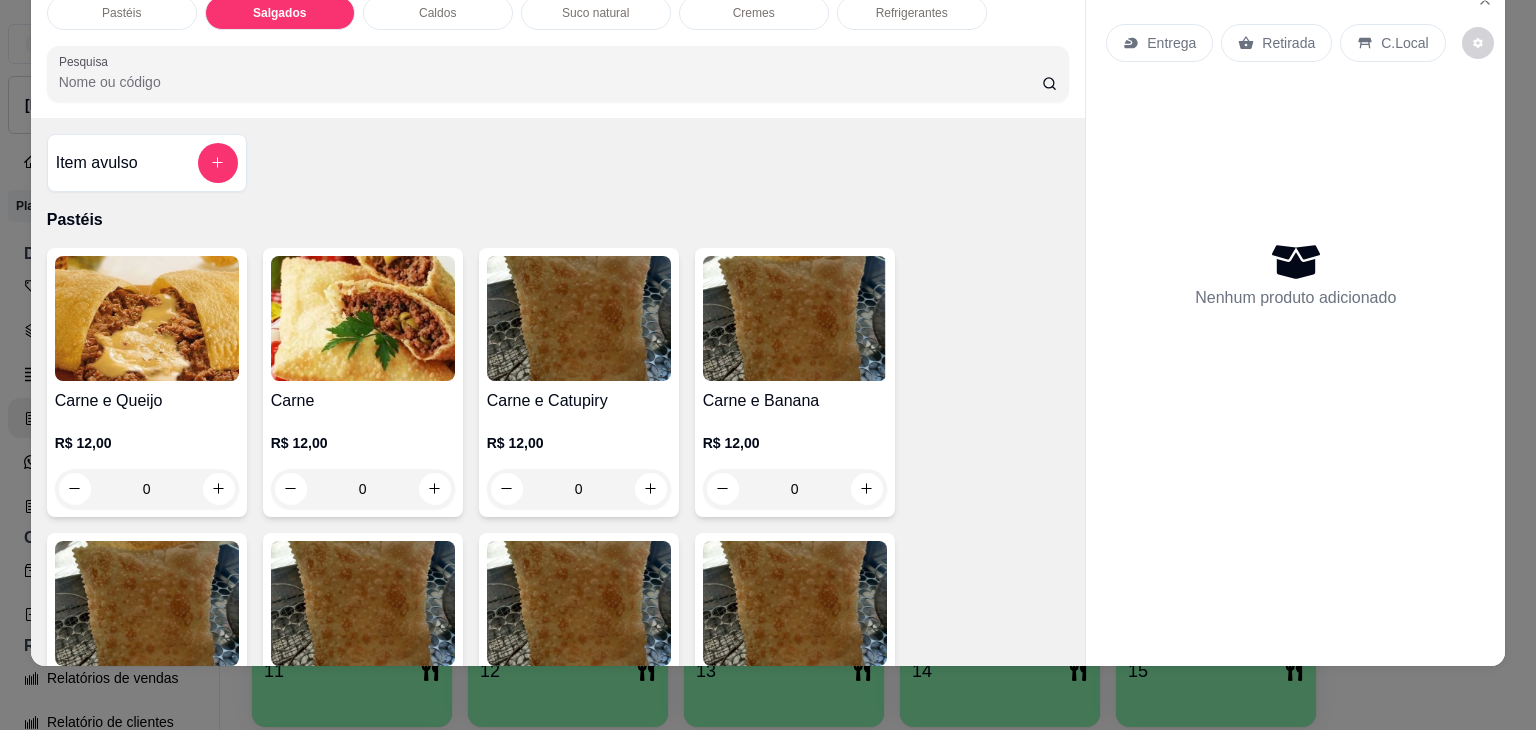 click on "Item avulso" at bounding box center [147, 163] 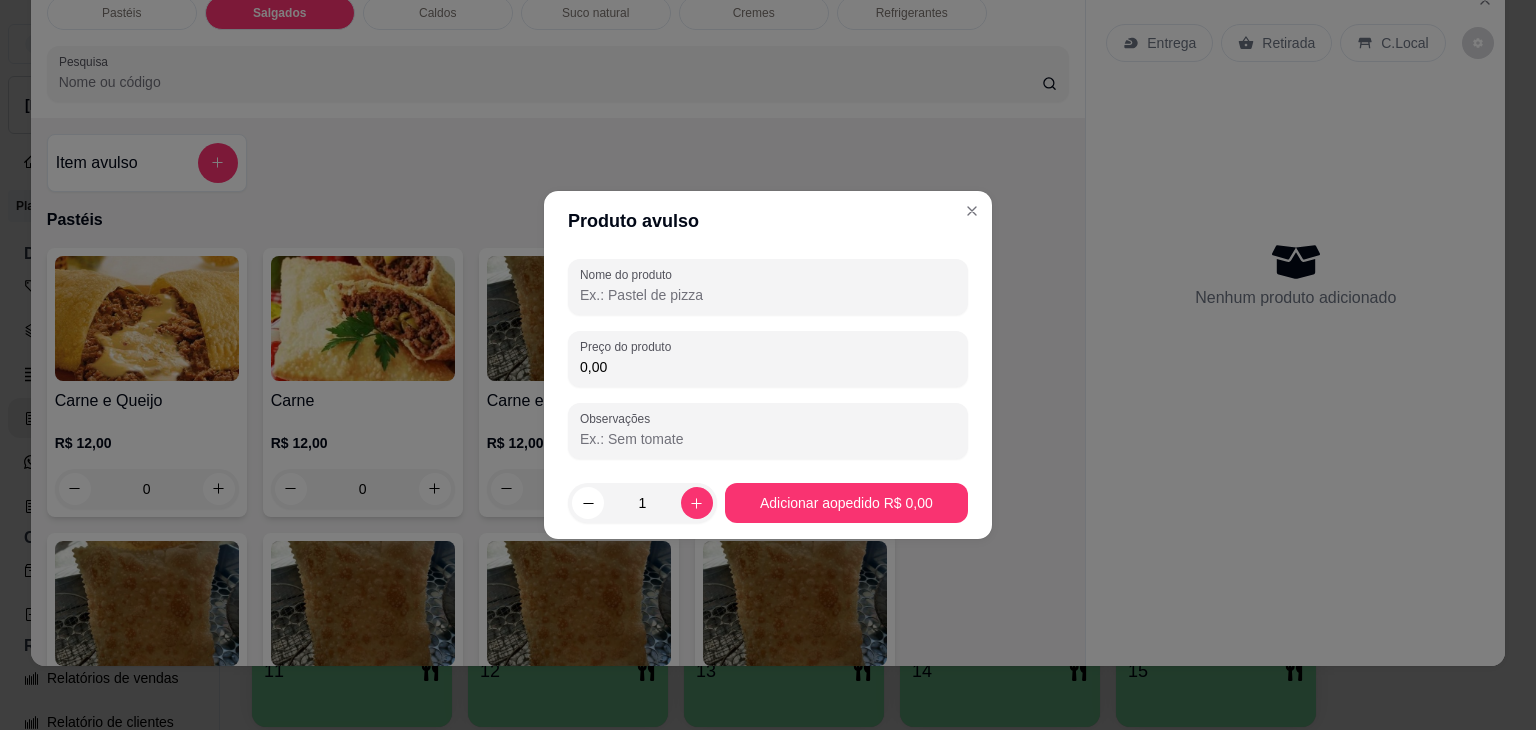 click on "Nome do produto" at bounding box center (768, 295) 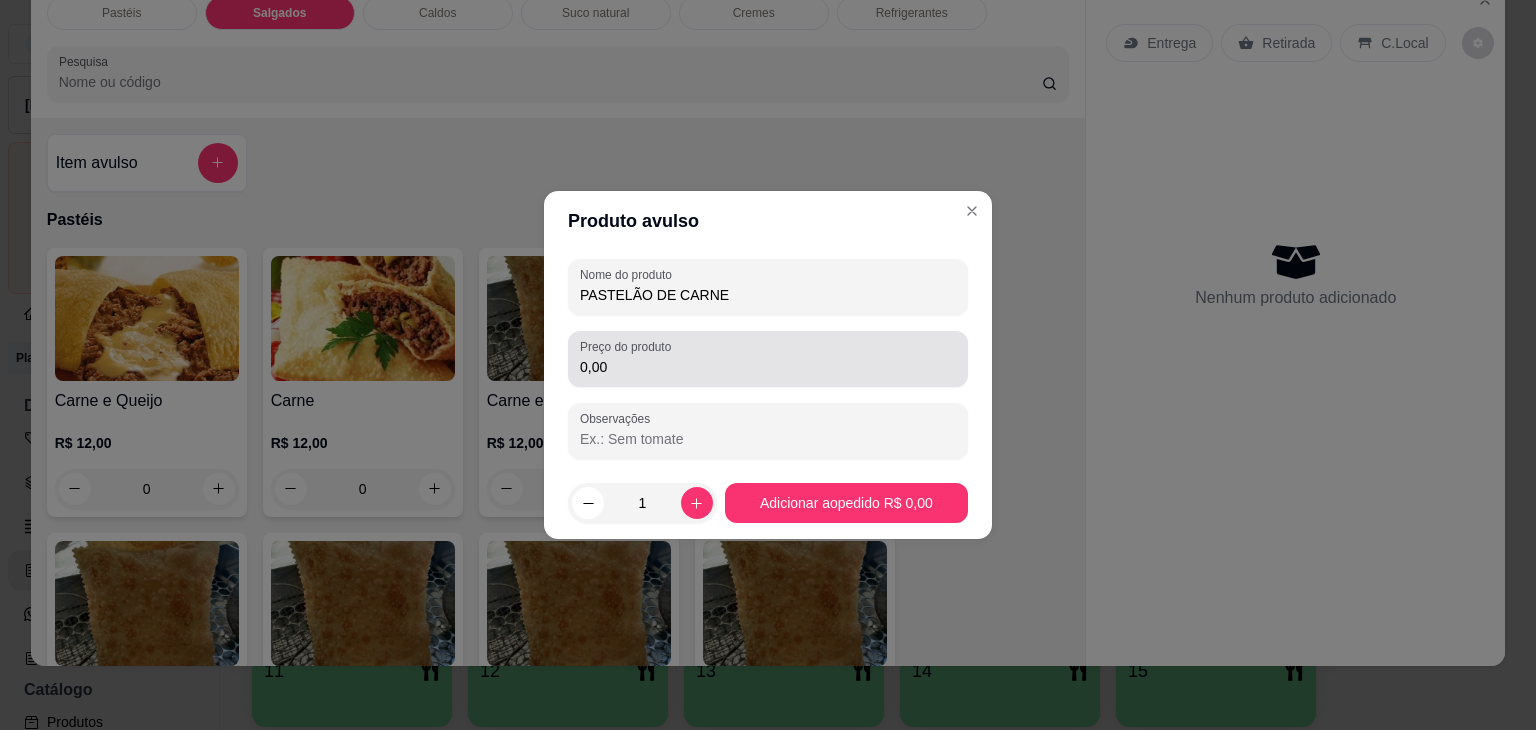 type on "PASTELÃO DE CARNE" 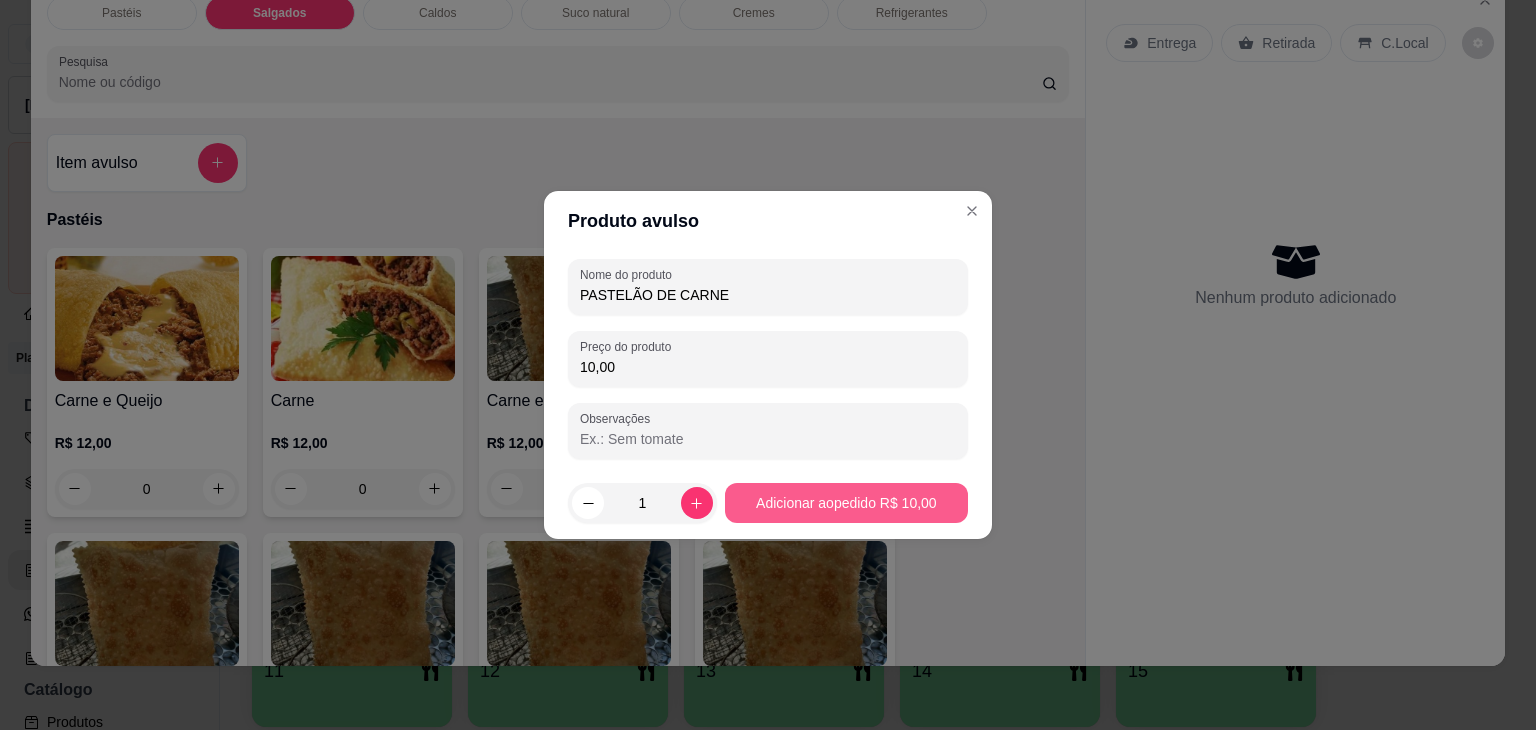 type on "10,00" 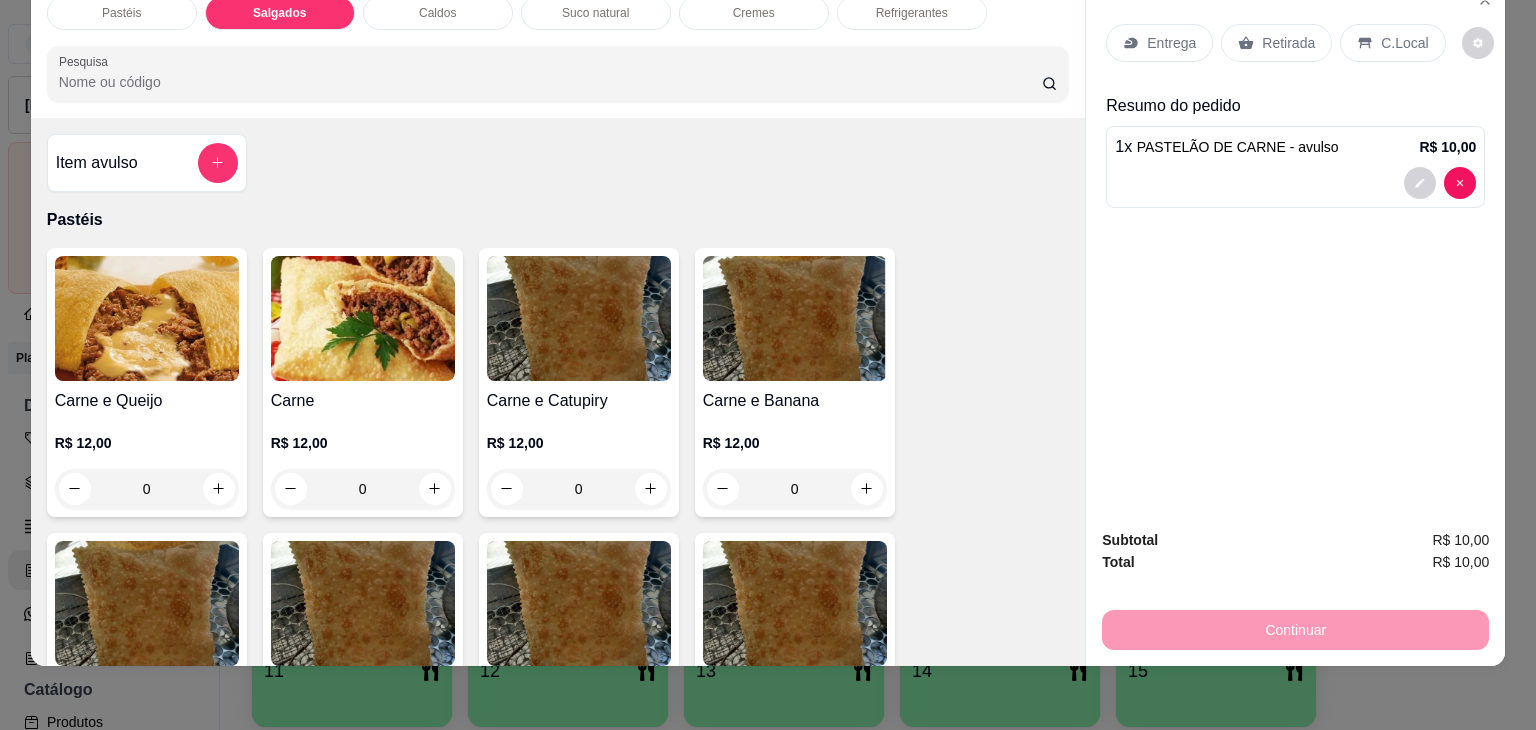 scroll, scrollTop: 700, scrollLeft: 0, axis: vertical 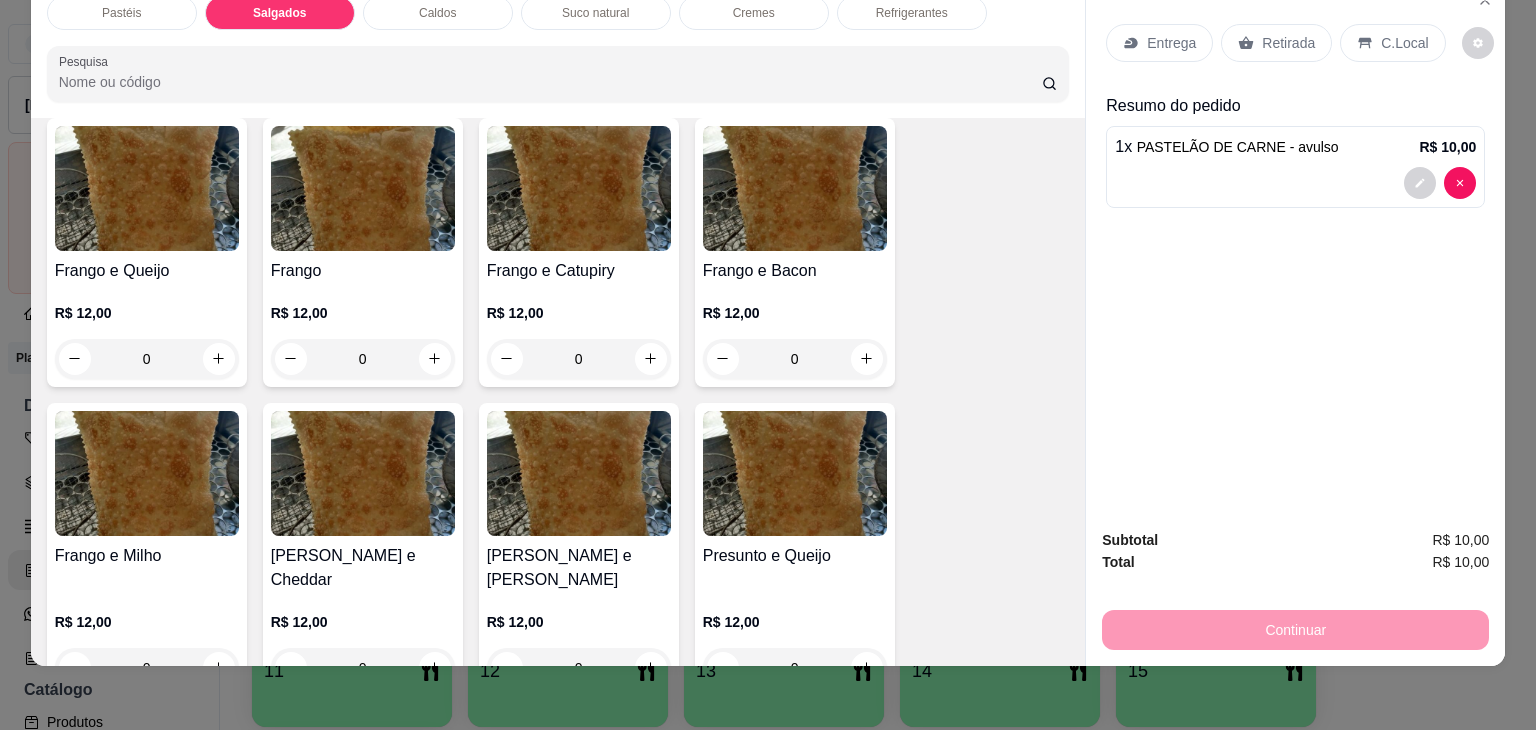 click on "Salgados" at bounding box center (280, 13) 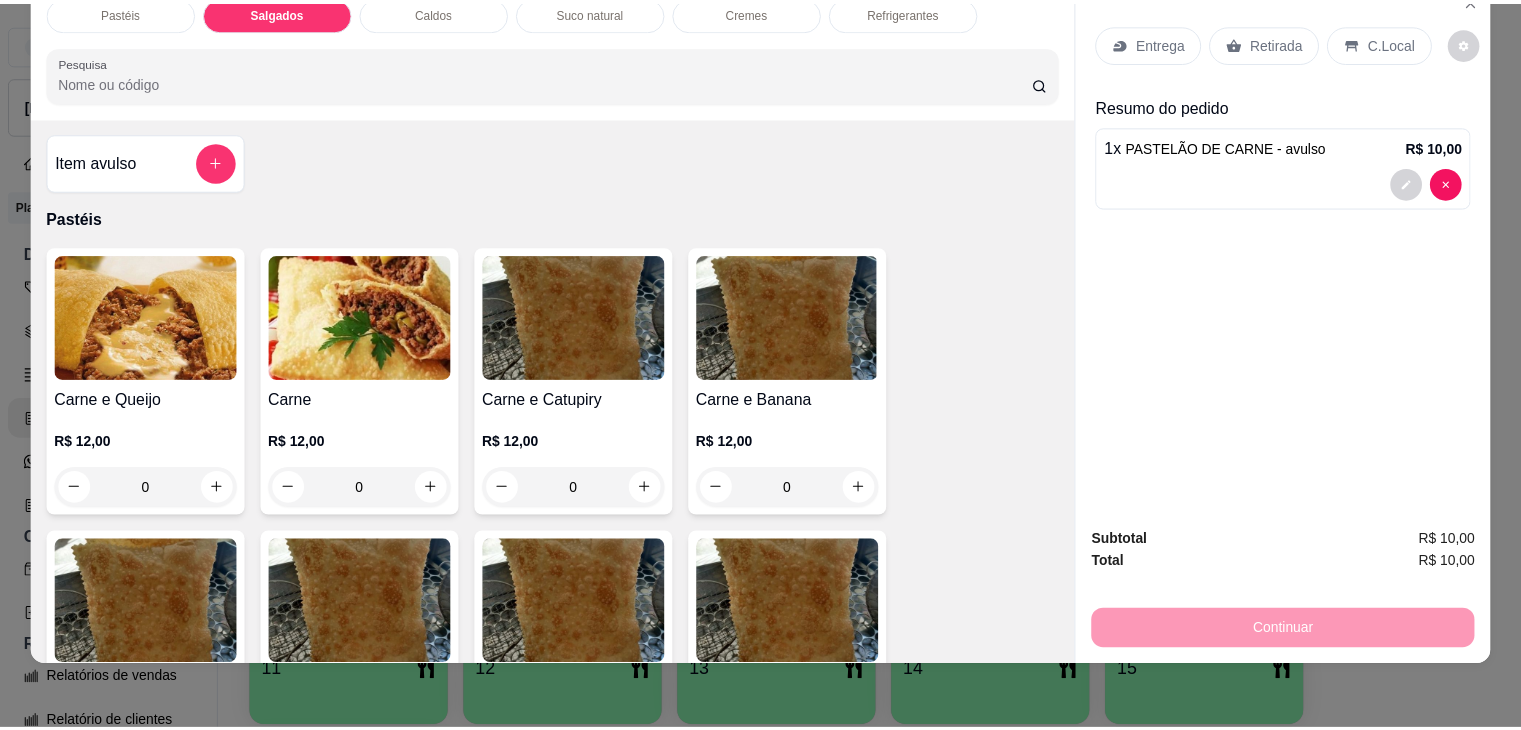 scroll, scrollTop: 0, scrollLeft: 0, axis: both 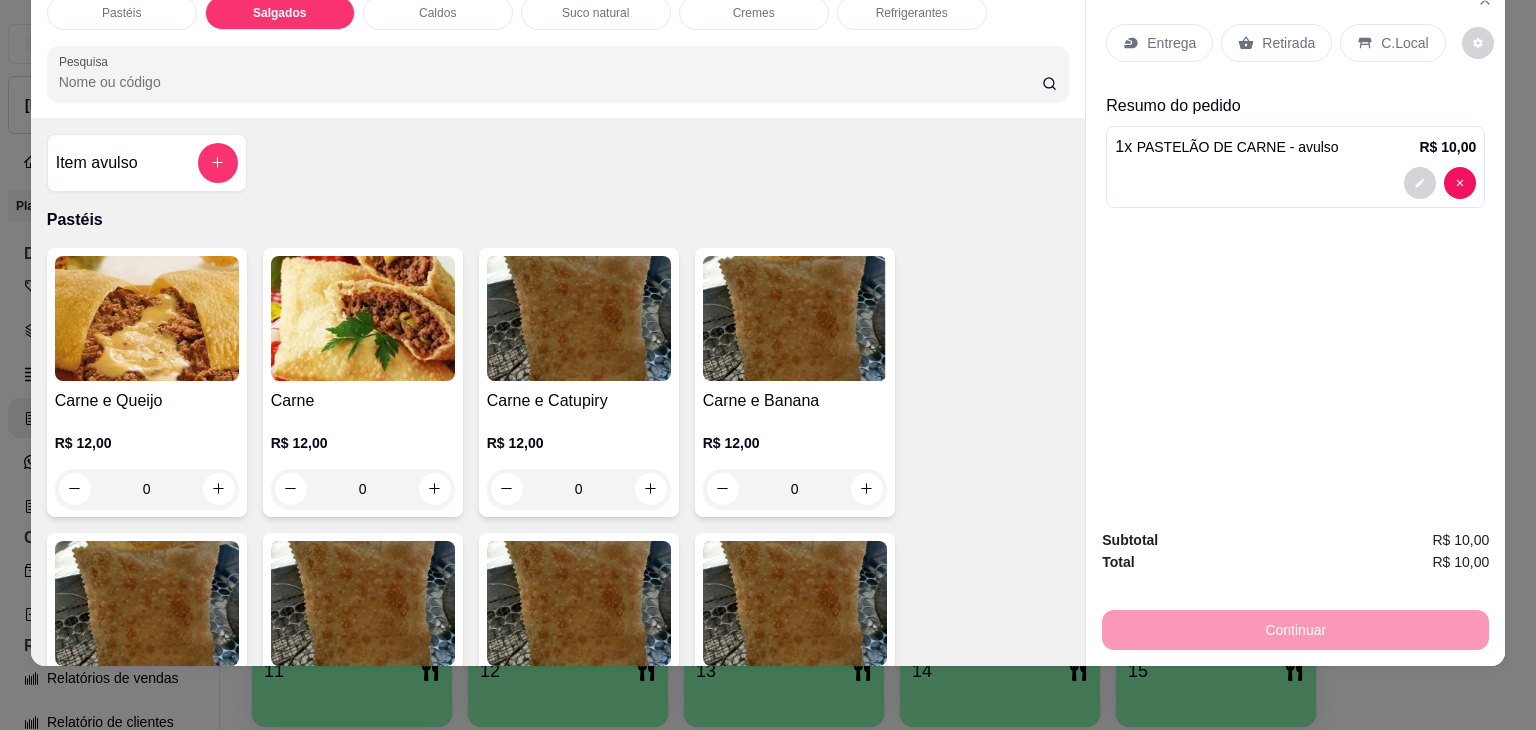 click on "Item avulso" at bounding box center [147, 163] 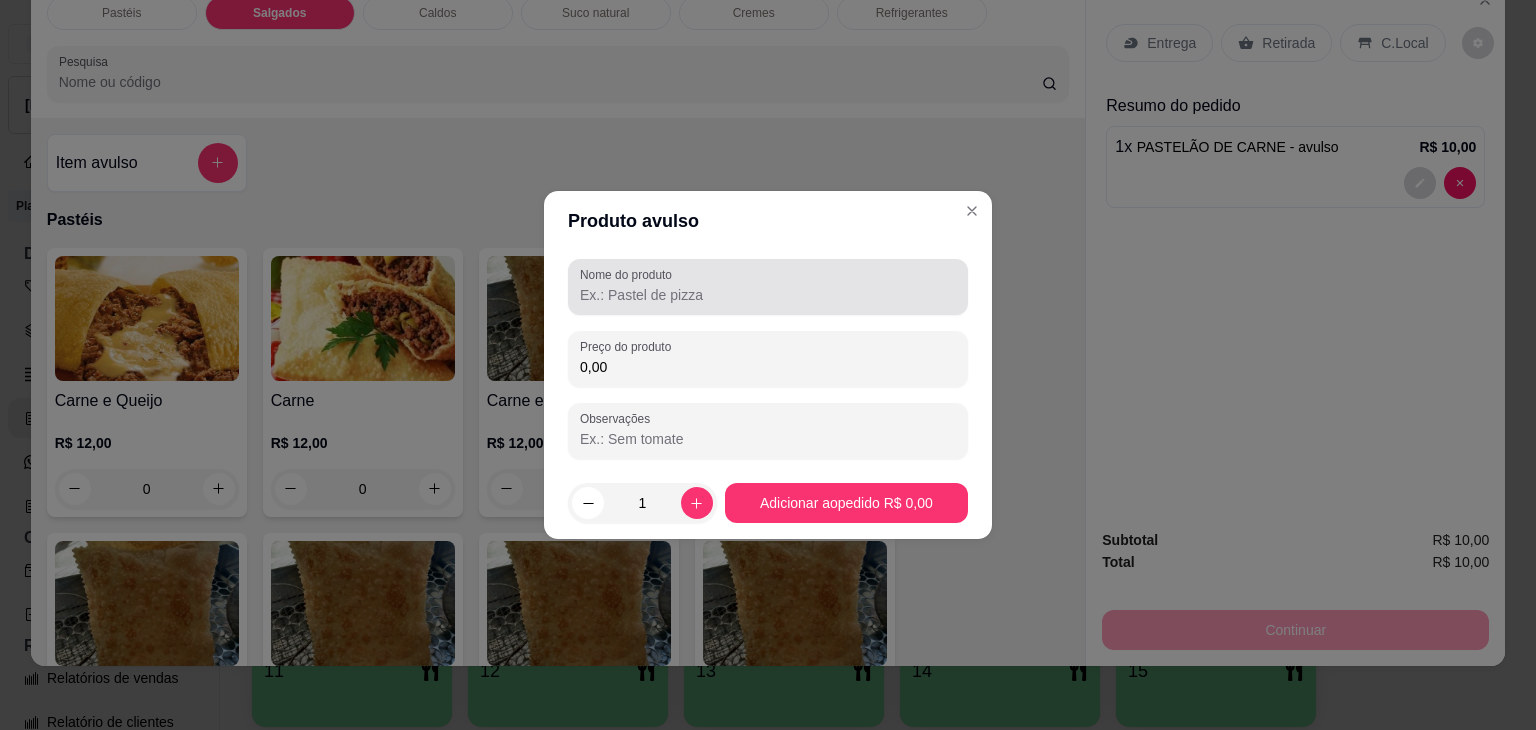 click on "Nome do produto" at bounding box center (768, 295) 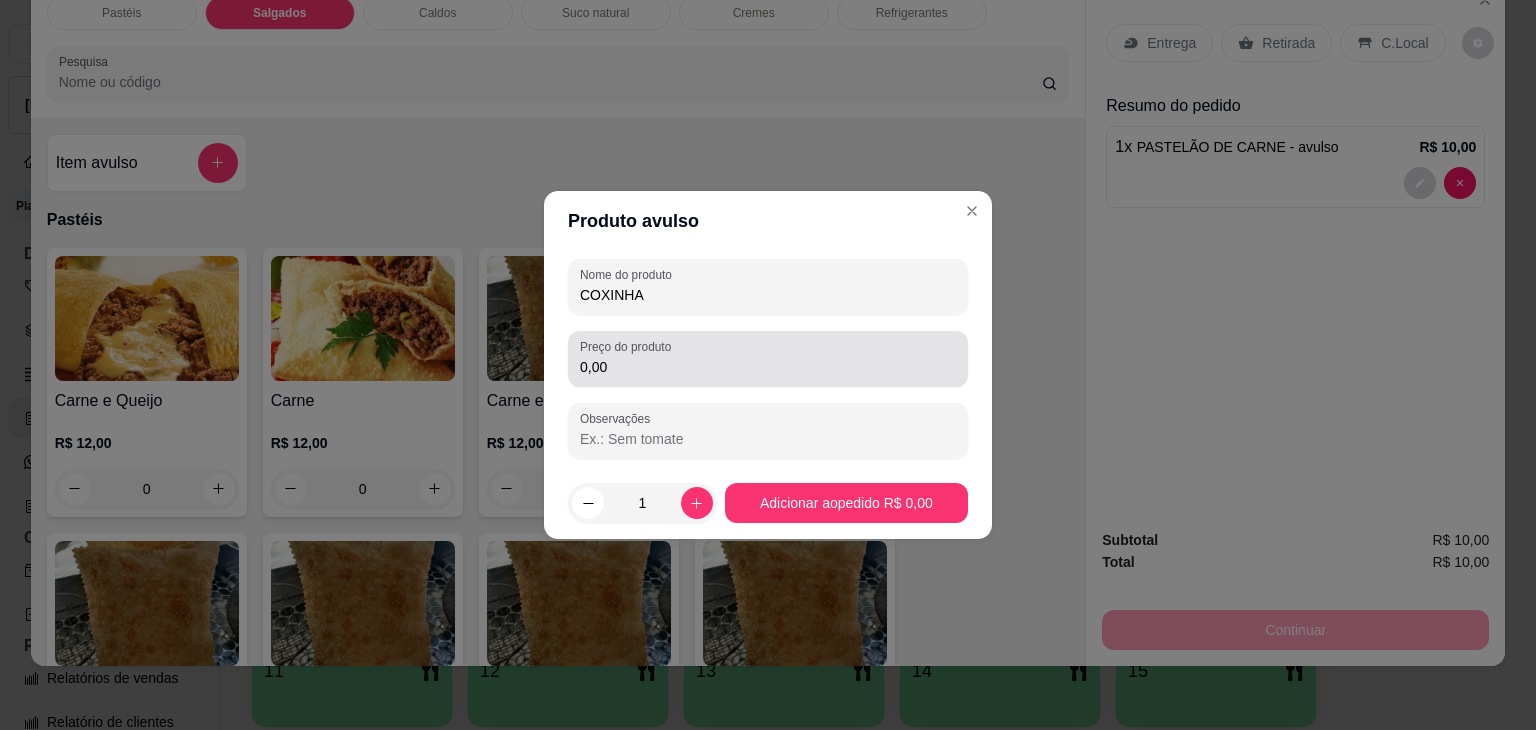 type on "COXINHA" 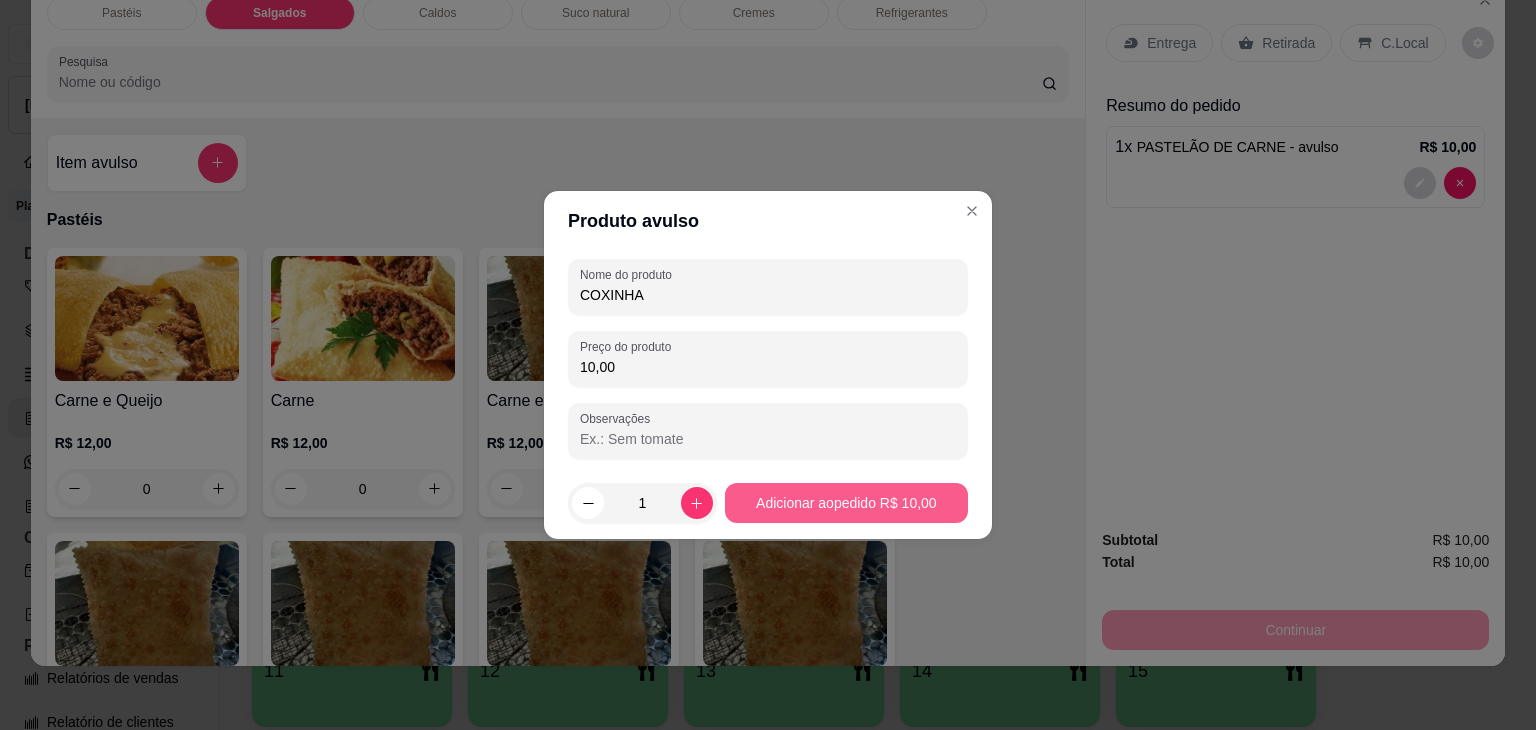 type on "10,00" 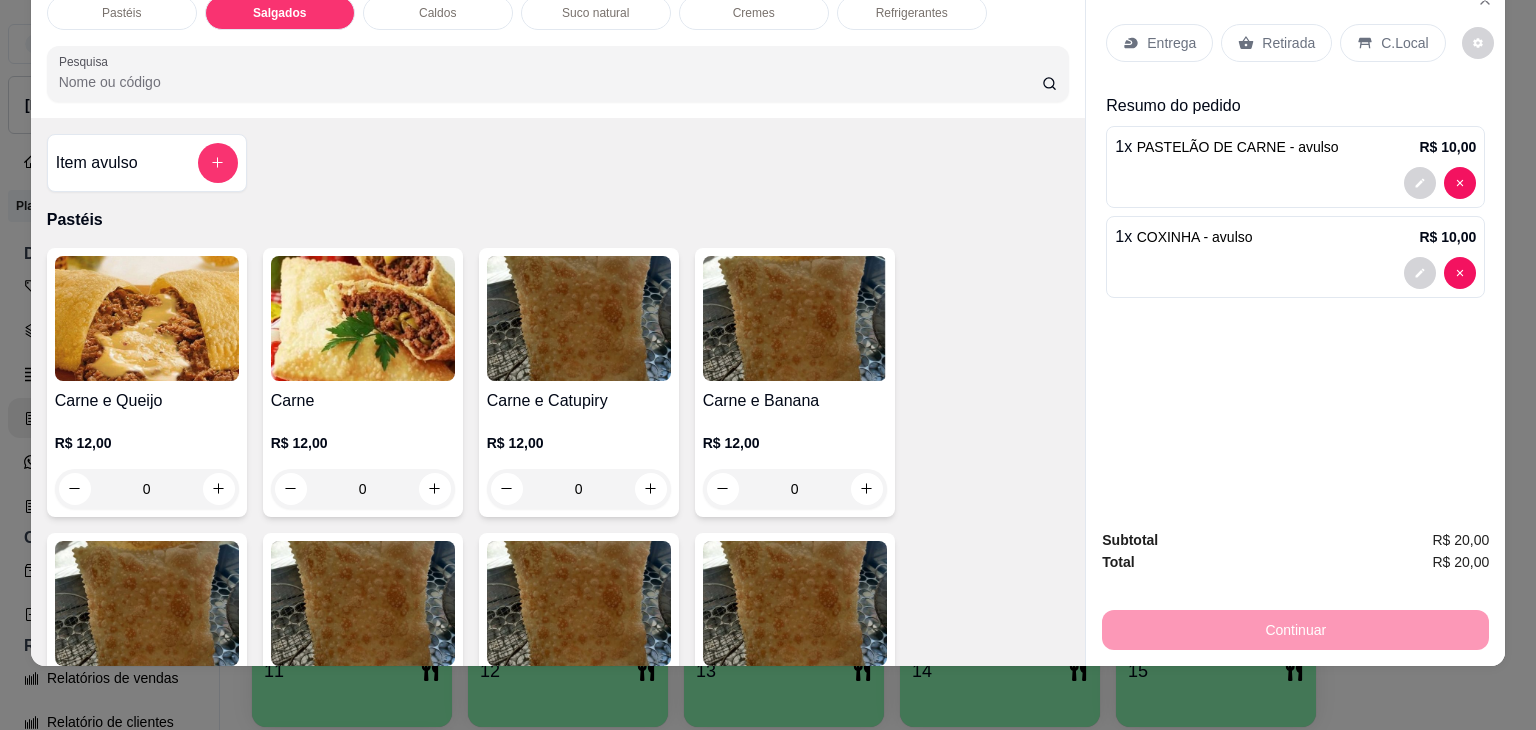 click on "Retirada" at bounding box center [1288, 43] 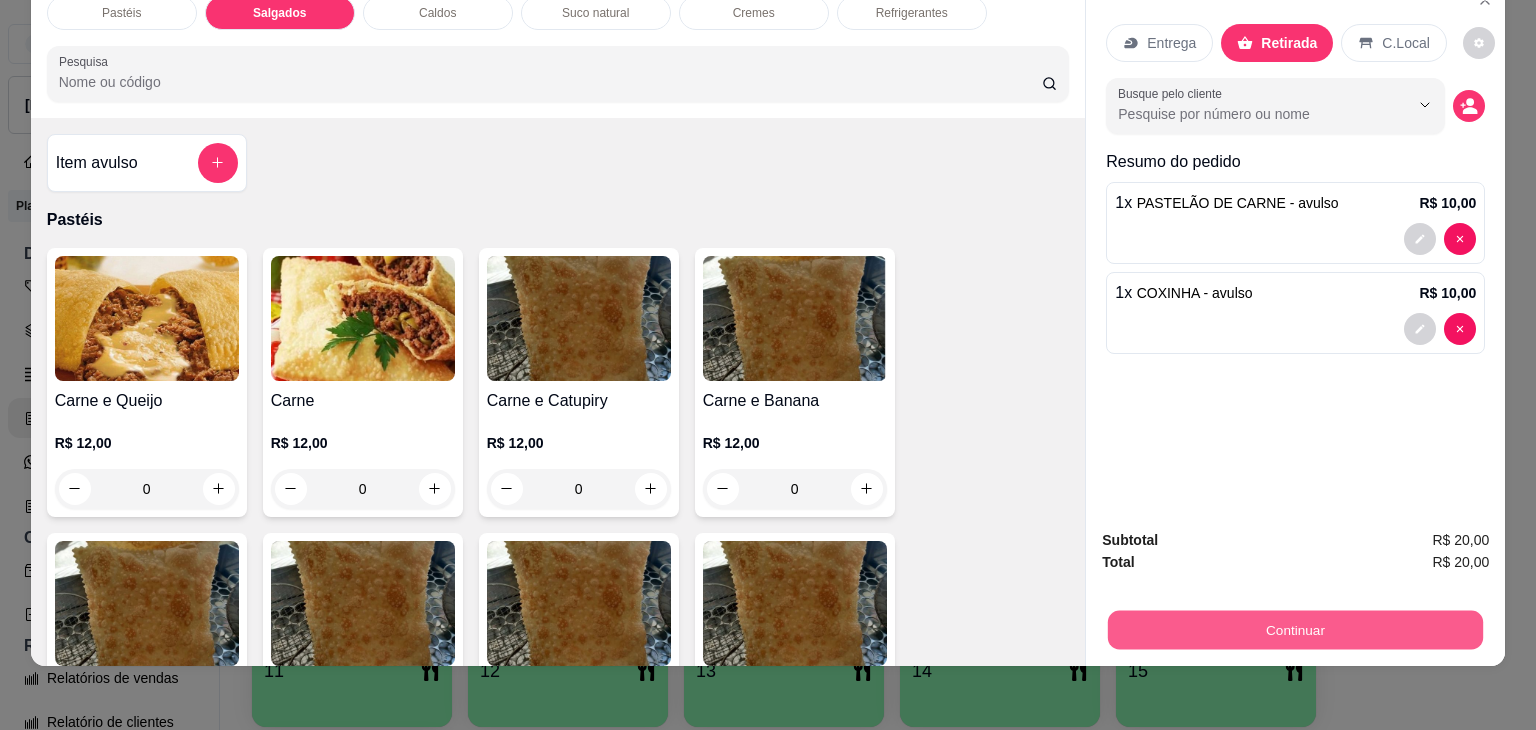 click on "Continuar" at bounding box center (1295, 630) 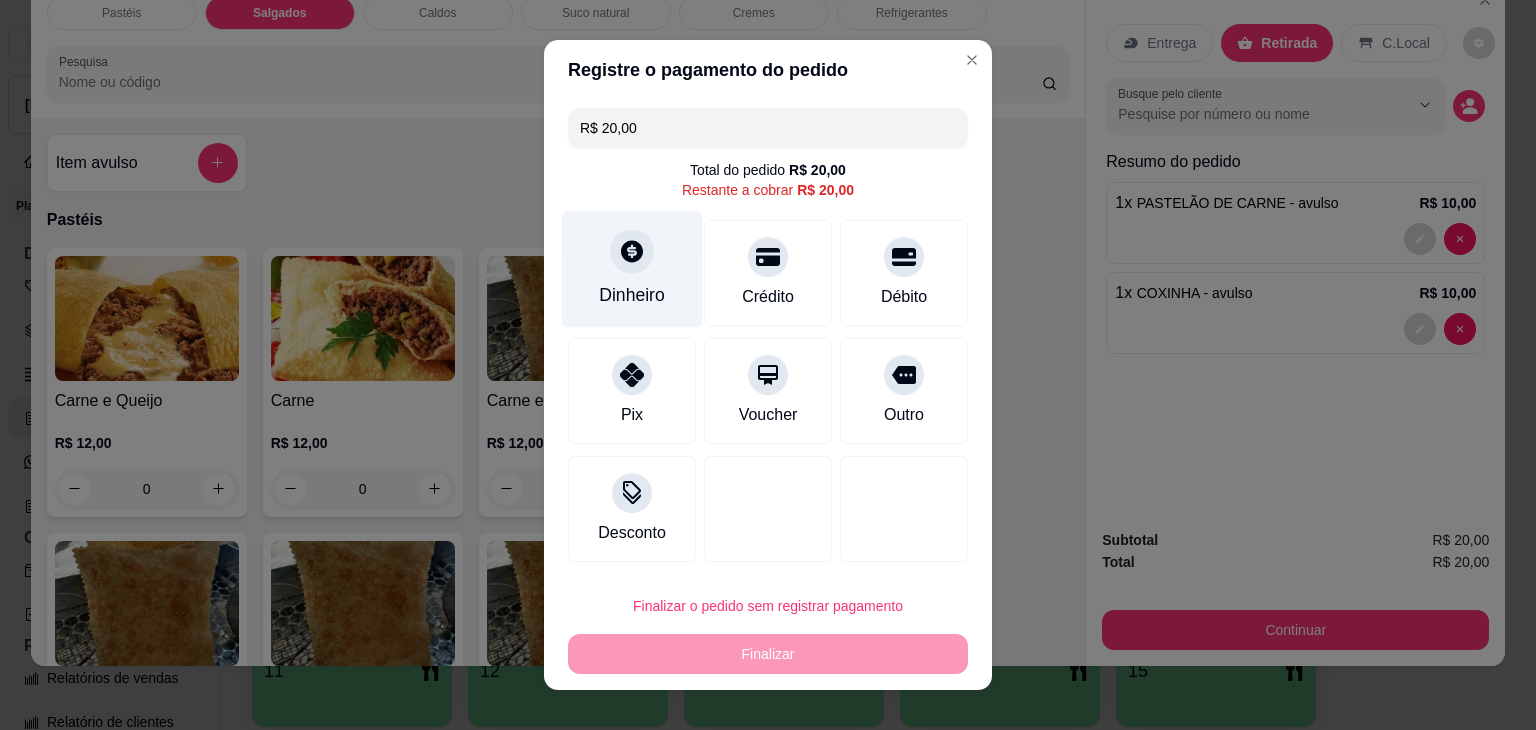 click on "Dinheiro" at bounding box center [632, 295] 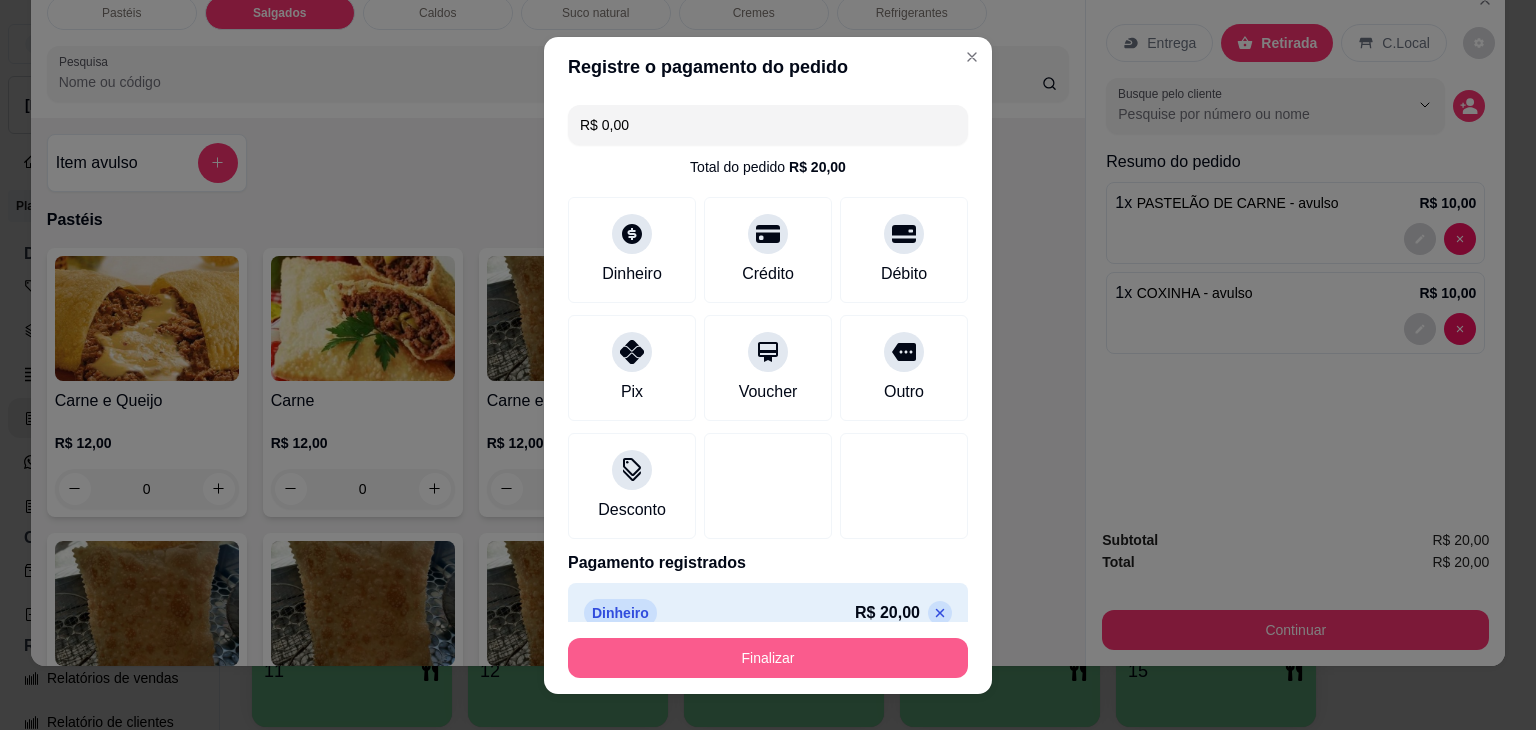 click on "Finalizar" at bounding box center [768, 658] 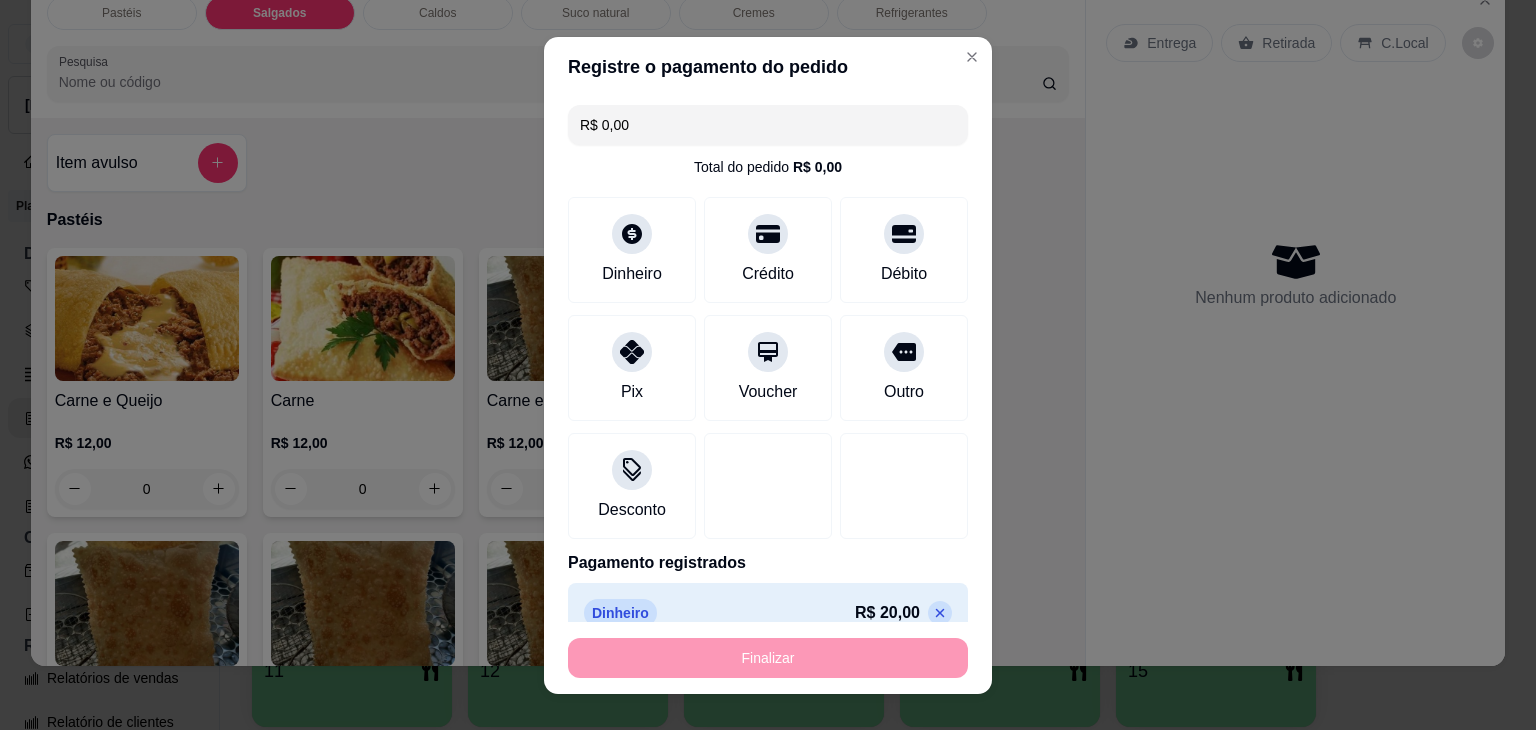type on "-R$ 20,00" 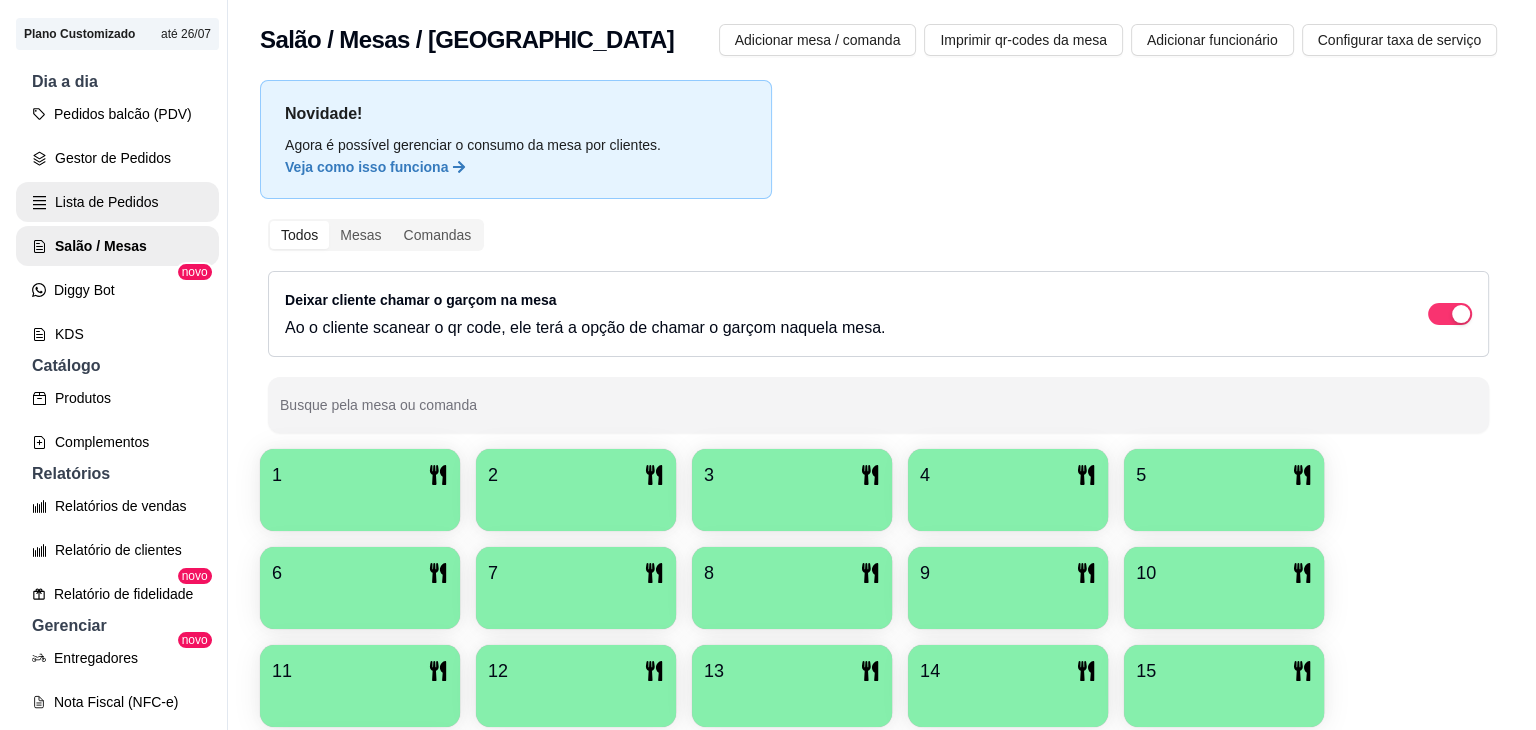 scroll, scrollTop: 100, scrollLeft: 0, axis: vertical 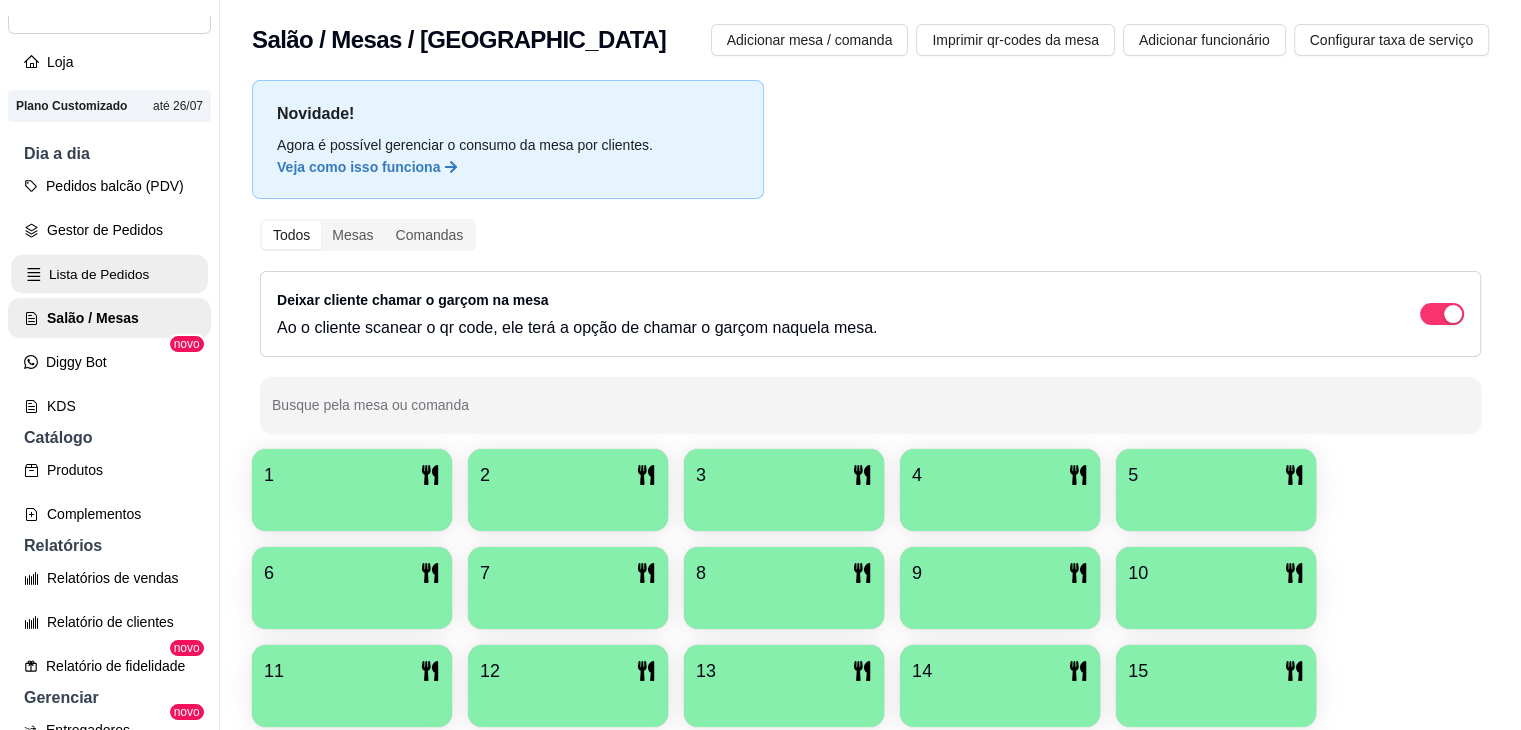 click on "Lista de Pedidos" at bounding box center (109, 274) 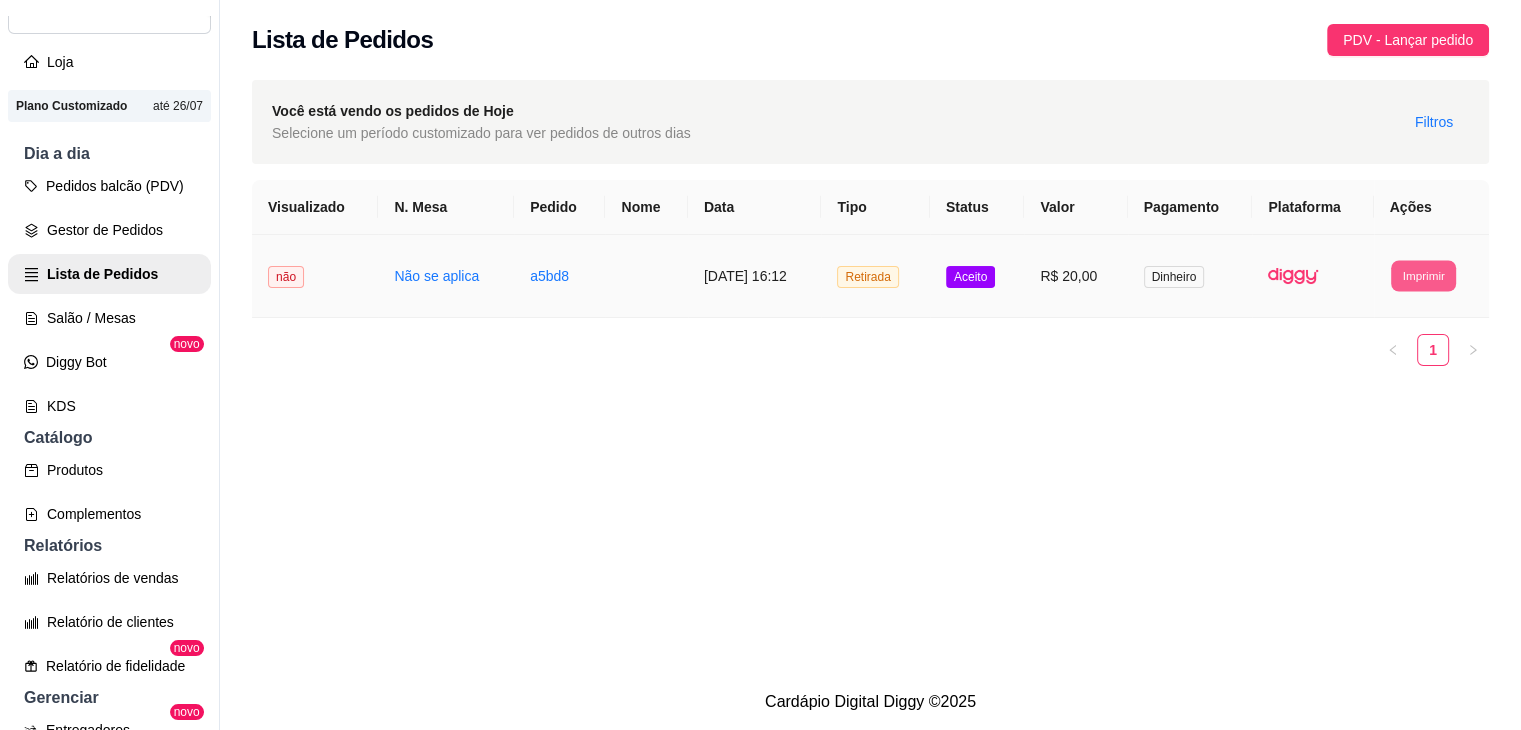click on "Imprimir" at bounding box center [1423, 275] 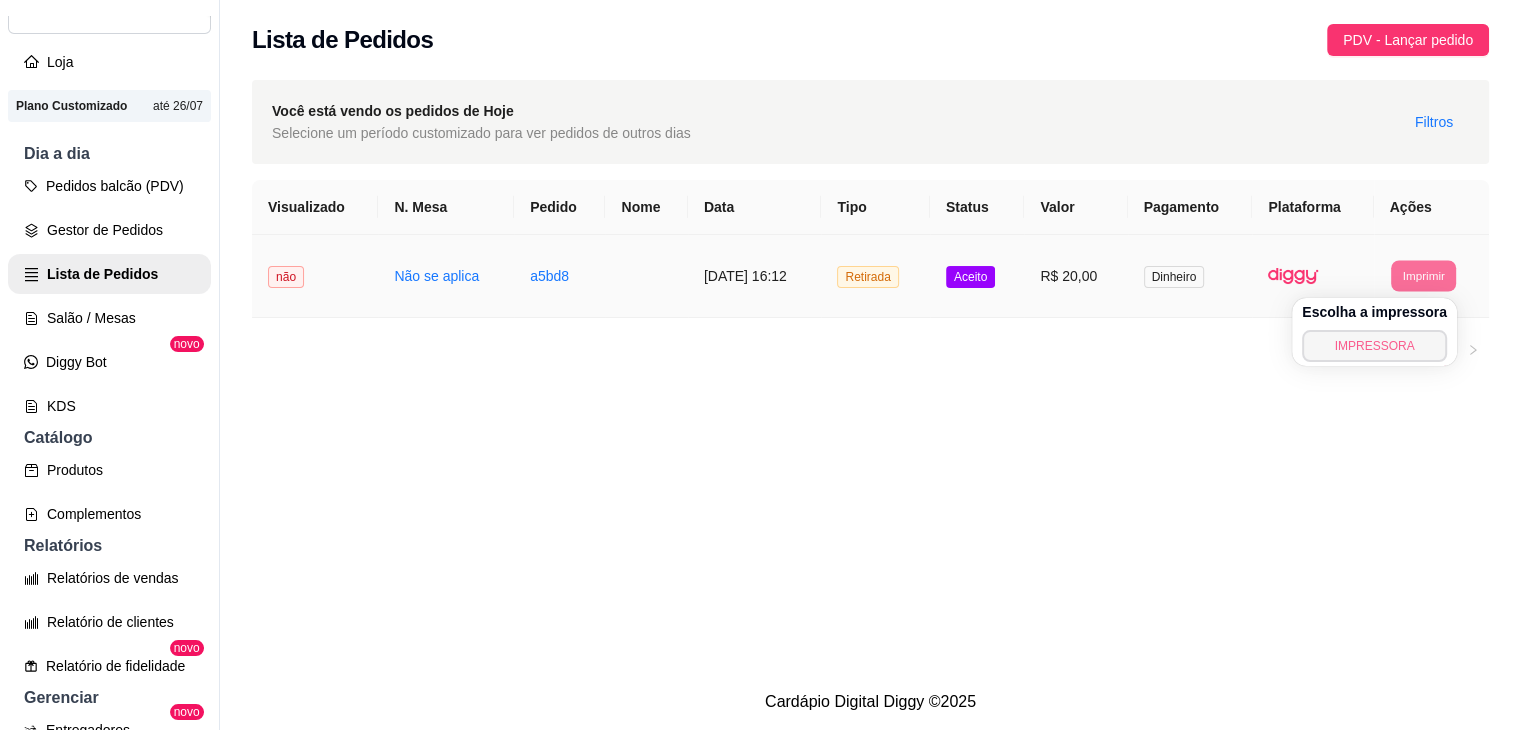 click on "IMPRESSORA" at bounding box center [1374, 346] 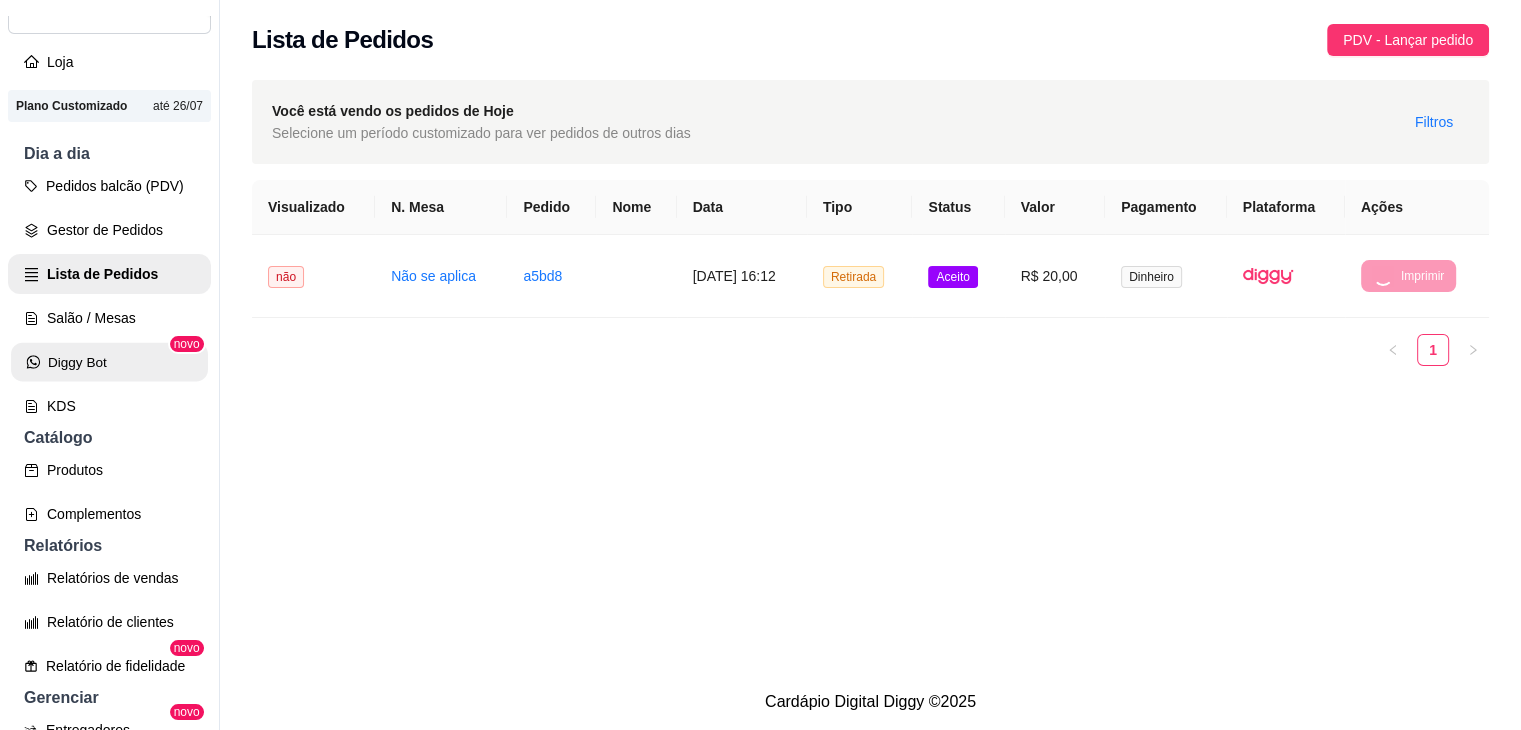 click on "Diggy Bot" at bounding box center (109, 362) 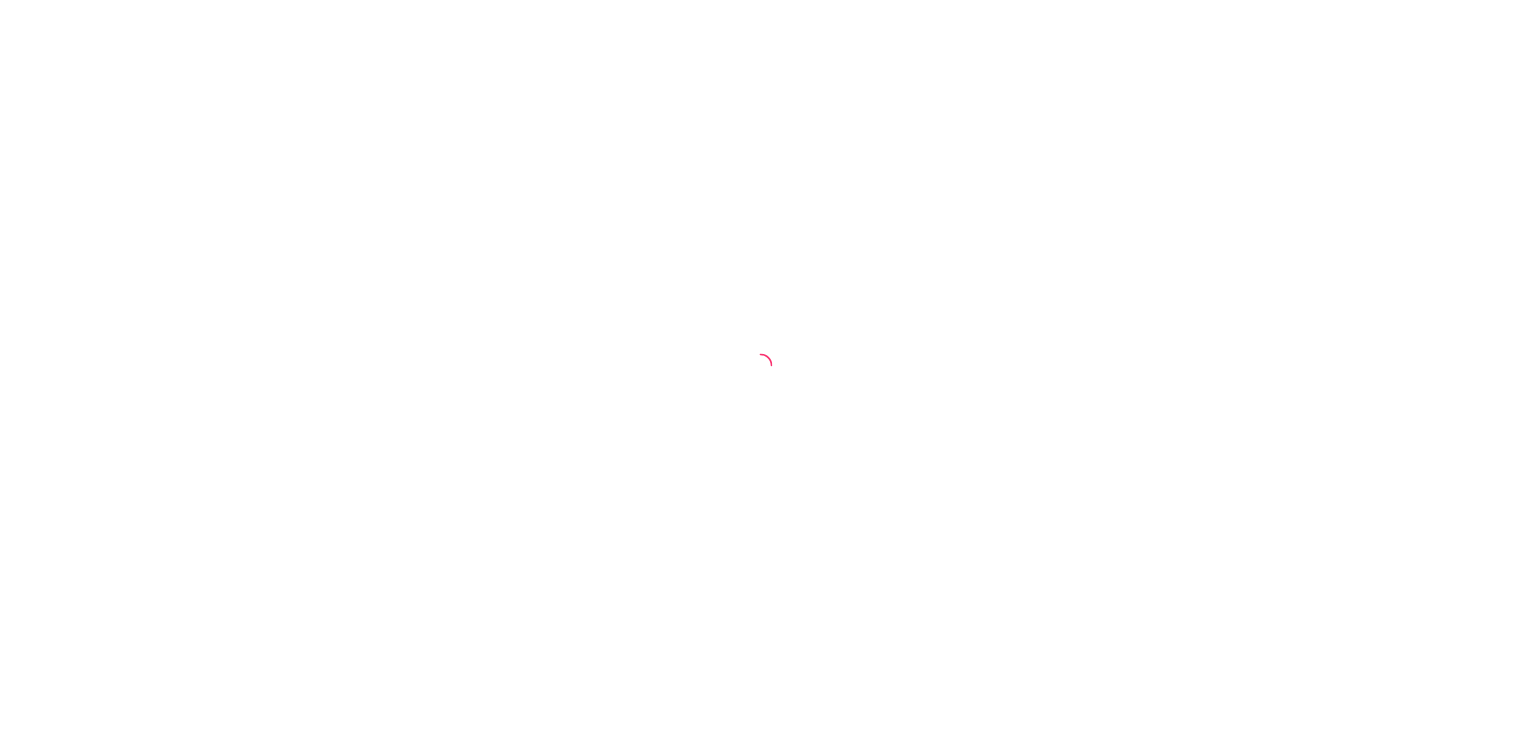 scroll, scrollTop: 0, scrollLeft: 0, axis: both 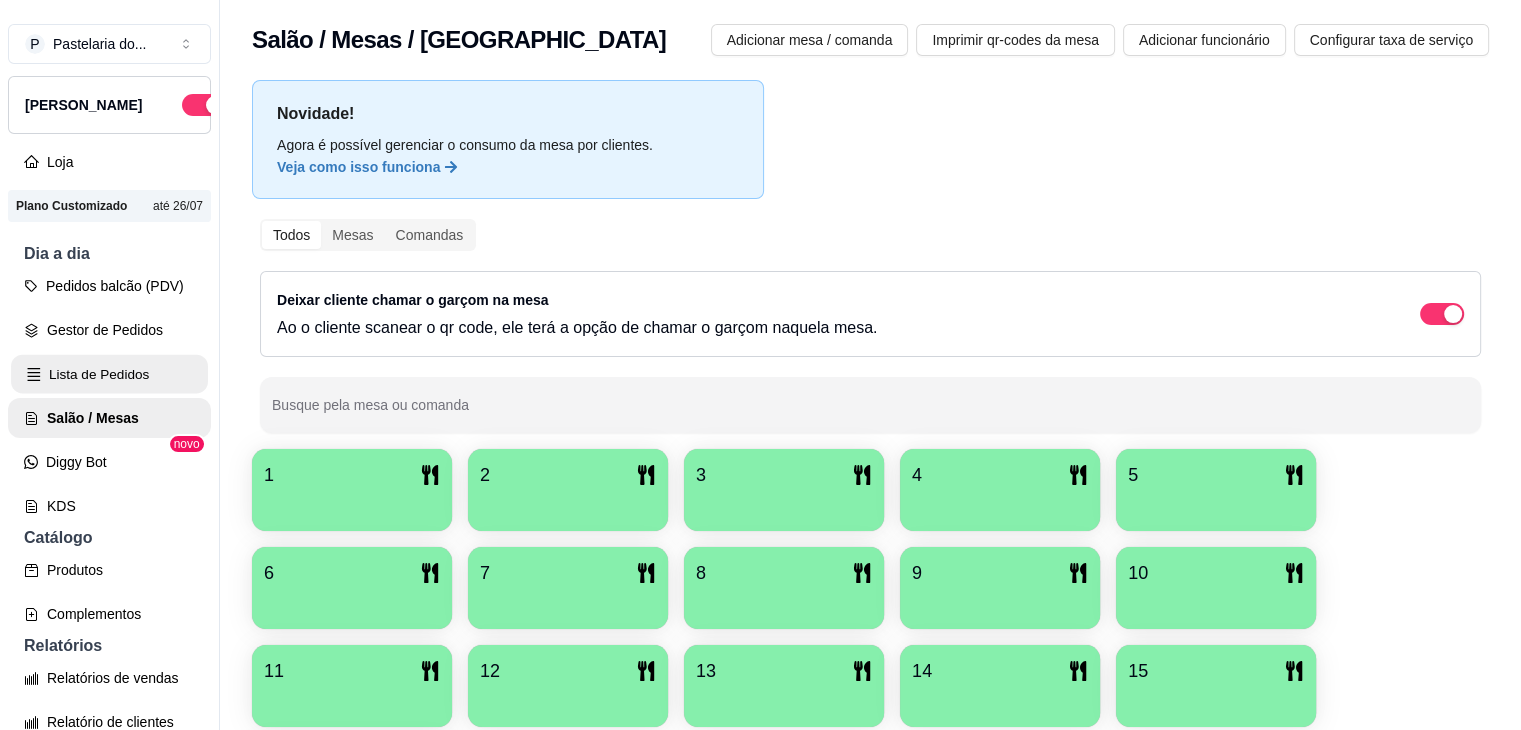 click on "Lista de Pedidos" at bounding box center (109, 374) 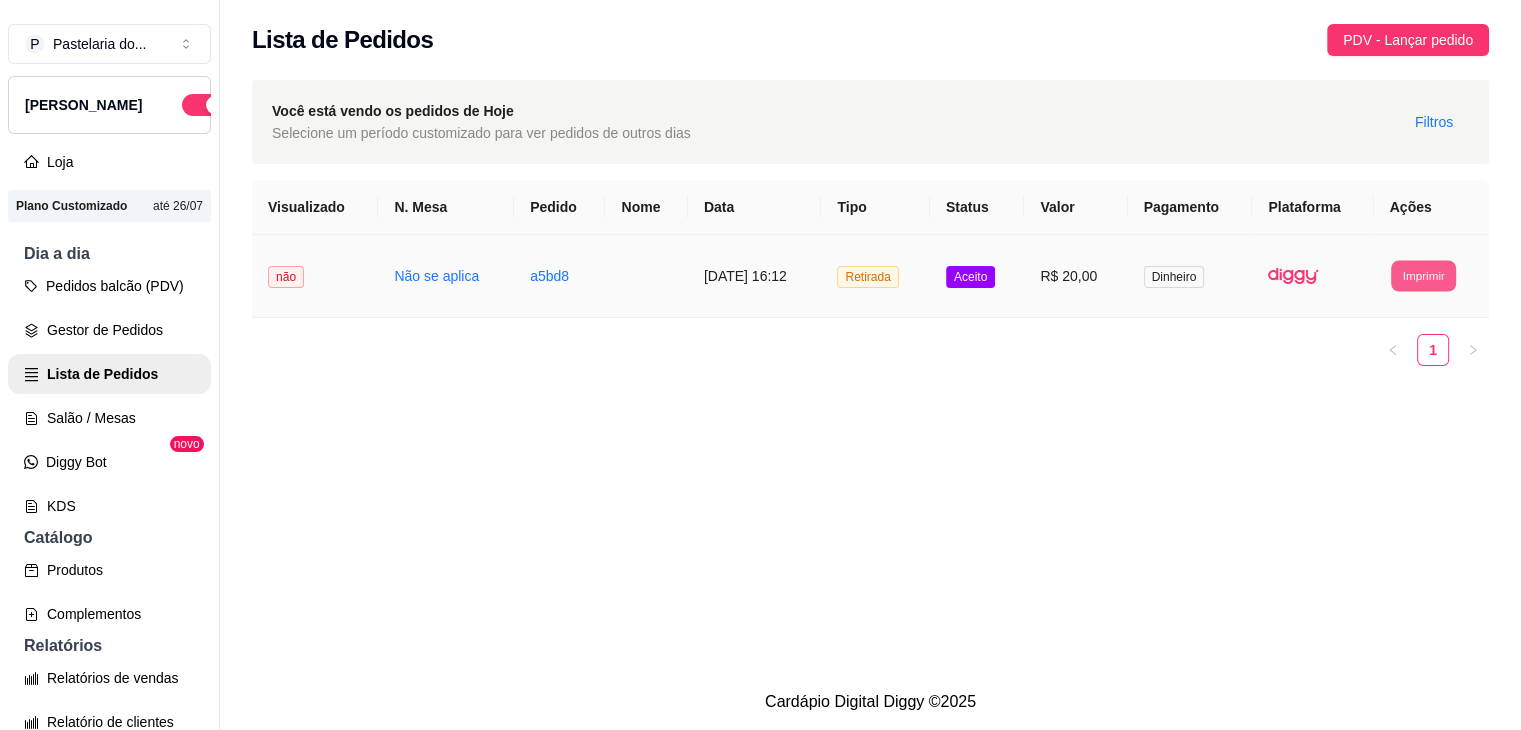 click on "Imprimir" at bounding box center (1423, 275) 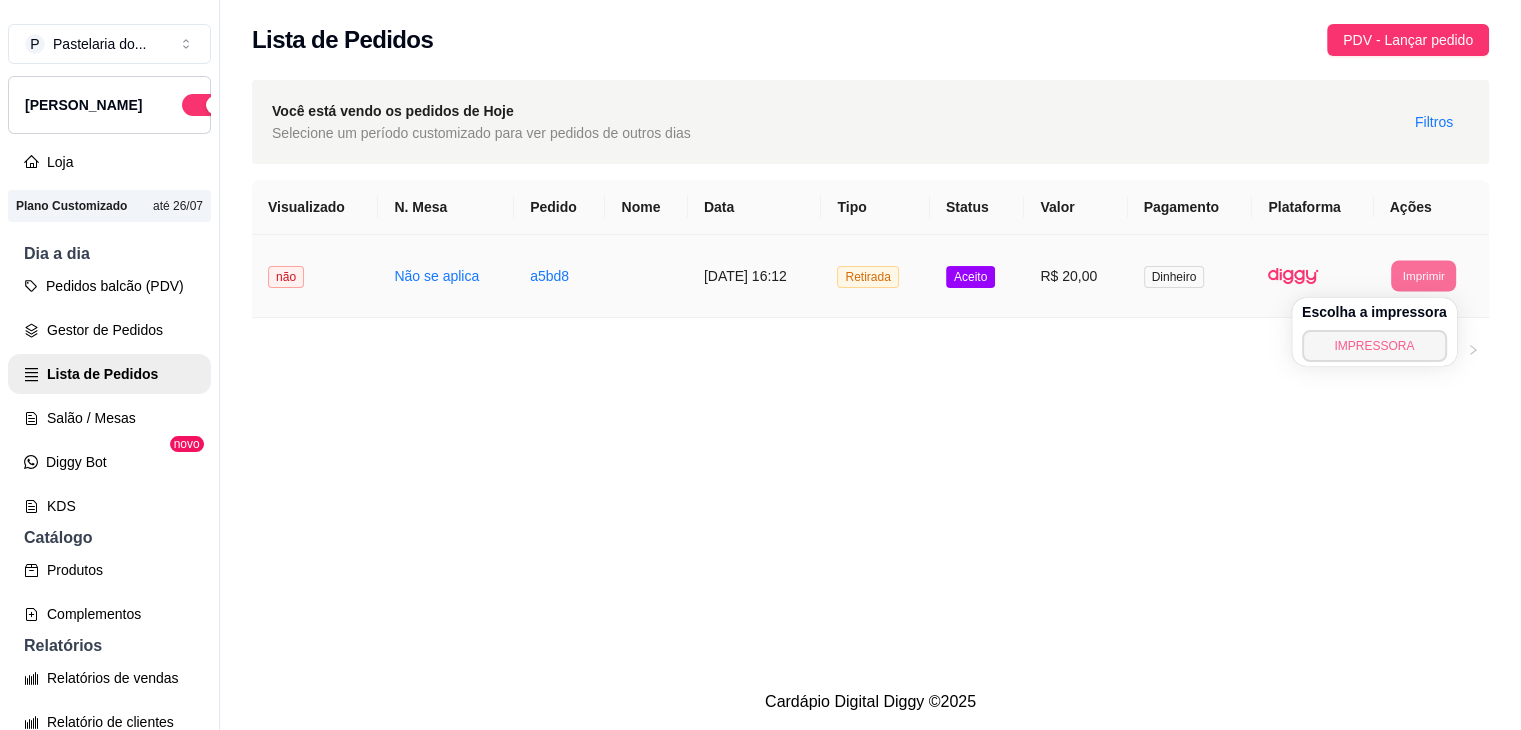 click on "IMPRESSORA" at bounding box center (1374, 346) 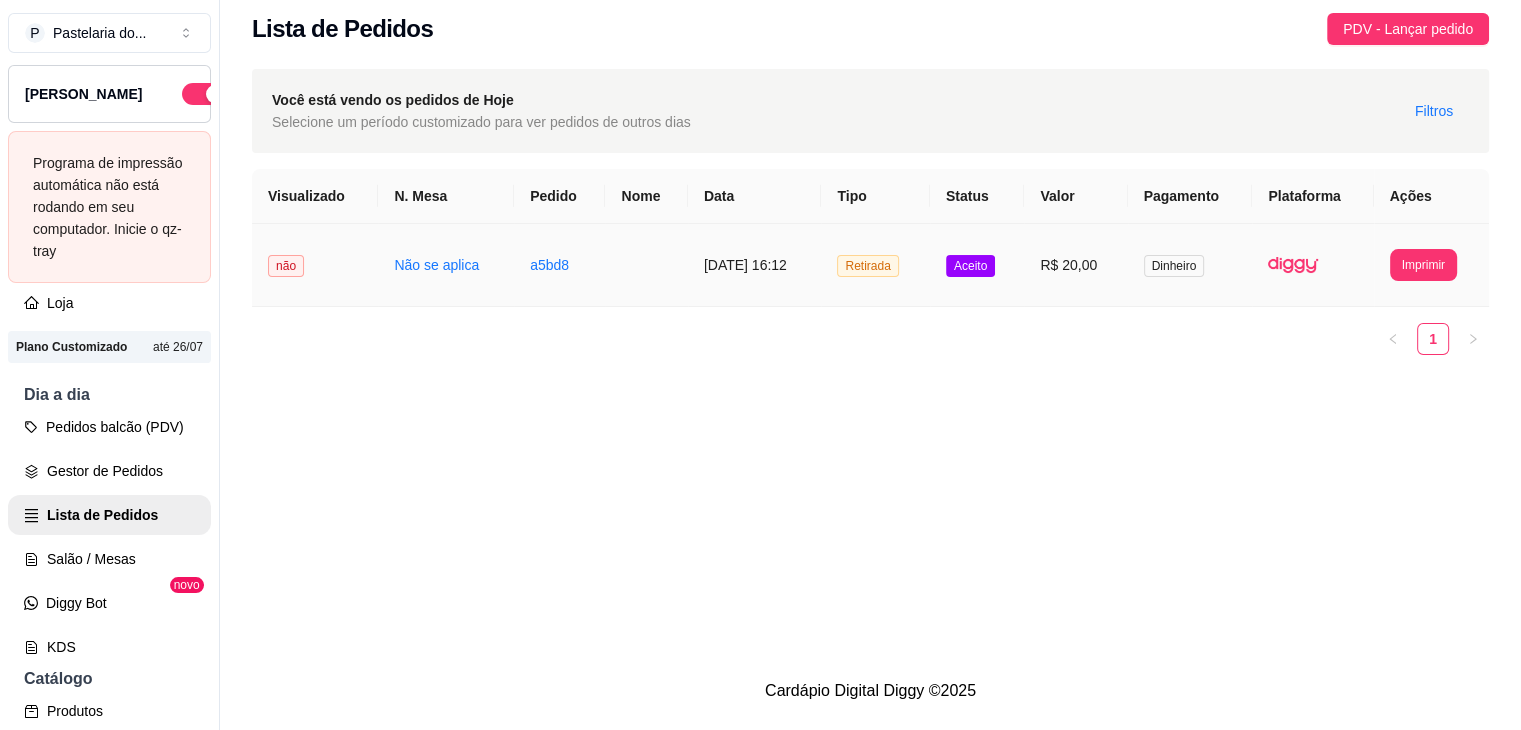 scroll, scrollTop: 0, scrollLeft: 0, axis: both 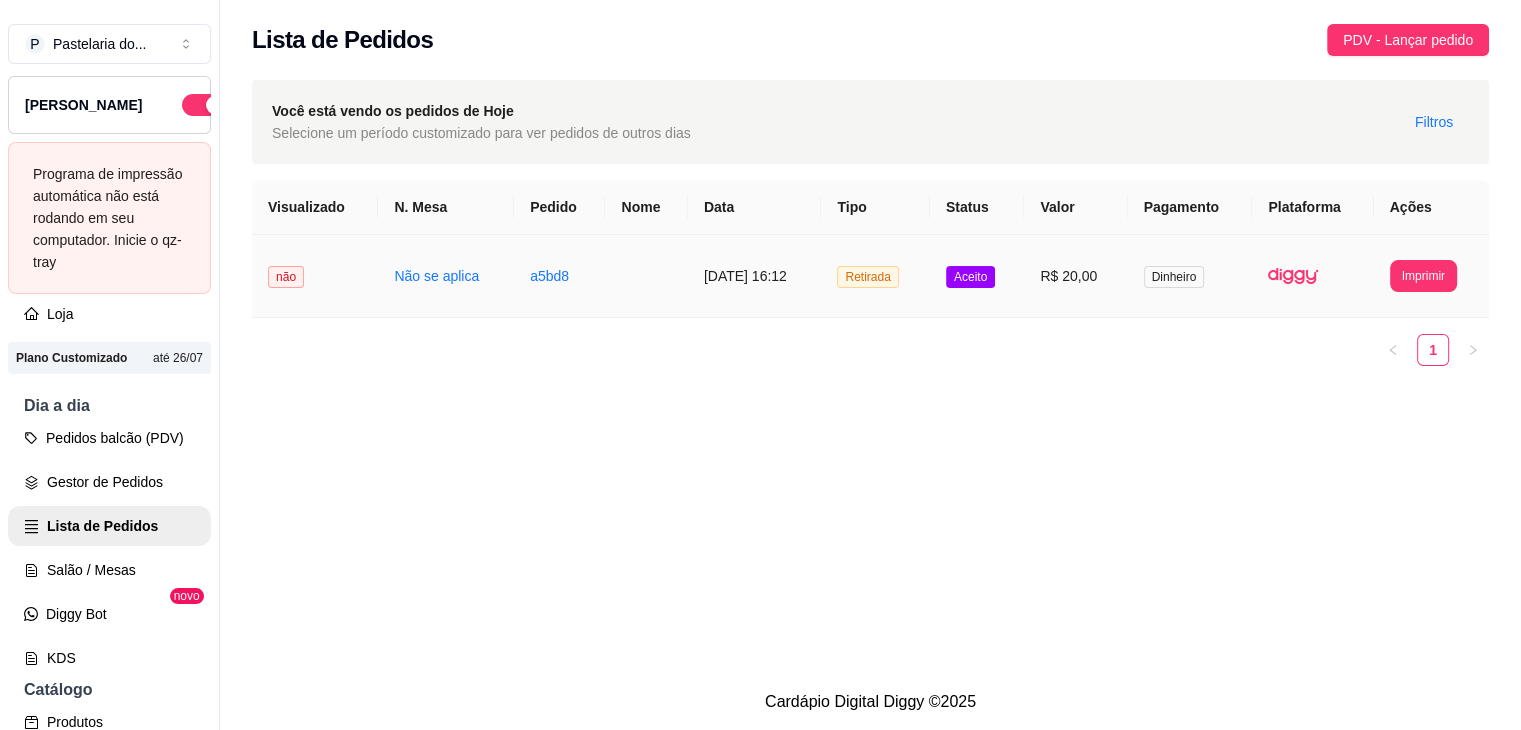 click on "Programa de impressão automática não está rodando em seu computador. Inicie o qz-tray" at bounding box center (109, 218) 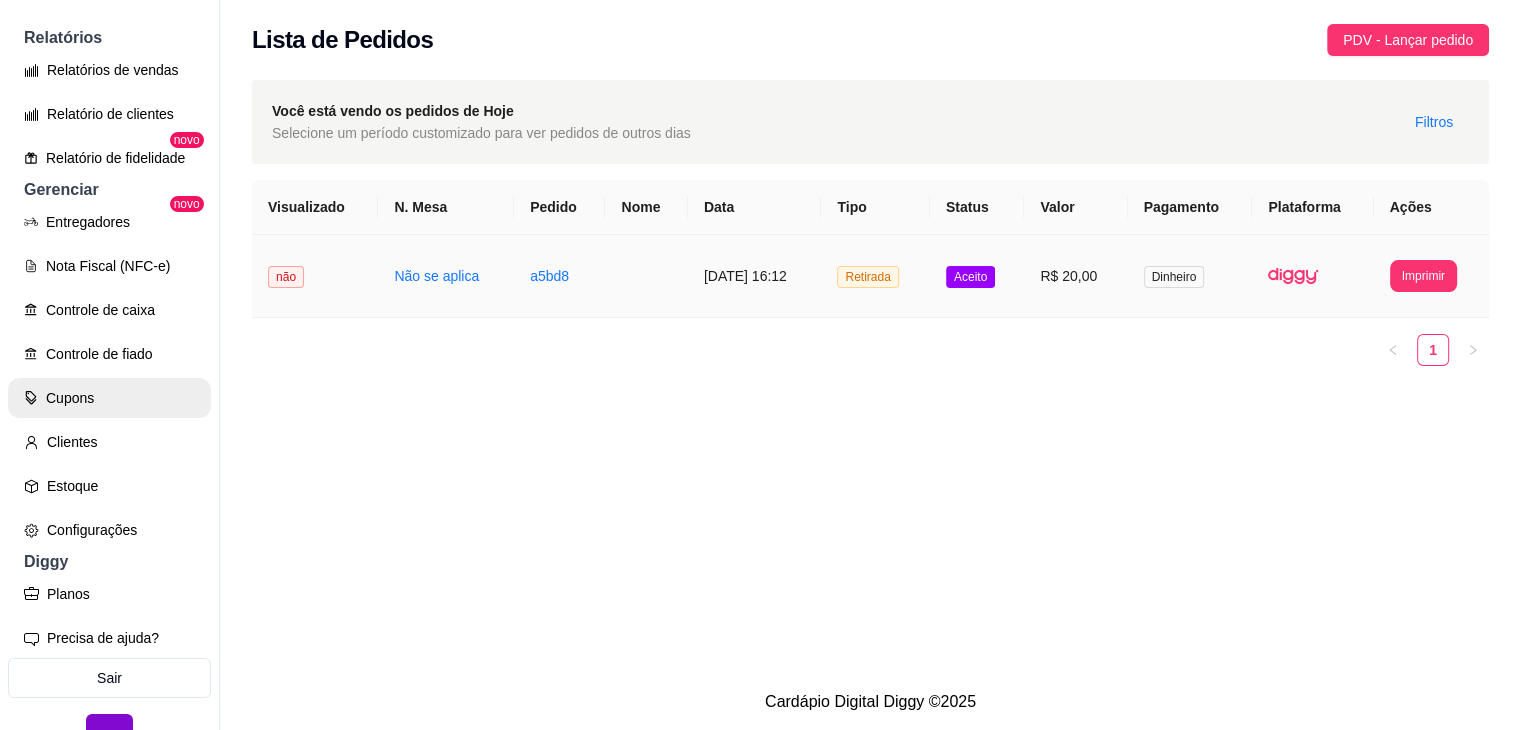 scroll, scrollTop: 792, scrollLeft: 0, axis: vertical 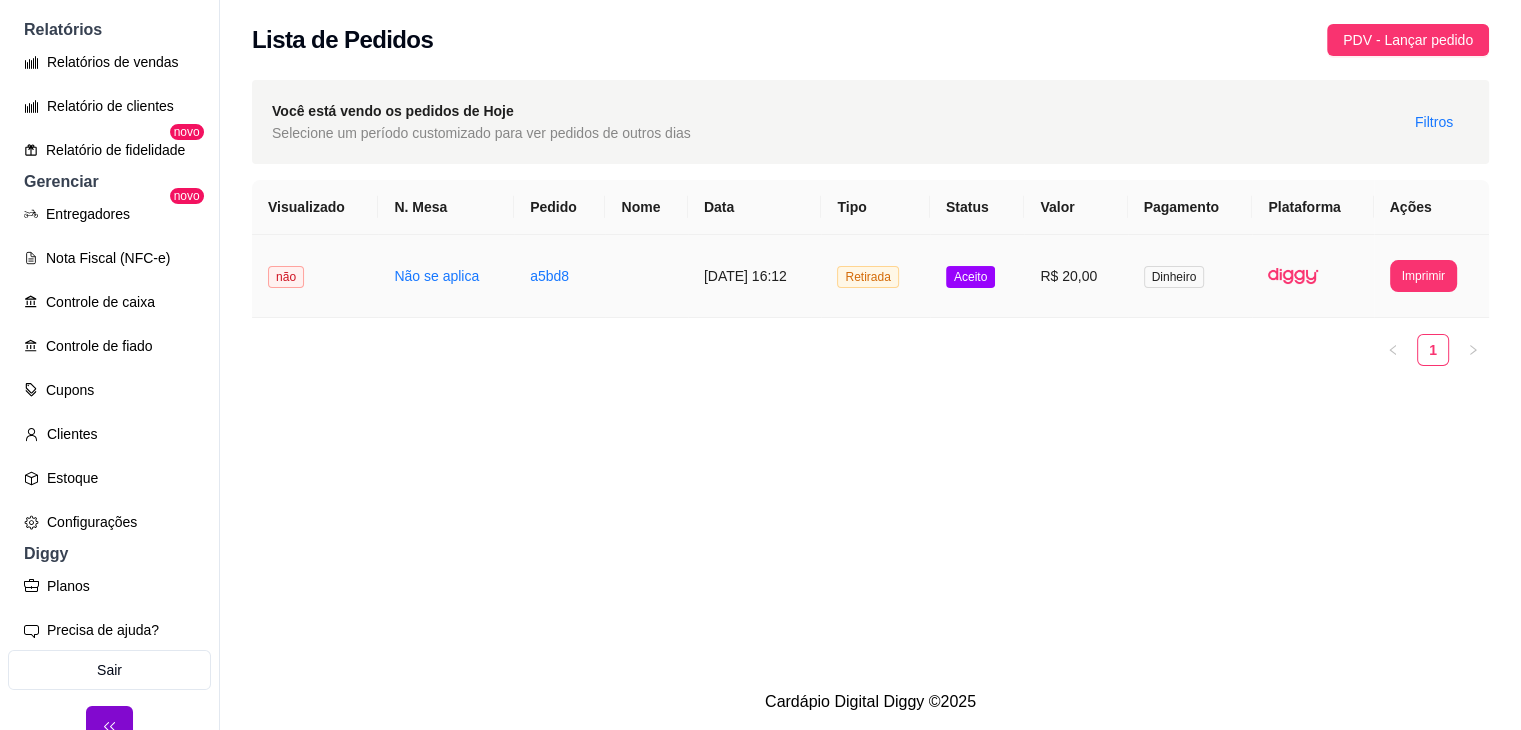 click on "Configurações" at bounding box center (109, 522) 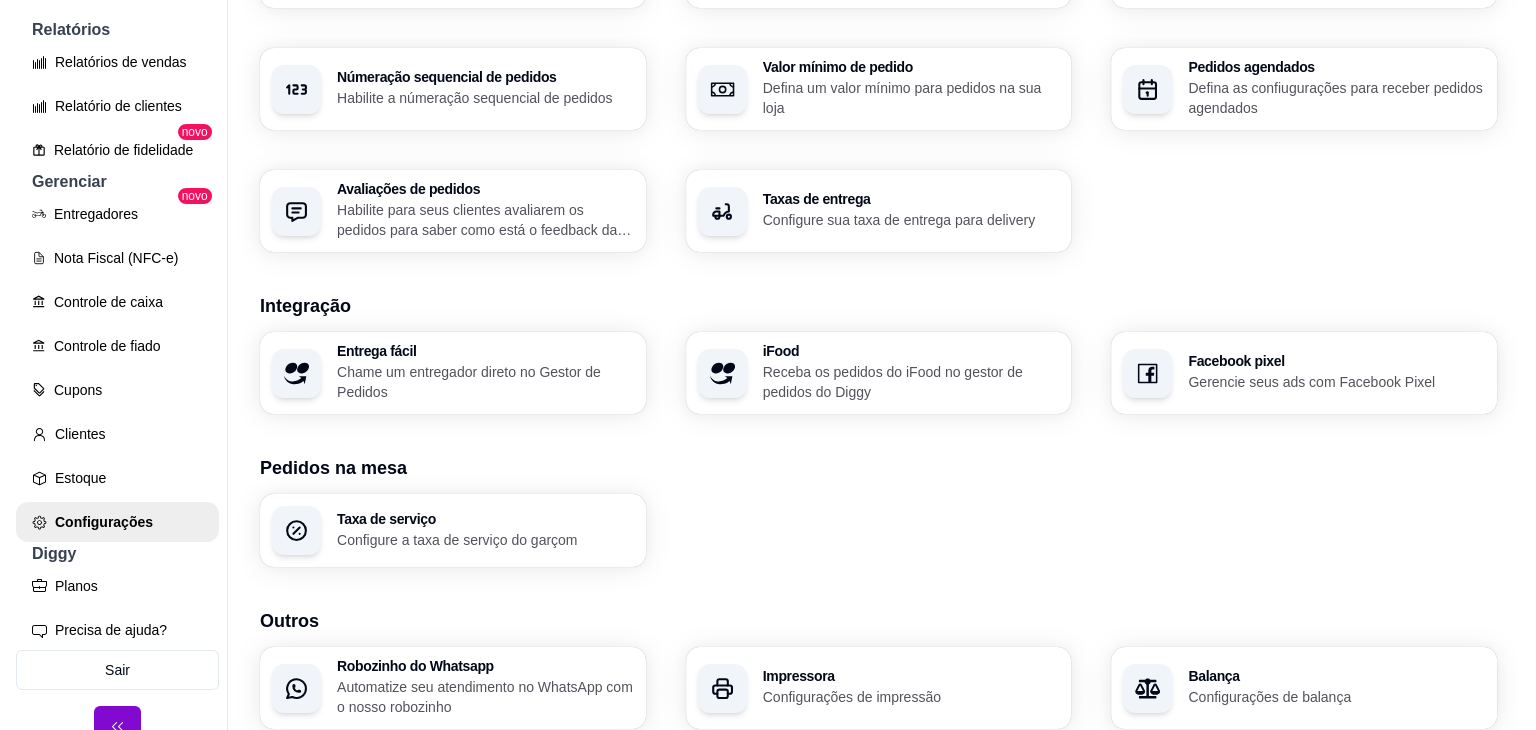 scroll, scrollTop: 694, scrollLeft: 0, axis: vertical 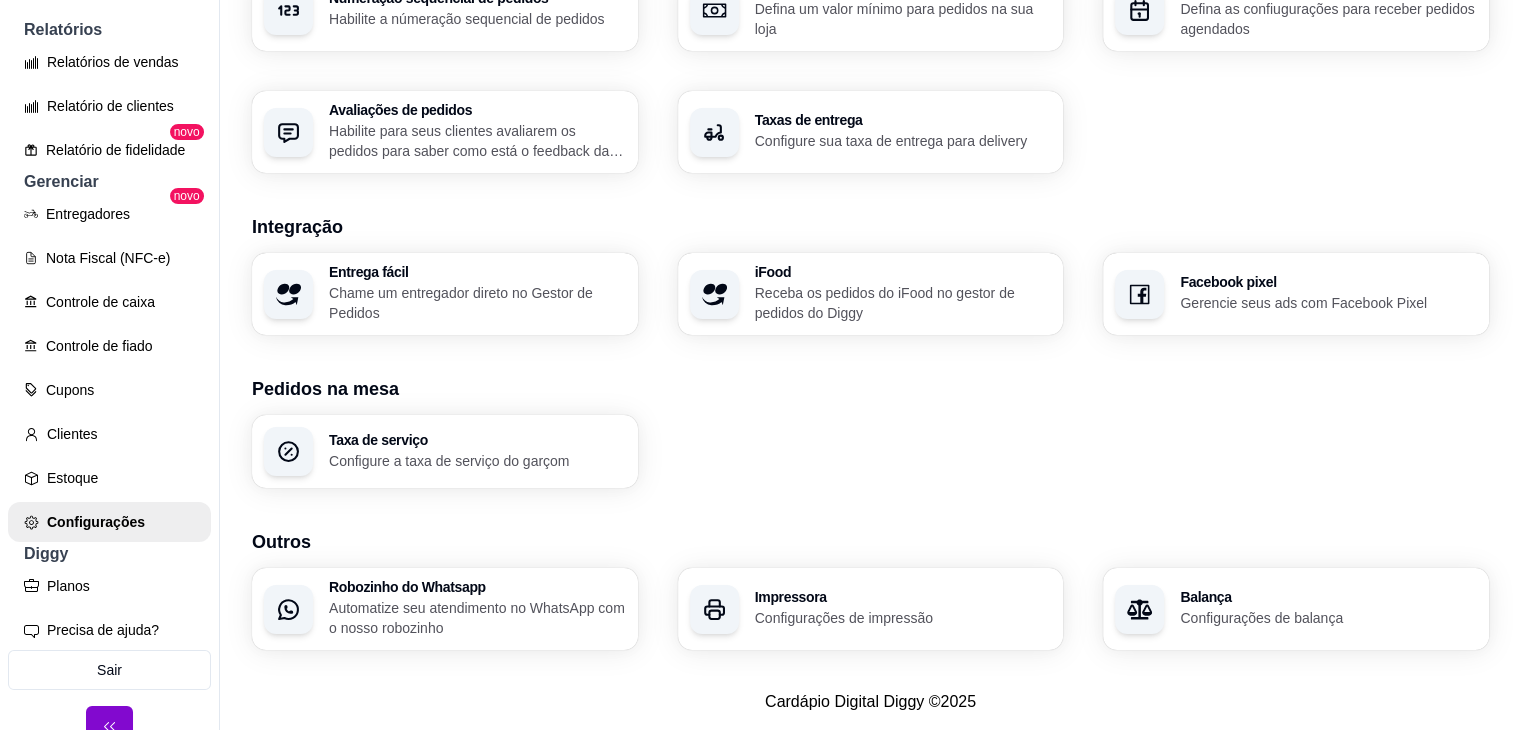 click on "Impressora" at bounding box center (903, 597) 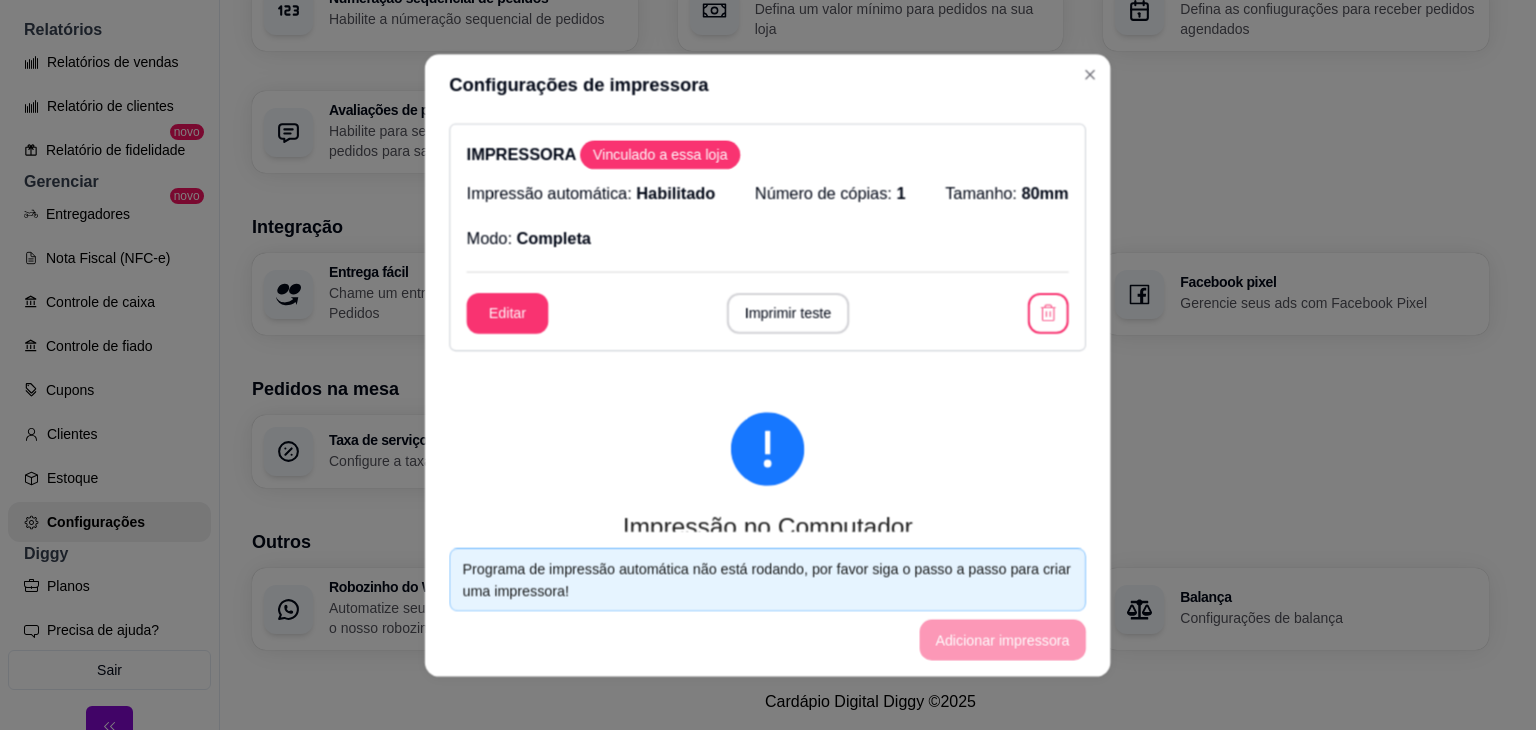 scroll, scrollTop: 640, scrollLeft: 0, axis: vertical 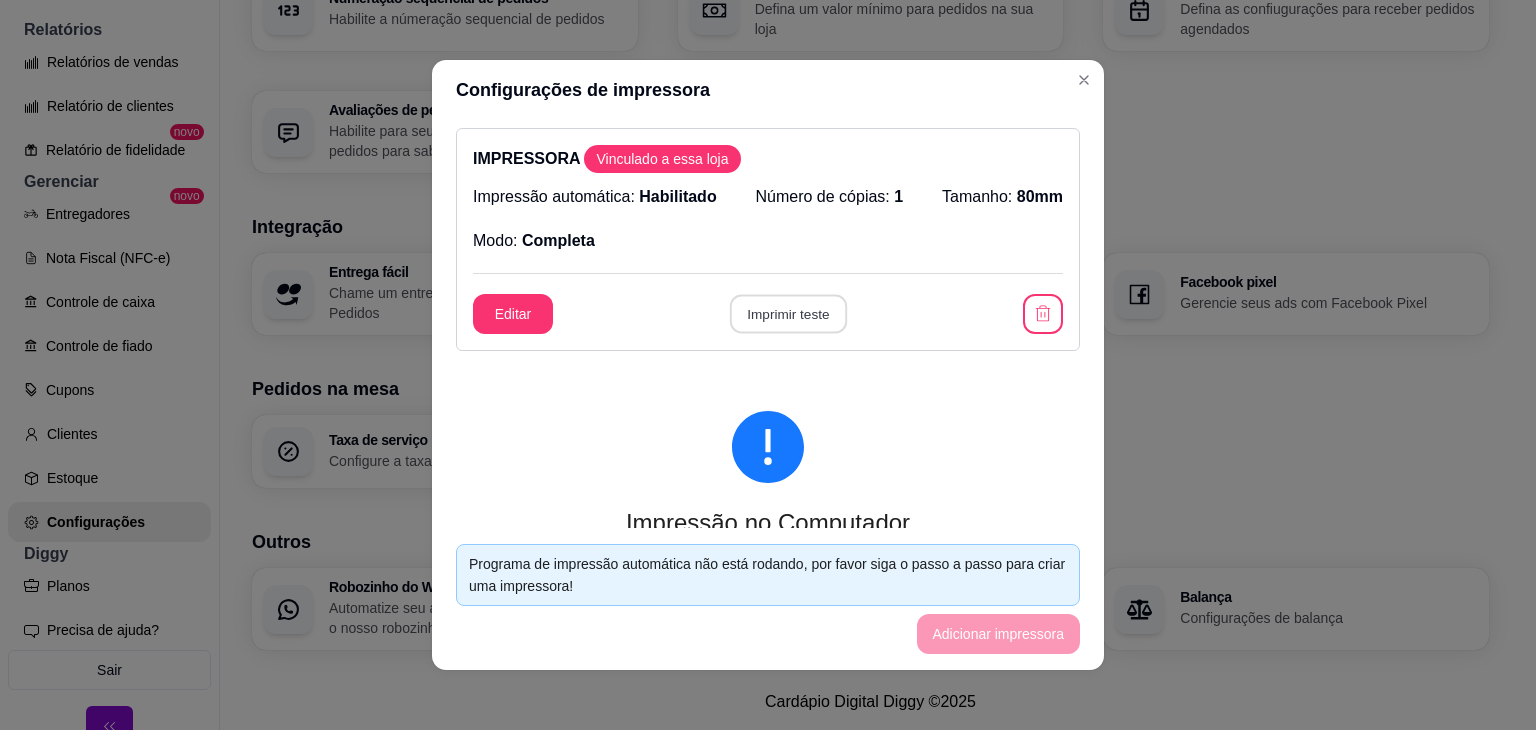 click on "Imprimir teste" at bounding box center (787, 314) 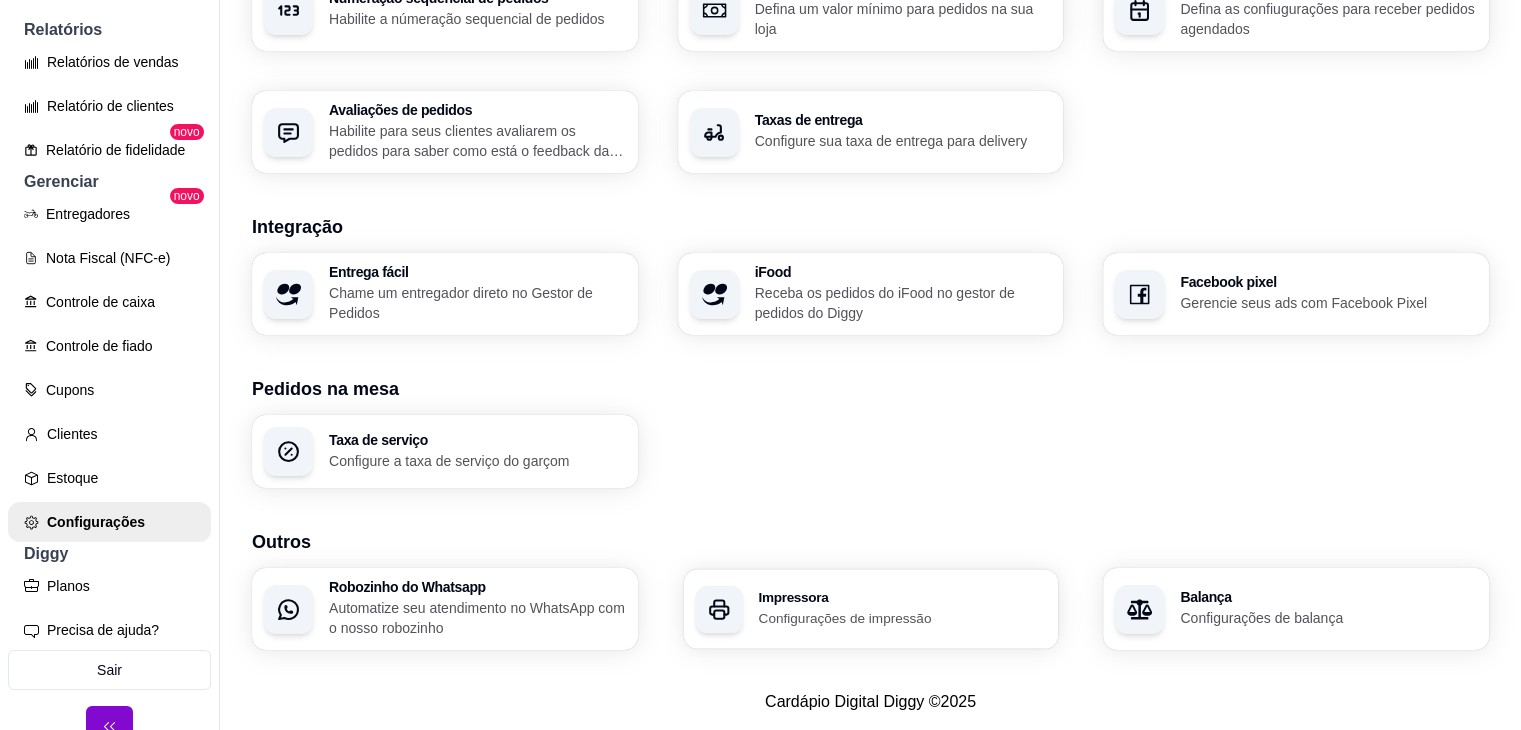click on "Impressora Configurações de impressão" at bounding box center (870, 609) 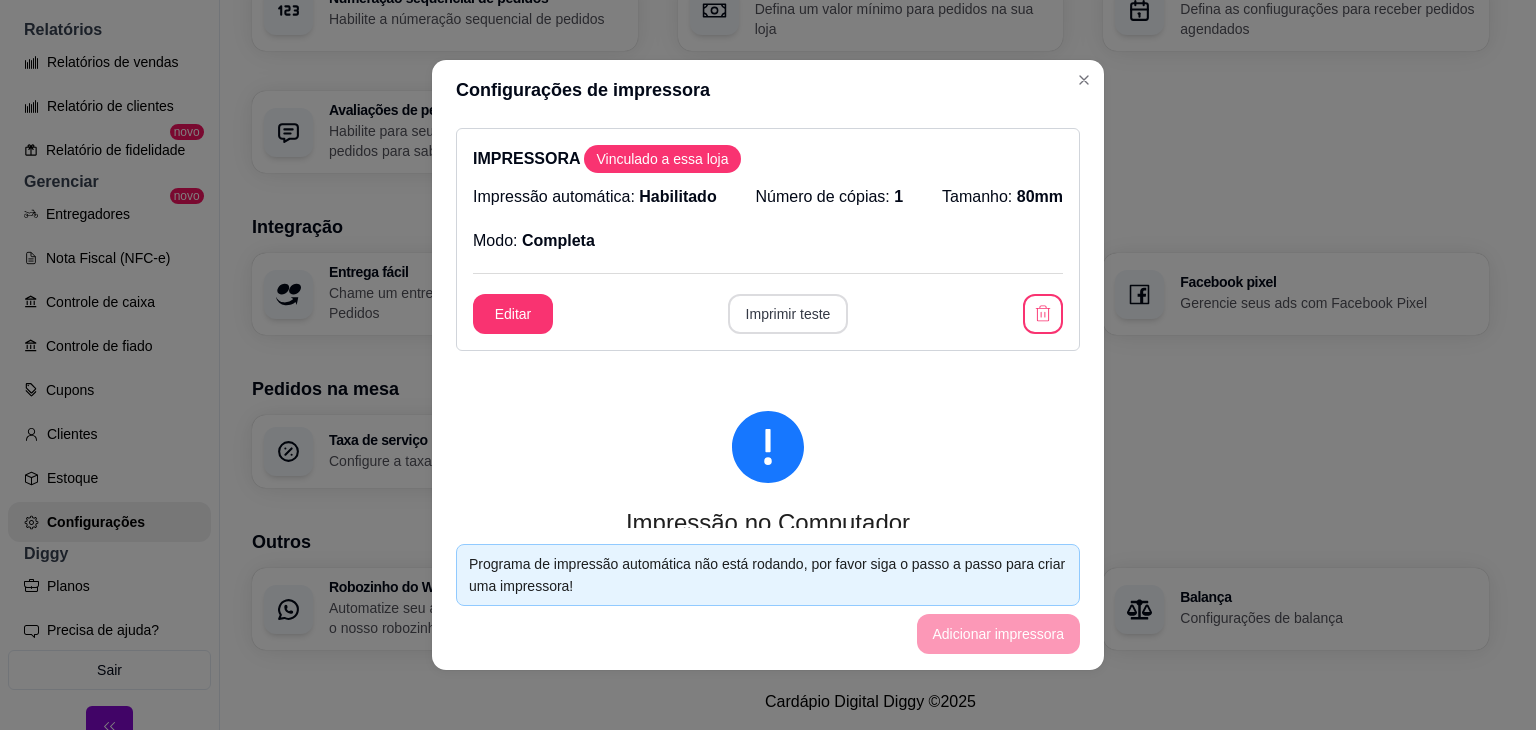 click on "Imprimir teste" at bounding box center [788, 314] 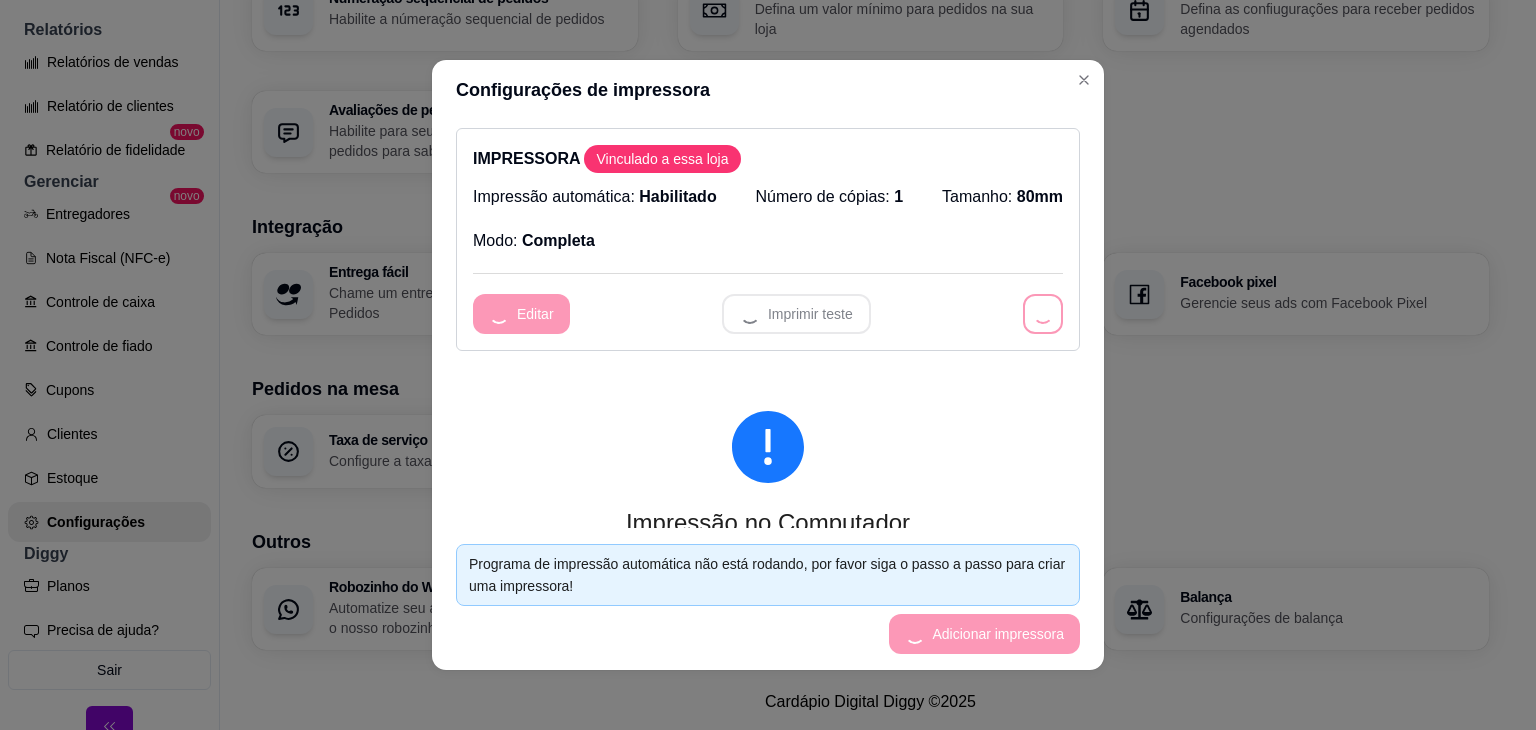 click on "Programa de impressão automática não está rodando, por favor siga o passo a passo para criar uma impressora! Adicionar impressora" at bounding box center [768, 599] 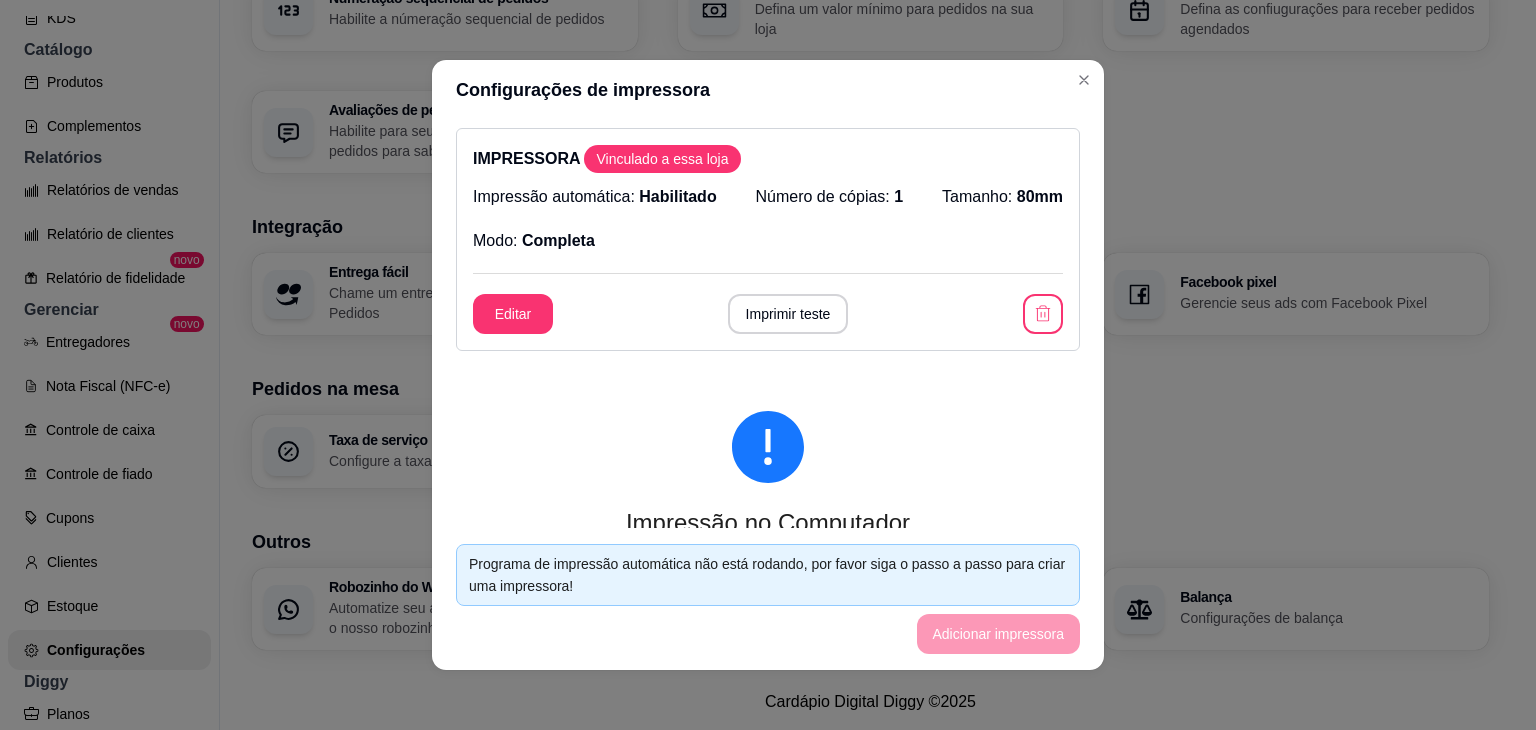 scroll, scrollTop: 792, scrollLeft: 0, axis: vertical 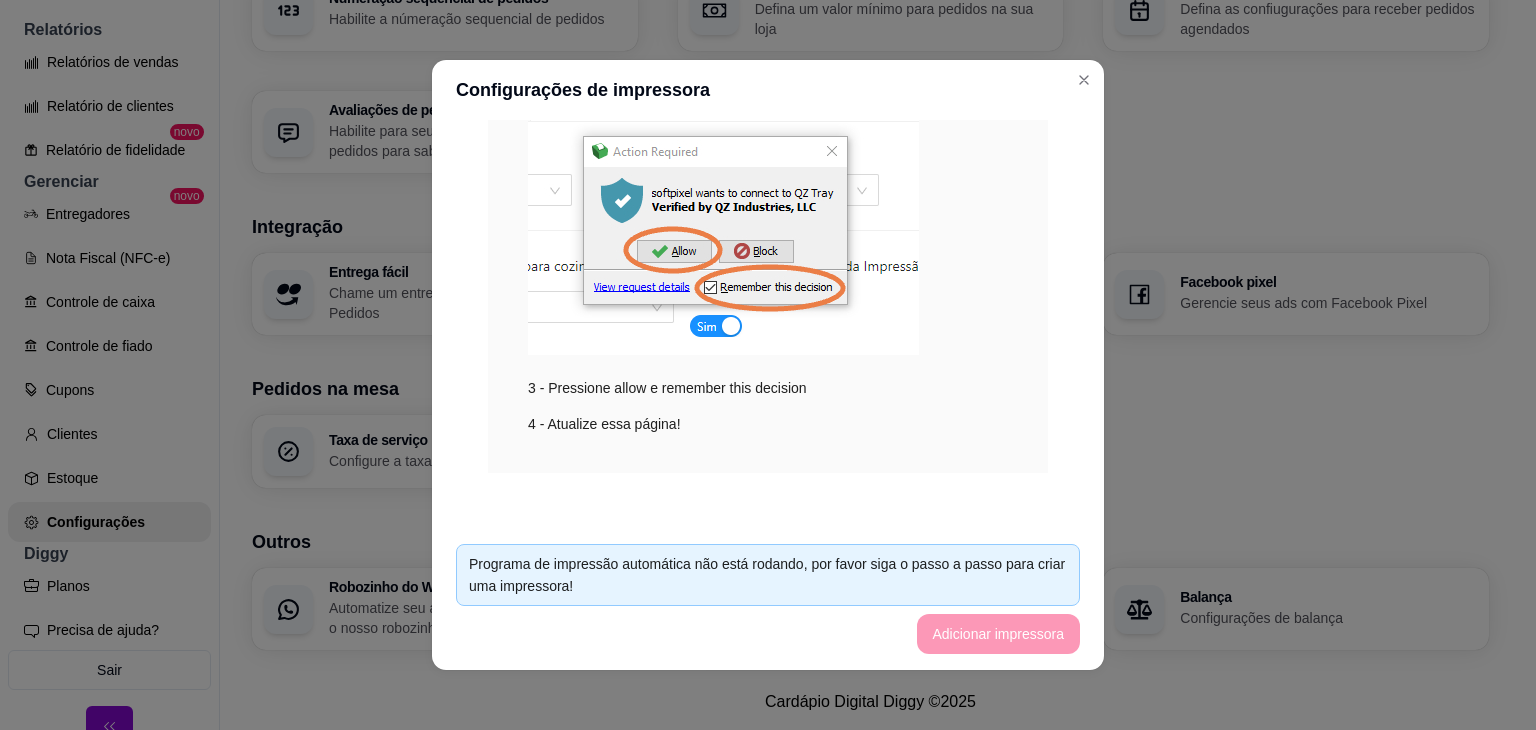 click on "Programa de impressão automática não está rodando, por favor siga o passo a passo para criar uma impressora! Adicionar impressora" at bounding box center (768, 599) 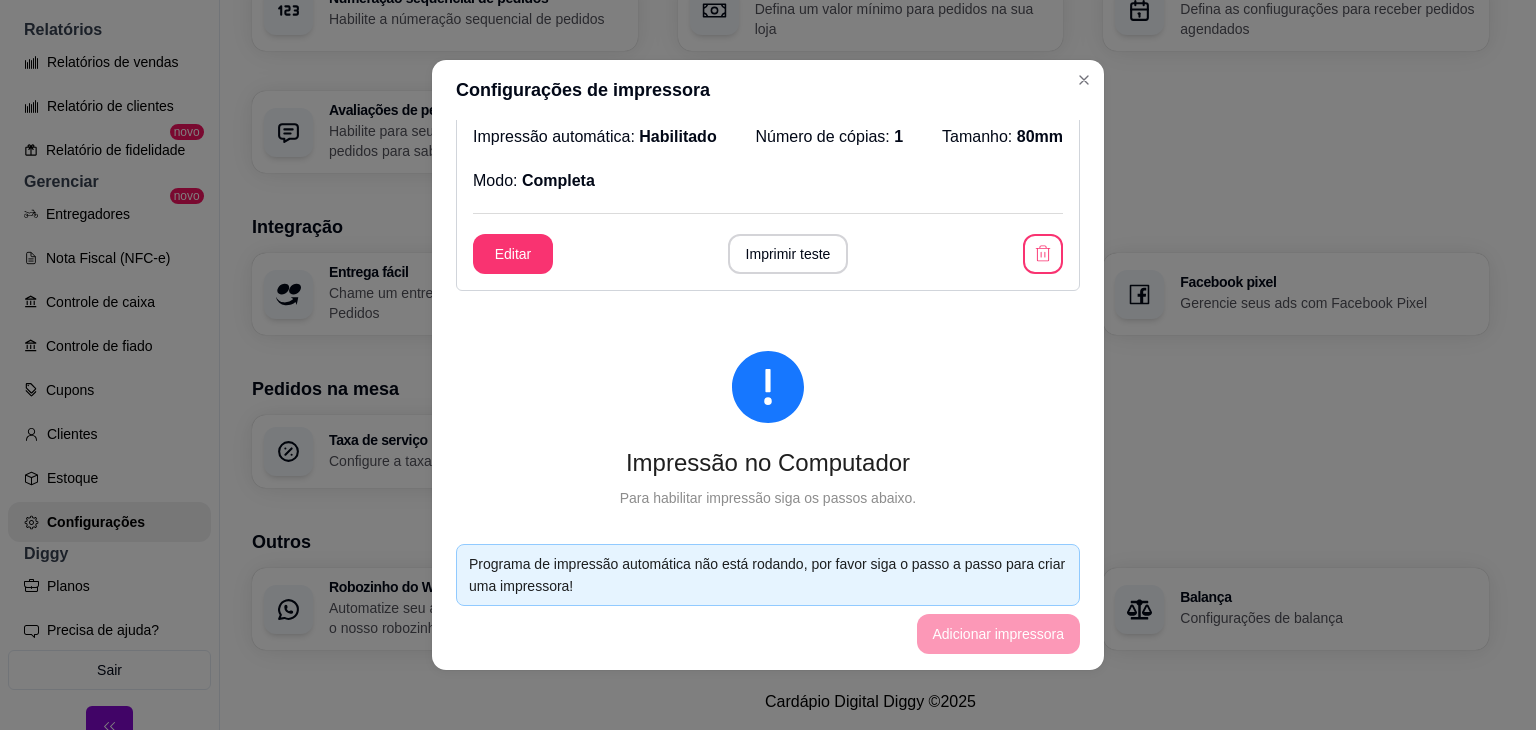 scroll, scrollTop: 0, scrollLeft: 0, axis: both 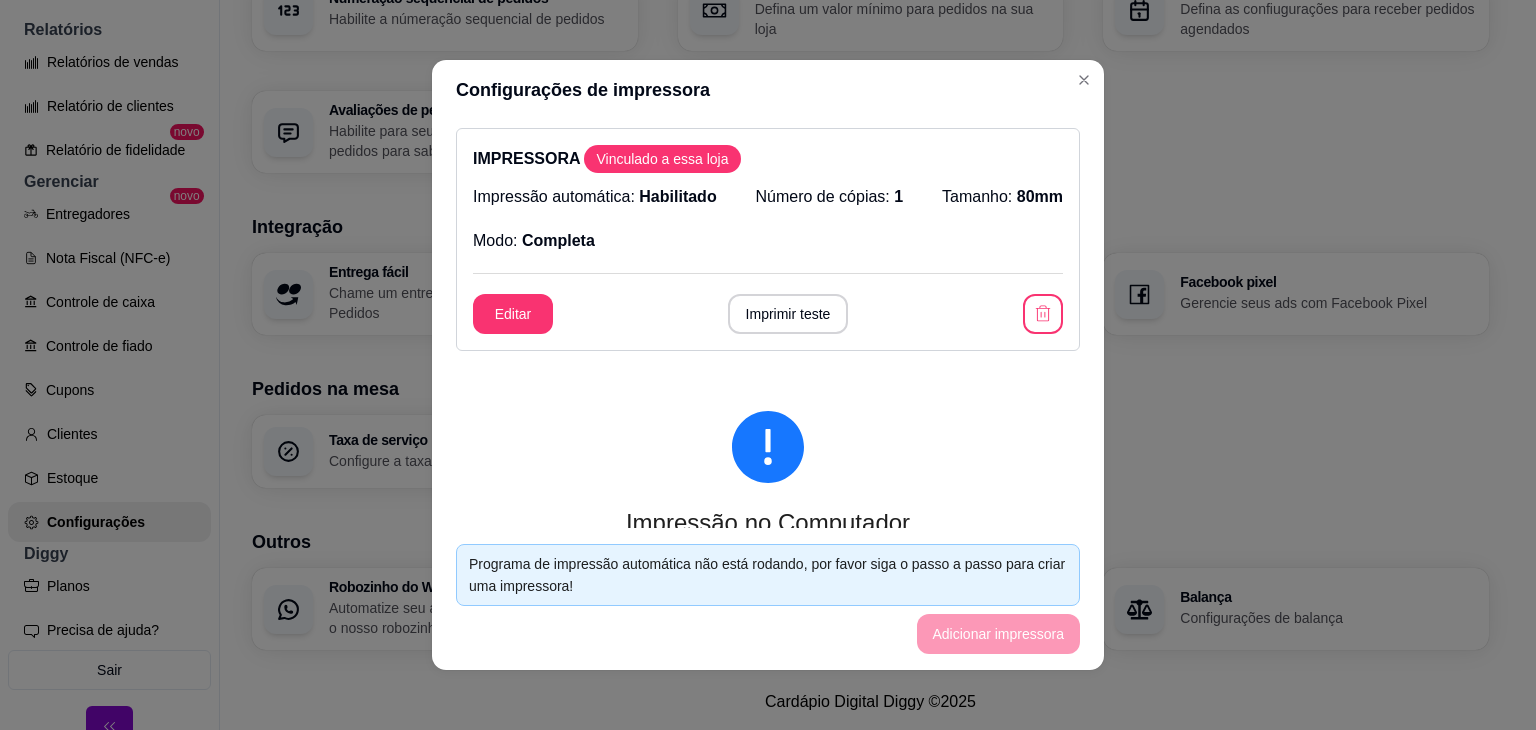 click on "Imprimir teste" at bounding box center (788, 314) 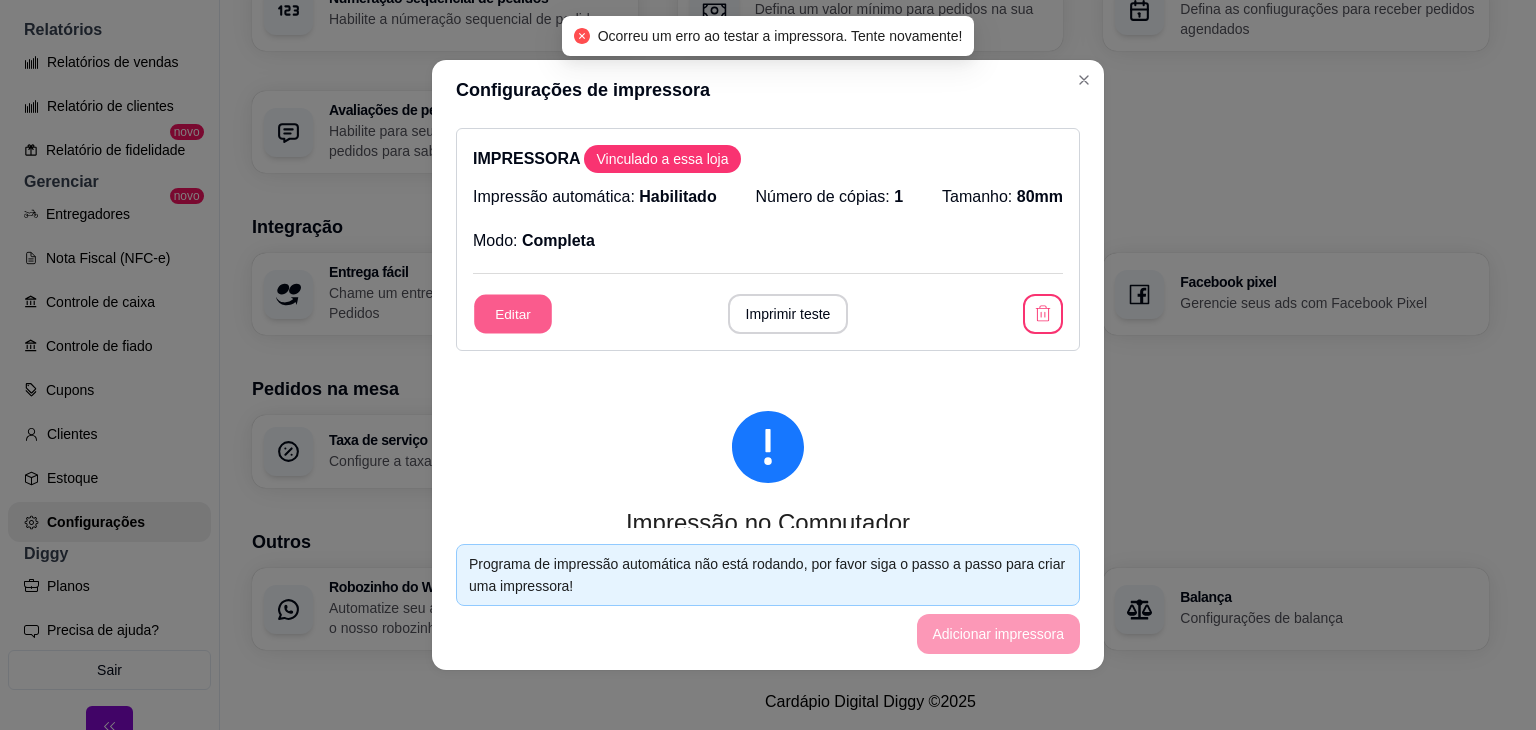 click on "Editar" at bounding box center (513, 314) 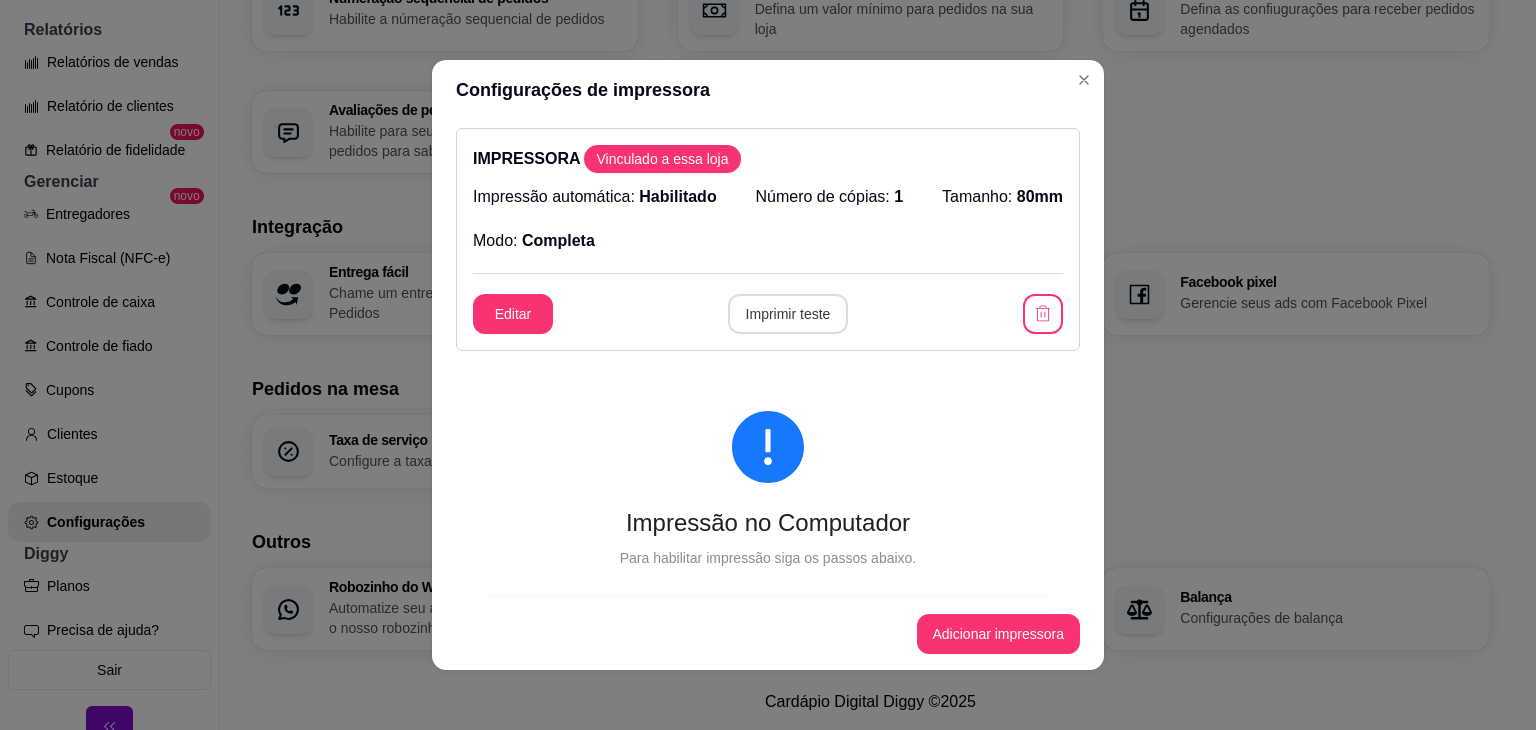click on "Imprimir teste" at bounding box center (788, 314) 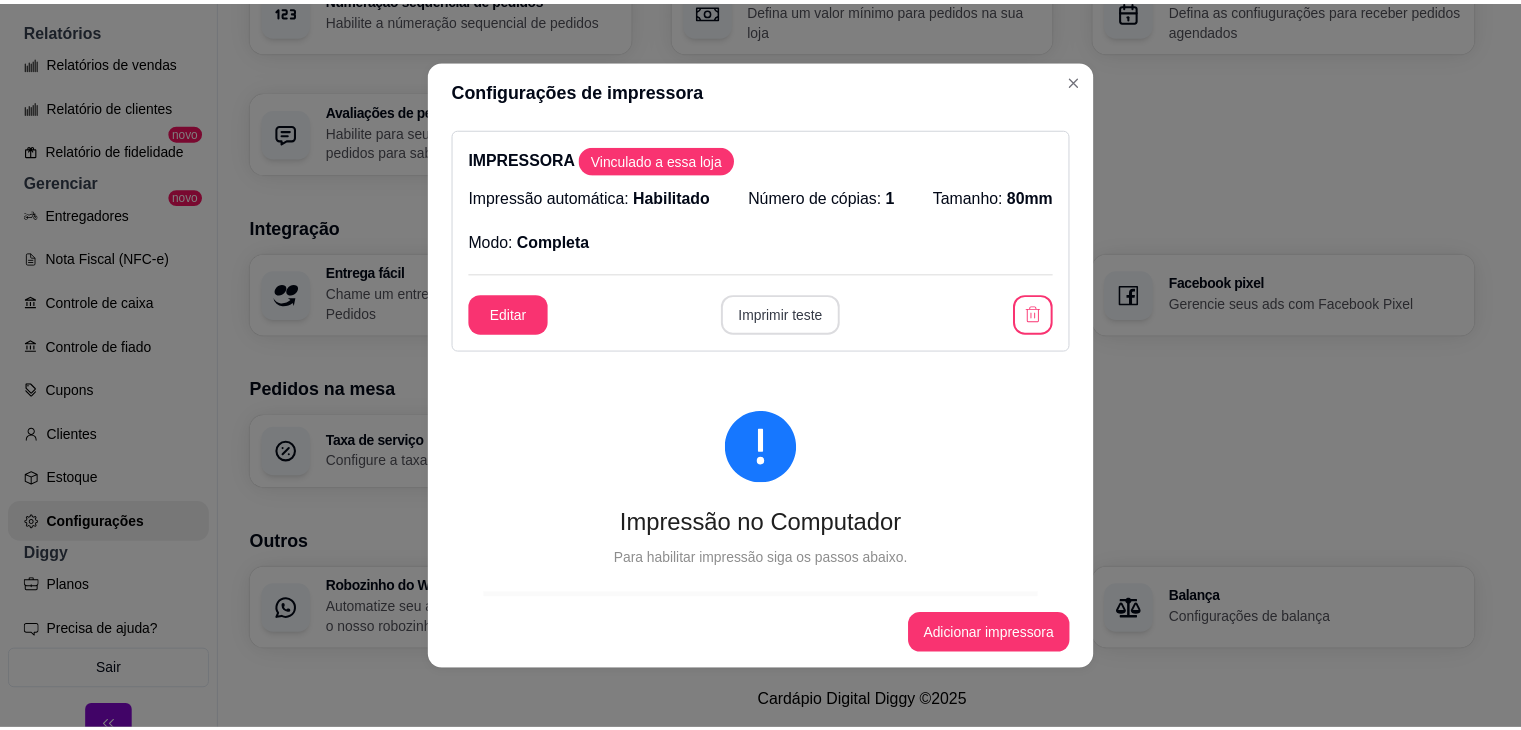 scroll, scrollTop: 640, scrollLeft: 0, axis: vertical 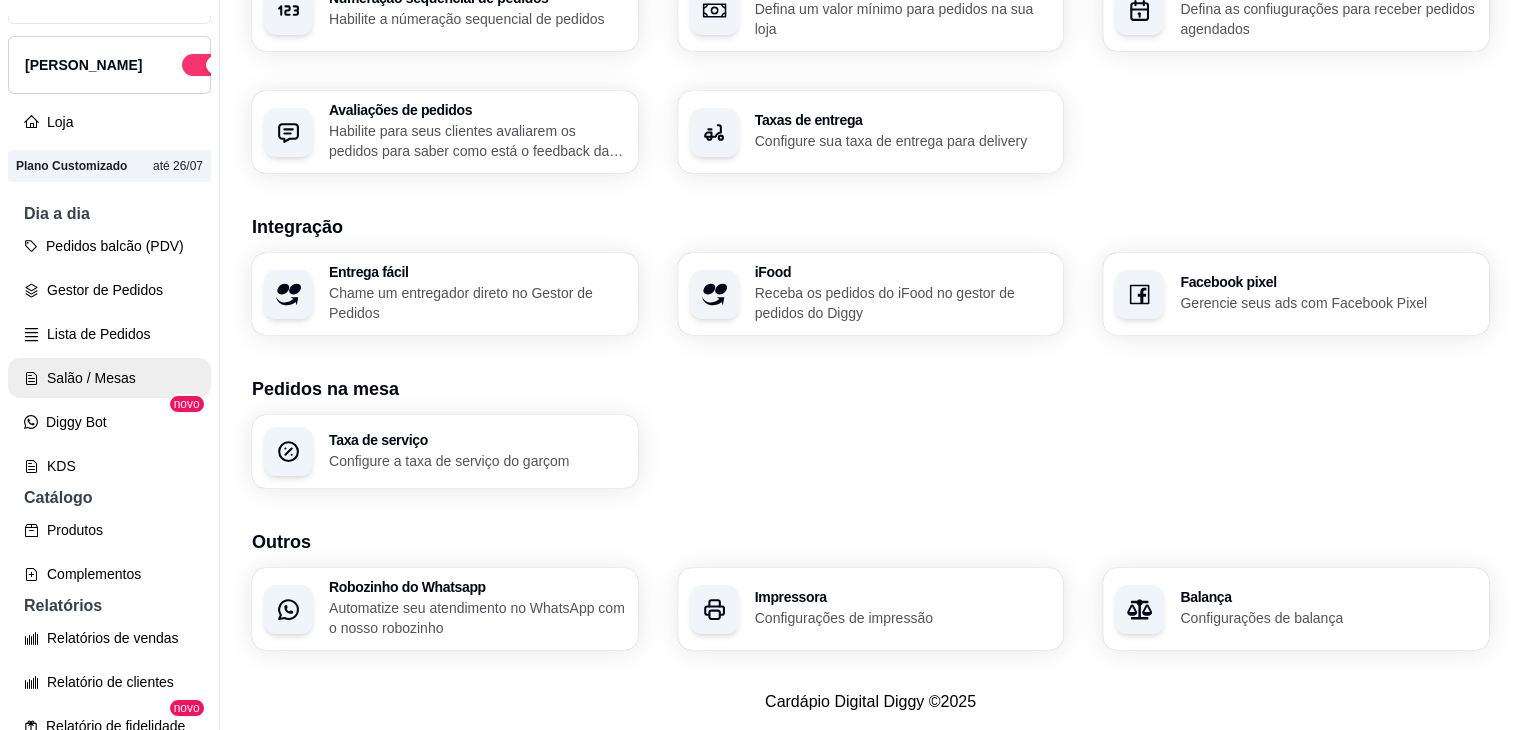 click on "Lista de Pedidos" at bounding box center (109, 334) 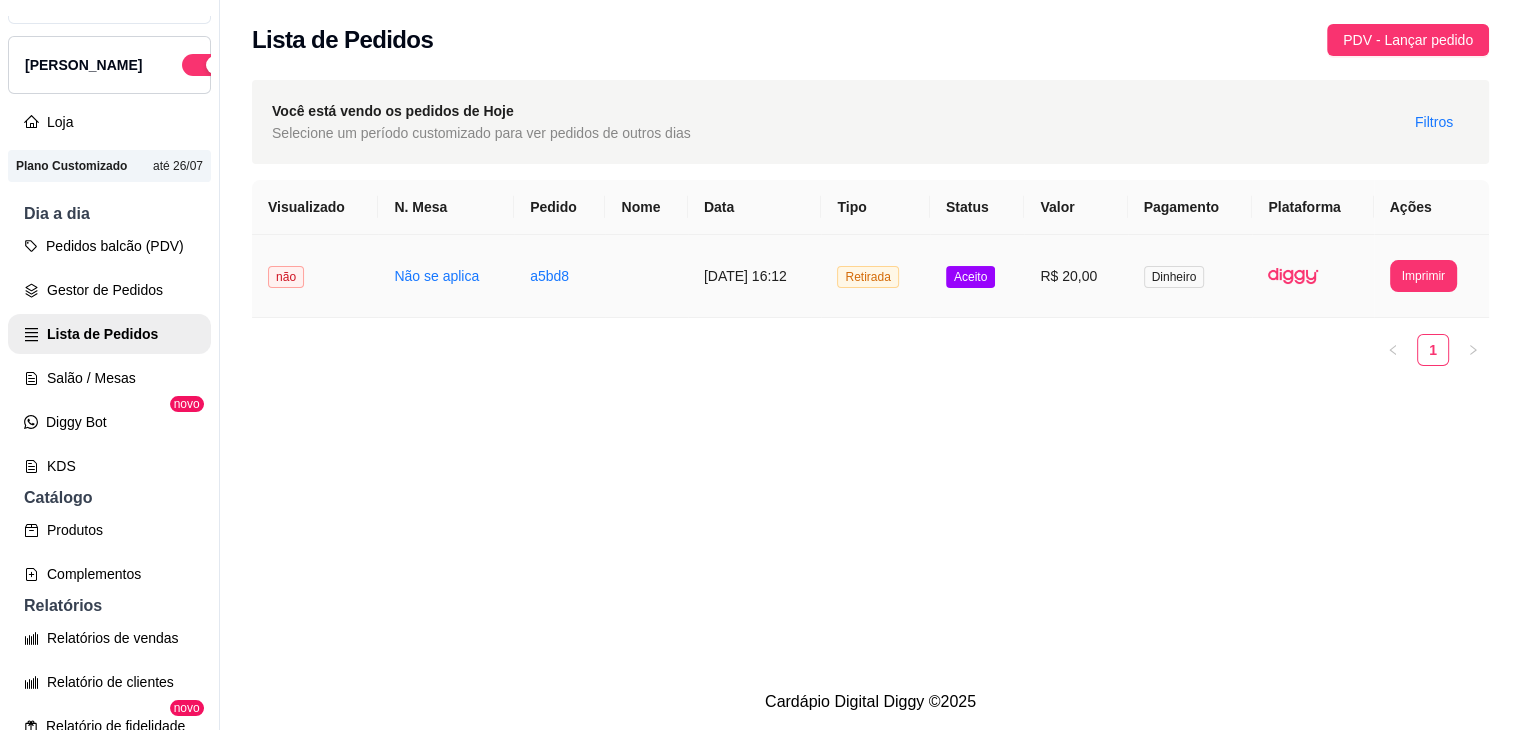 scroll, scrollTop: 0, scrollLeft: 0, axis: both 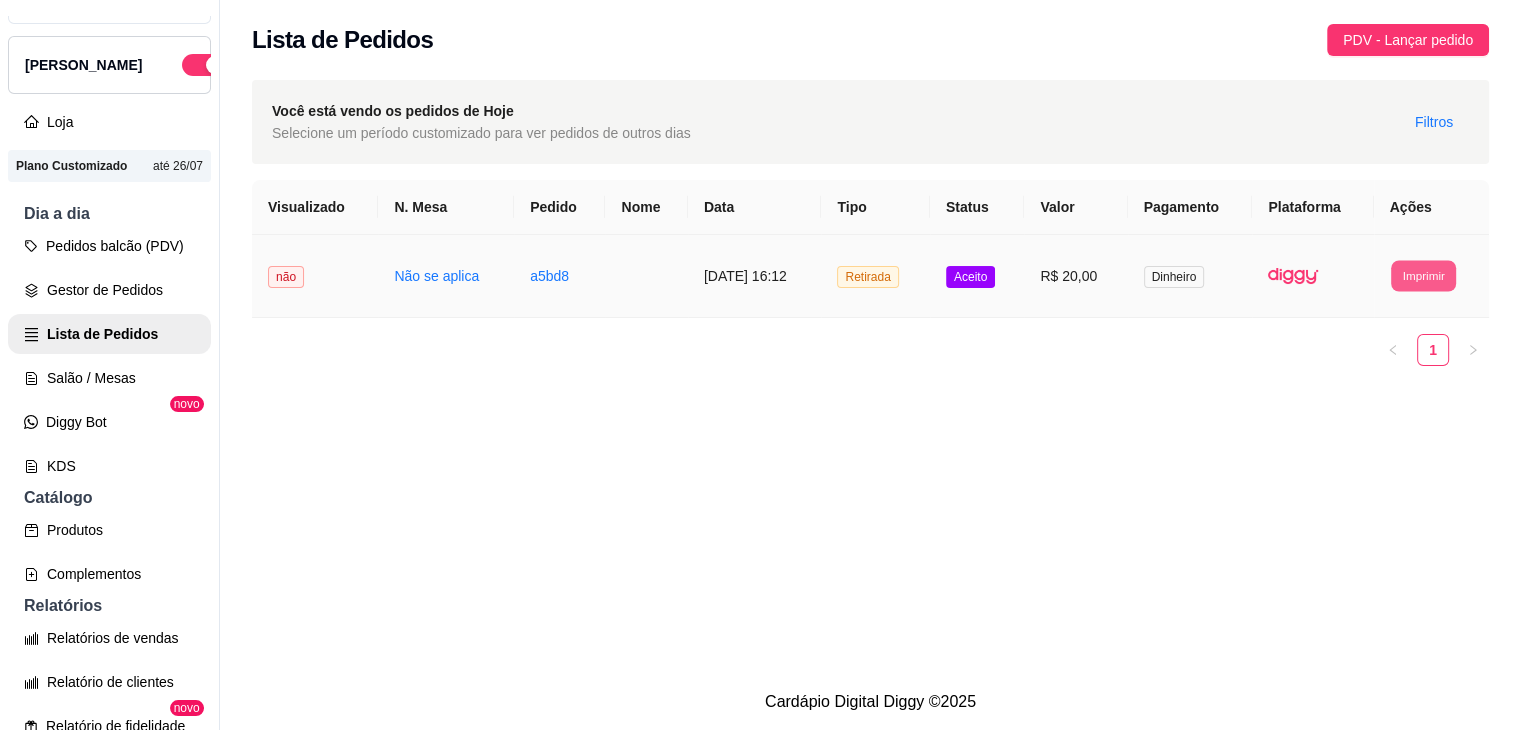 click on "Imprimir" at bounding box center [1423, 275] 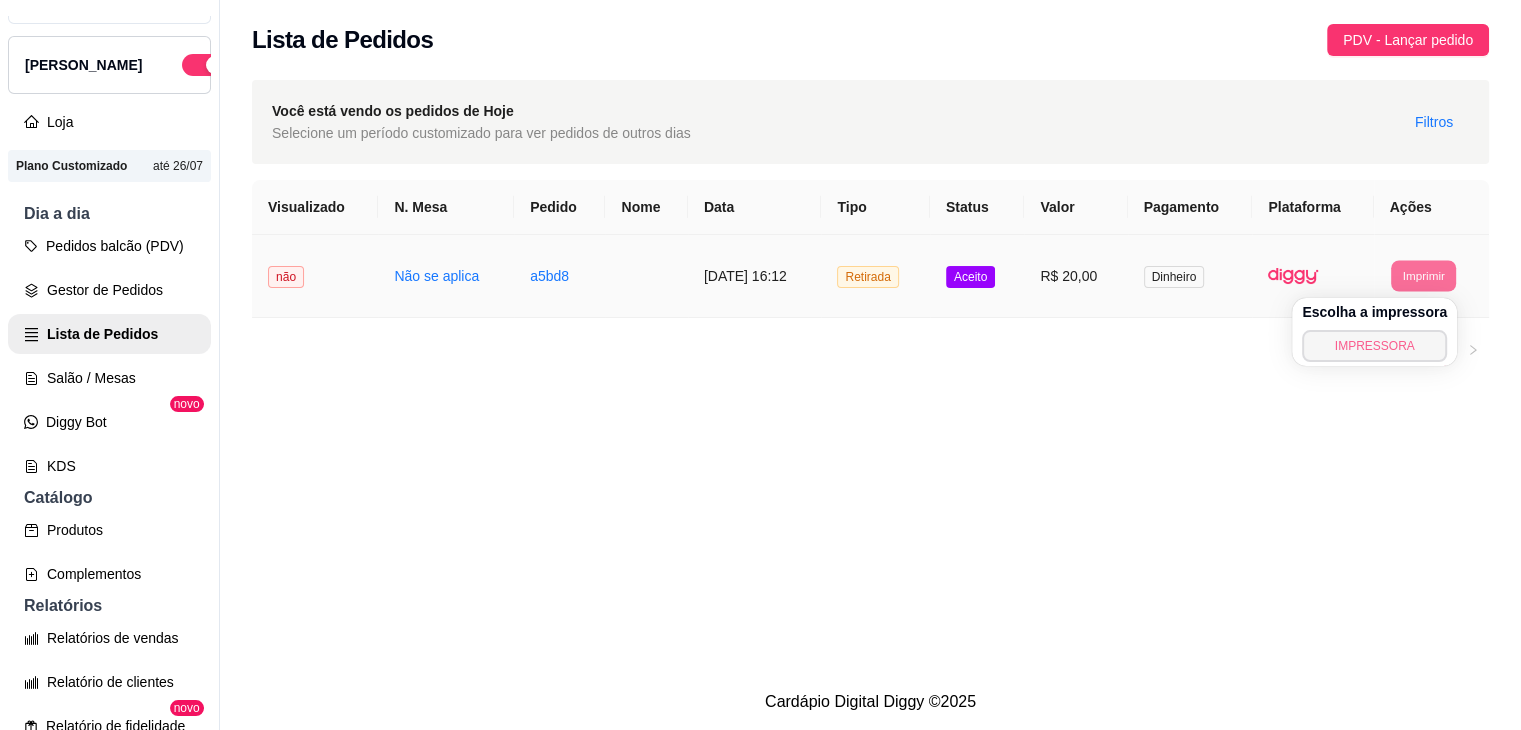 click on "IMPRESSORA" at bounding box center (1374, 346) 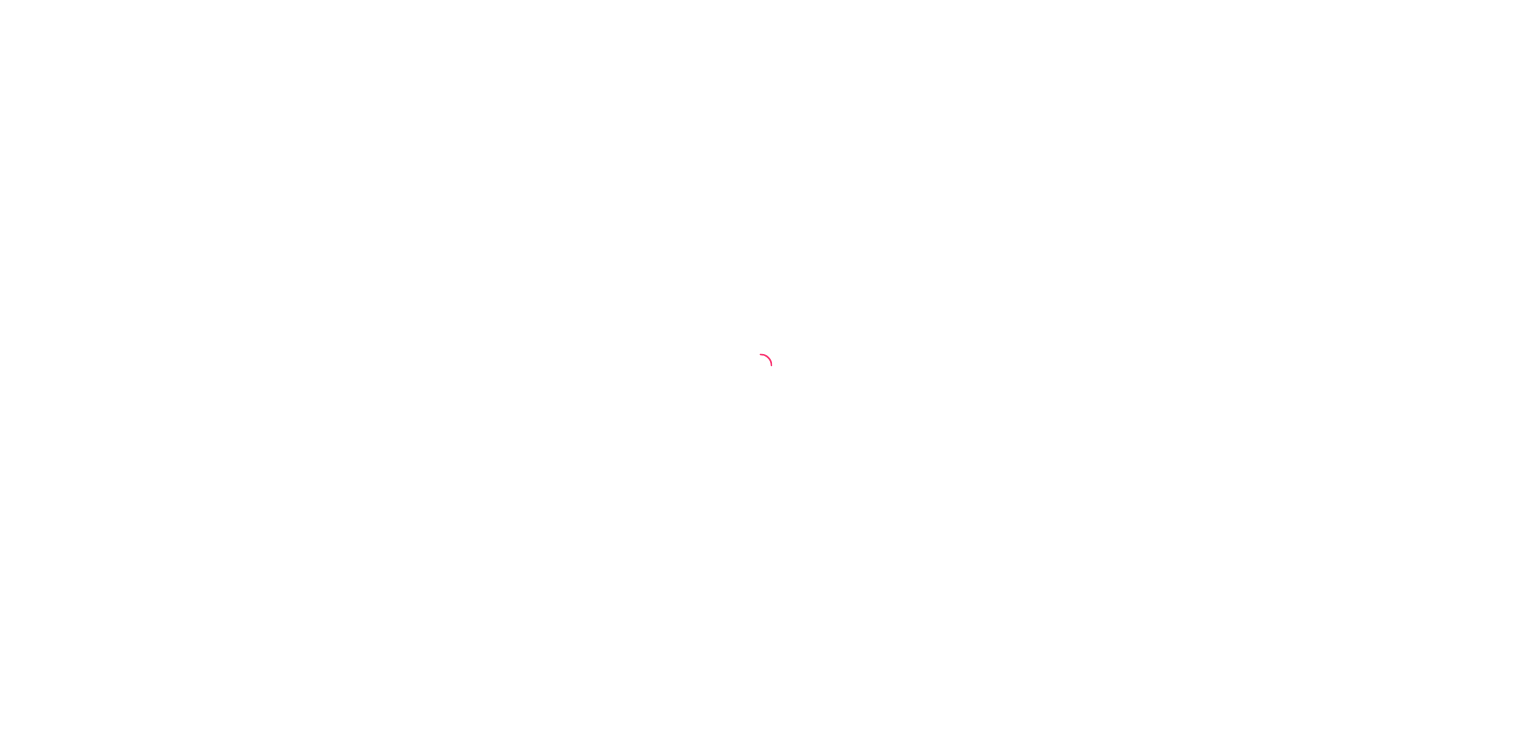 scroll, scrollTop: 0, scrollLeft: 0, axis: both 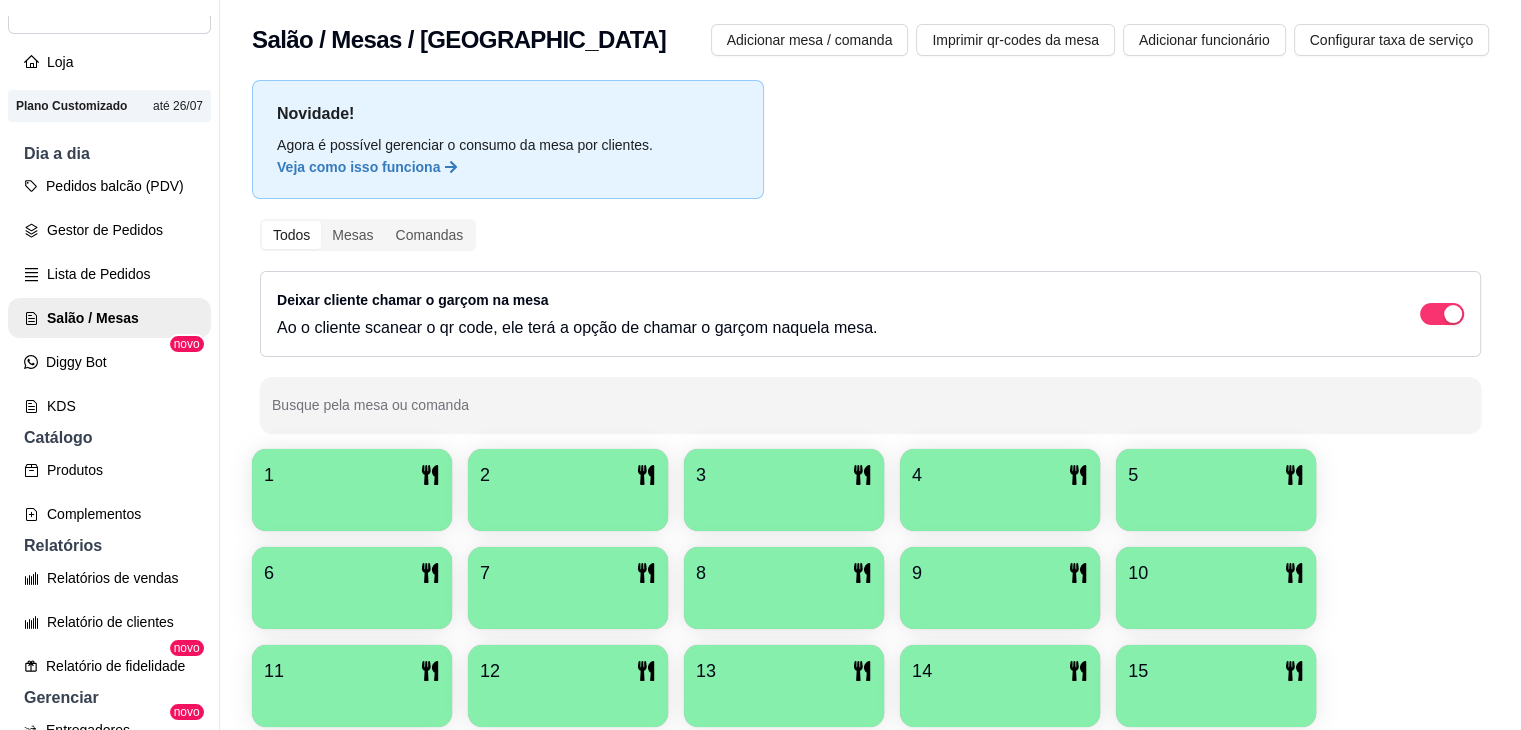click on "Novidade! Agora é possível gerenciar o consumo da mesa por clientes.   Veja como isso funciona Todos Mesas Comandas Deixar cliente chamar o garçom na mesa Ao o cliente scanear o qr code, ele terá a opção de chamar o garçom naquela mesa. Busque pela mesa ou comanda
1 2 3 4 5 6 7 8 9 10 11 12 13 14 15 16" at bounding box center [870, 458] 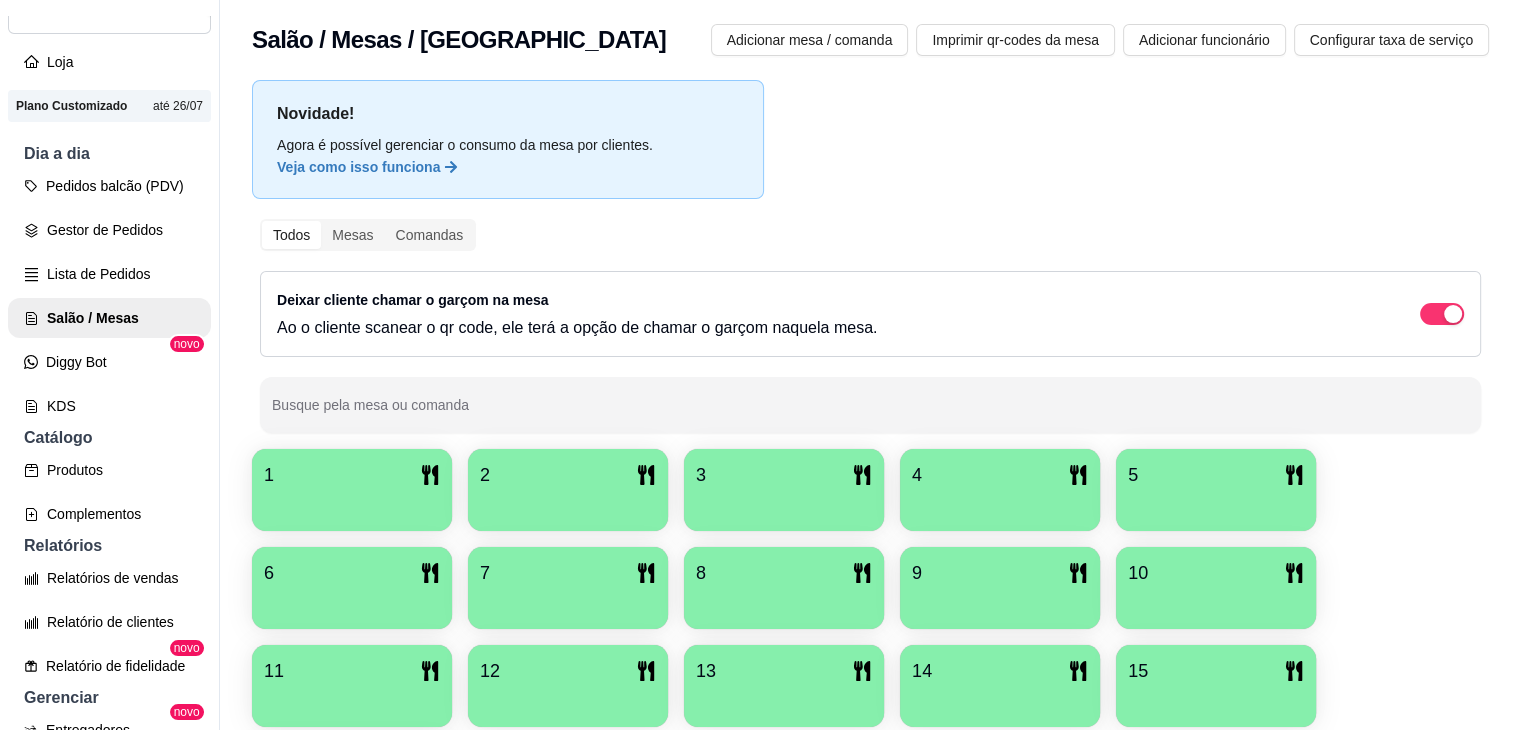 click on "Diggy Bot" at bounding box center [109, 362] 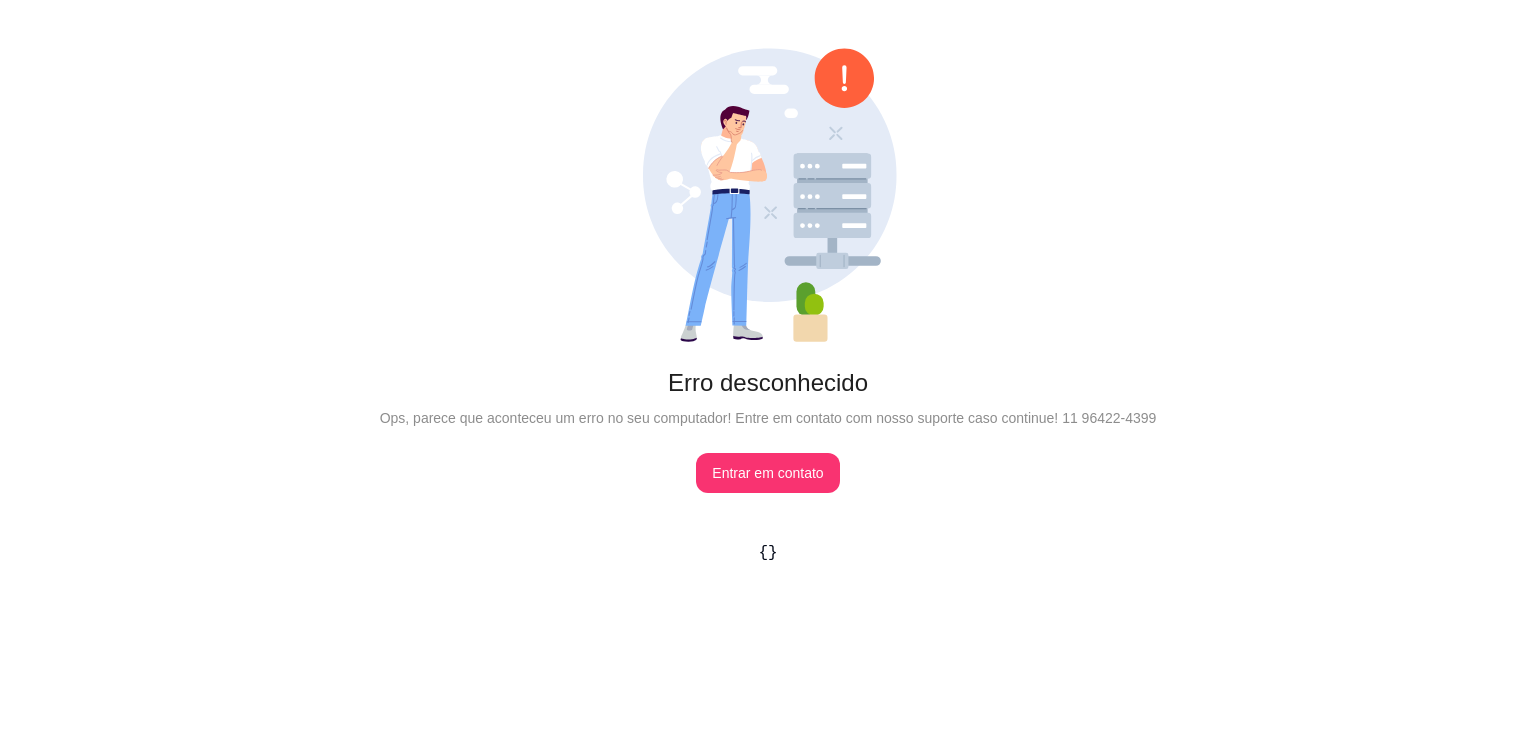 drag, startPoint x: 22, startPoint y: 29, endPoint x: 545, endPoint y: 82, distance: 525.6786 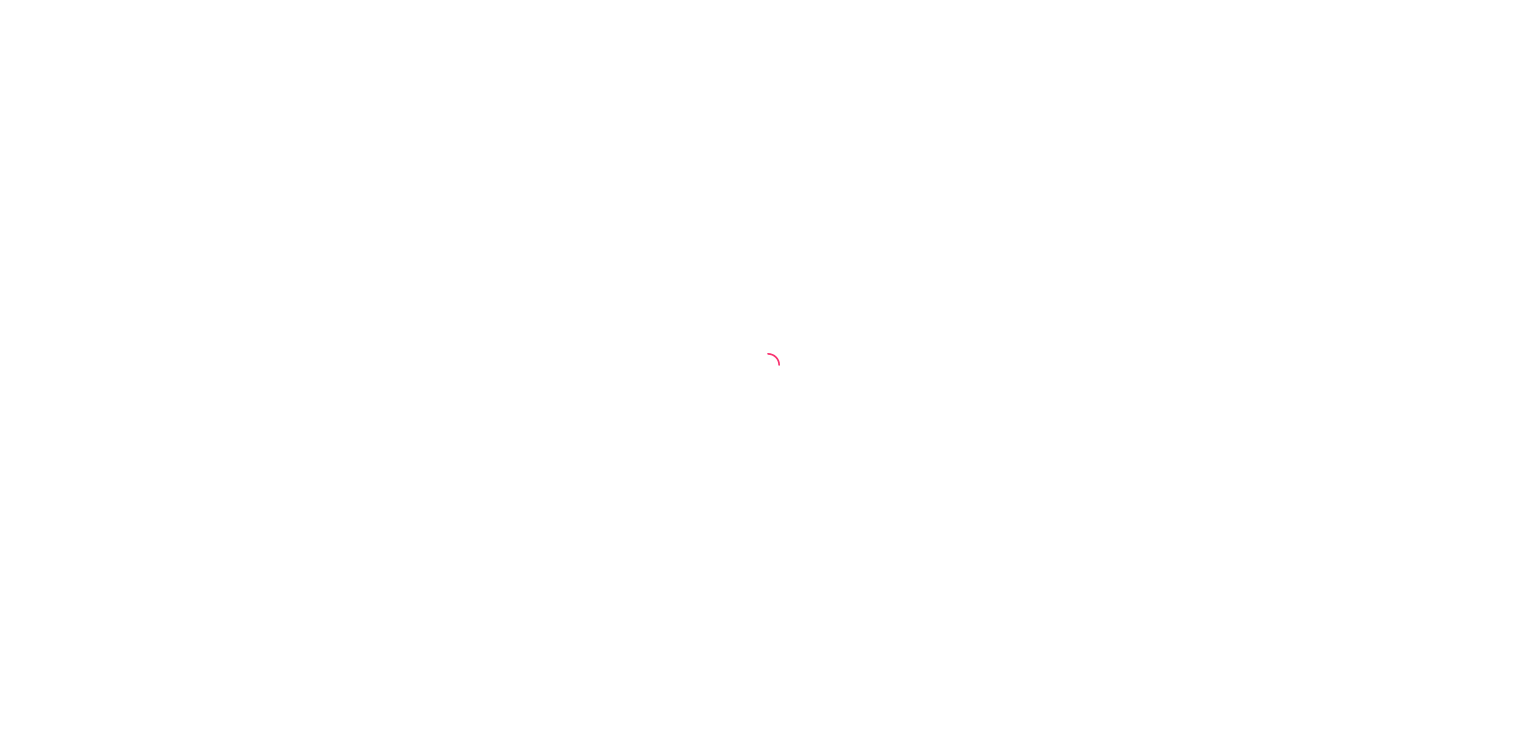 scroll, scrollTop: 0, scrollLeft: 0, axis: both 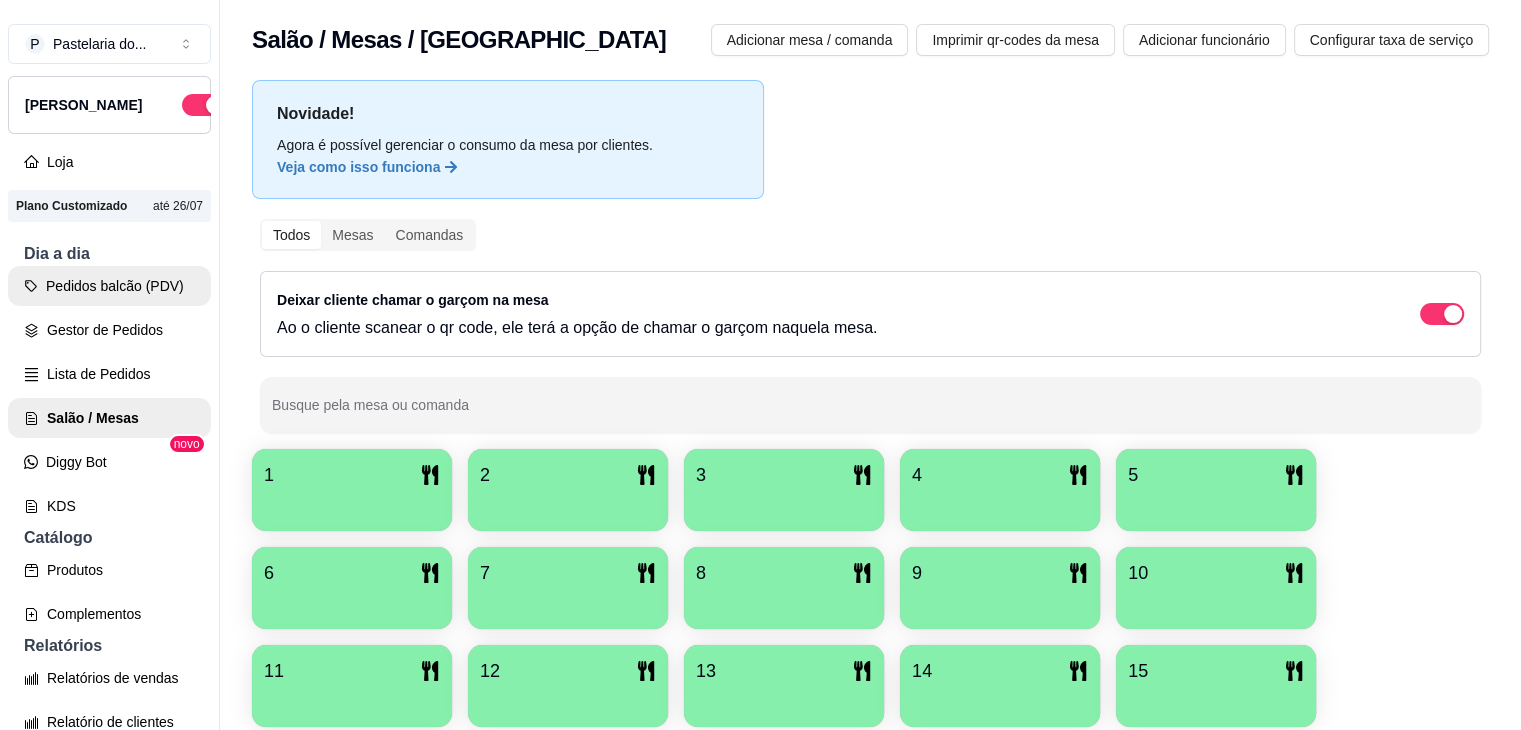 click on "Pedidos balcão (PDV)" at bounding box center [109, 286] 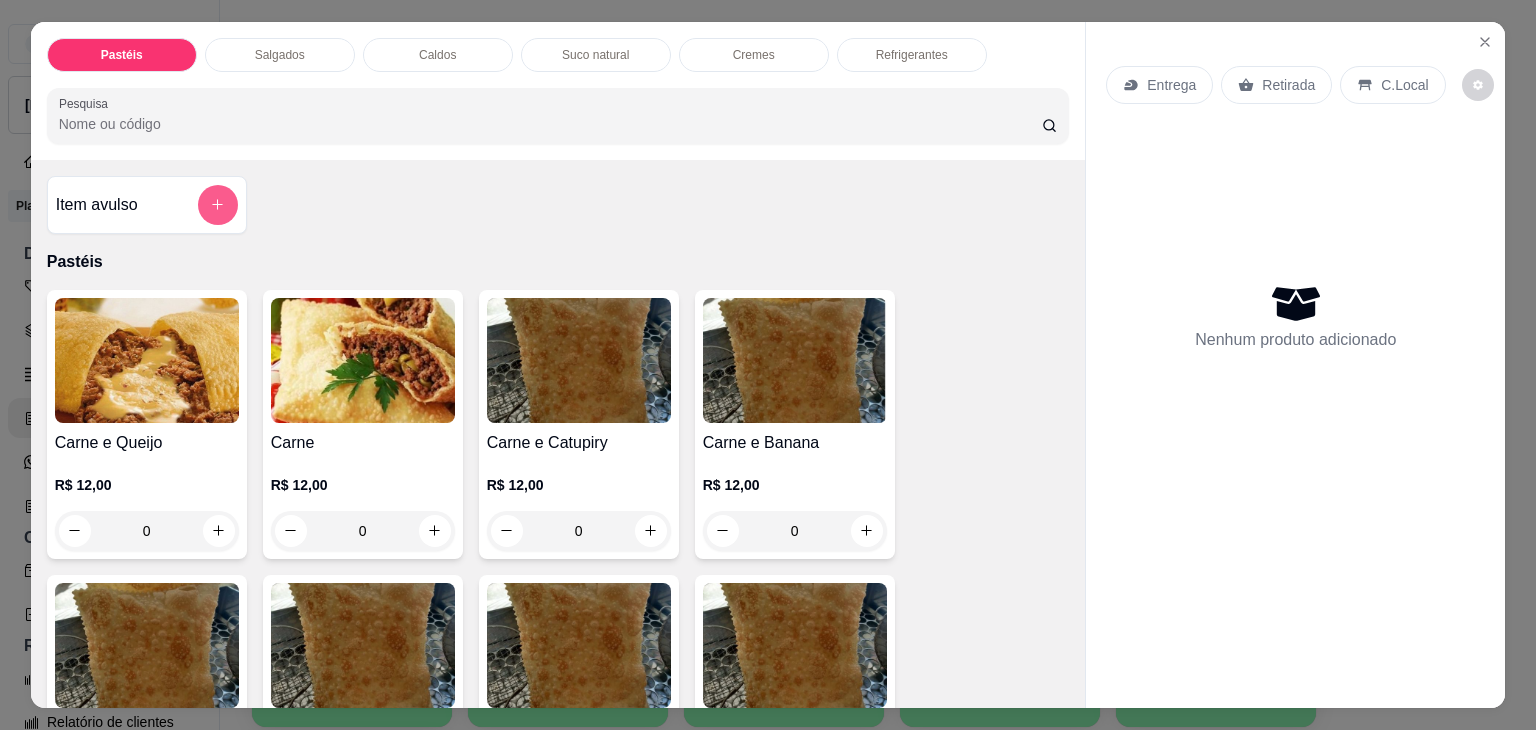 click 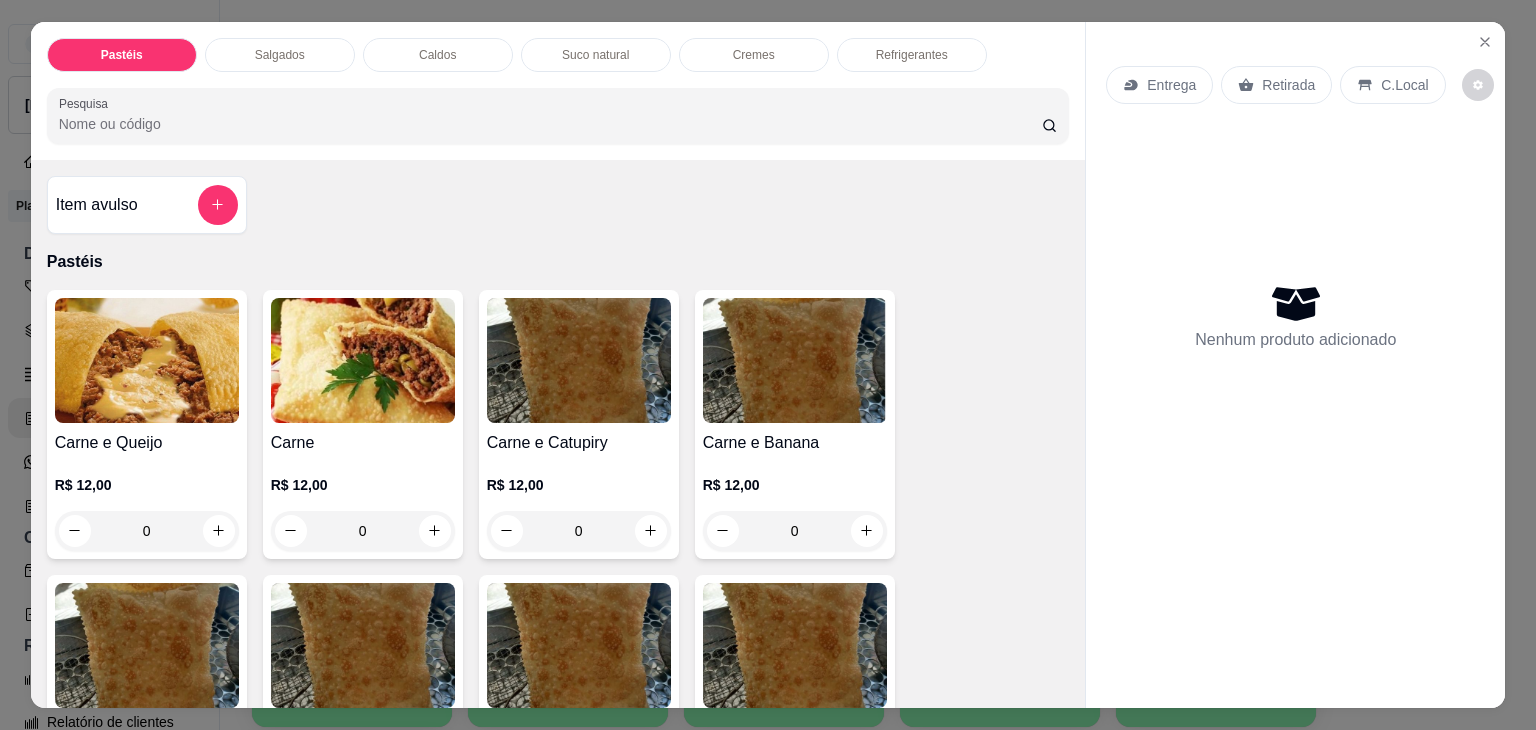 click on "Nome do produto" at bounding box center [768, 295] 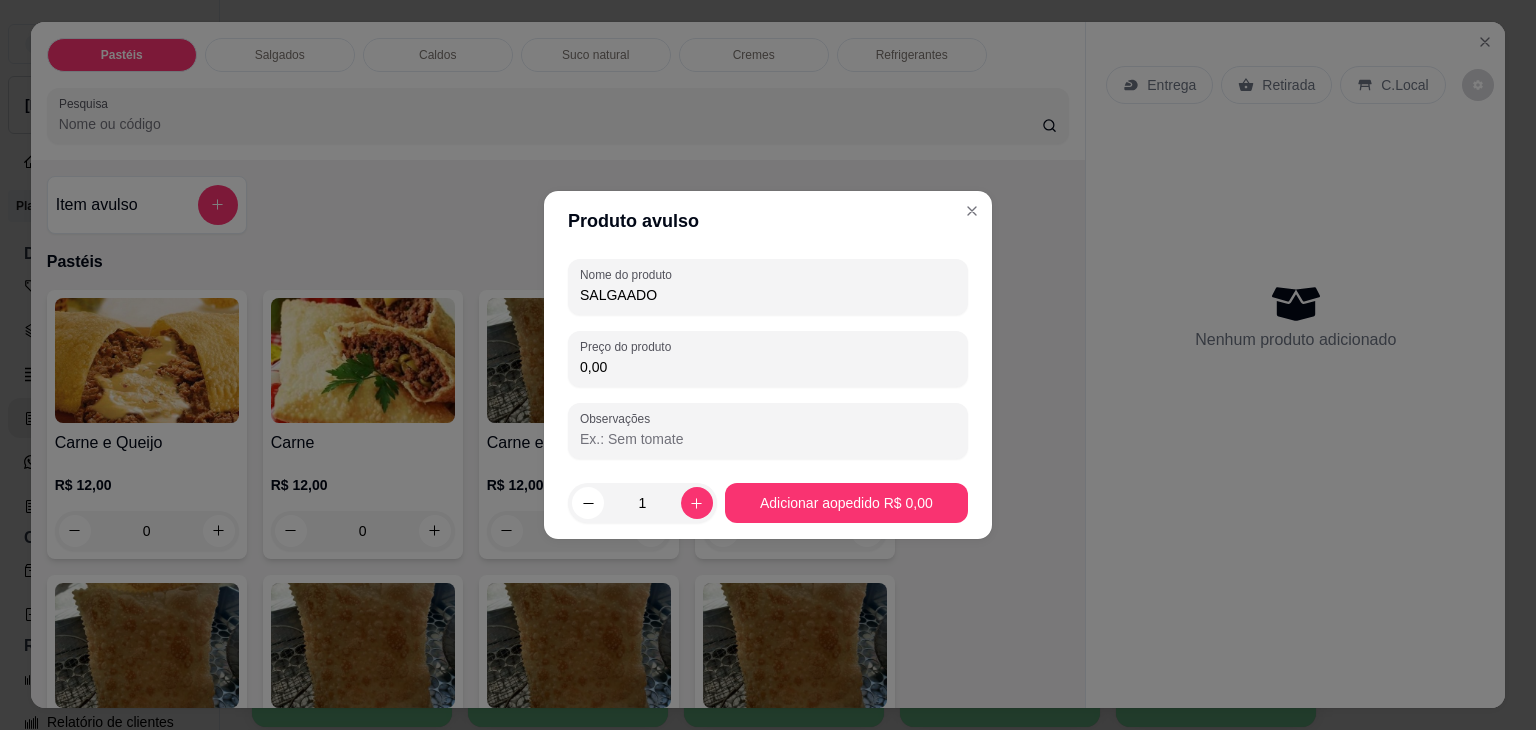 click on "SALGAADO" at bounding box center [768, 295] 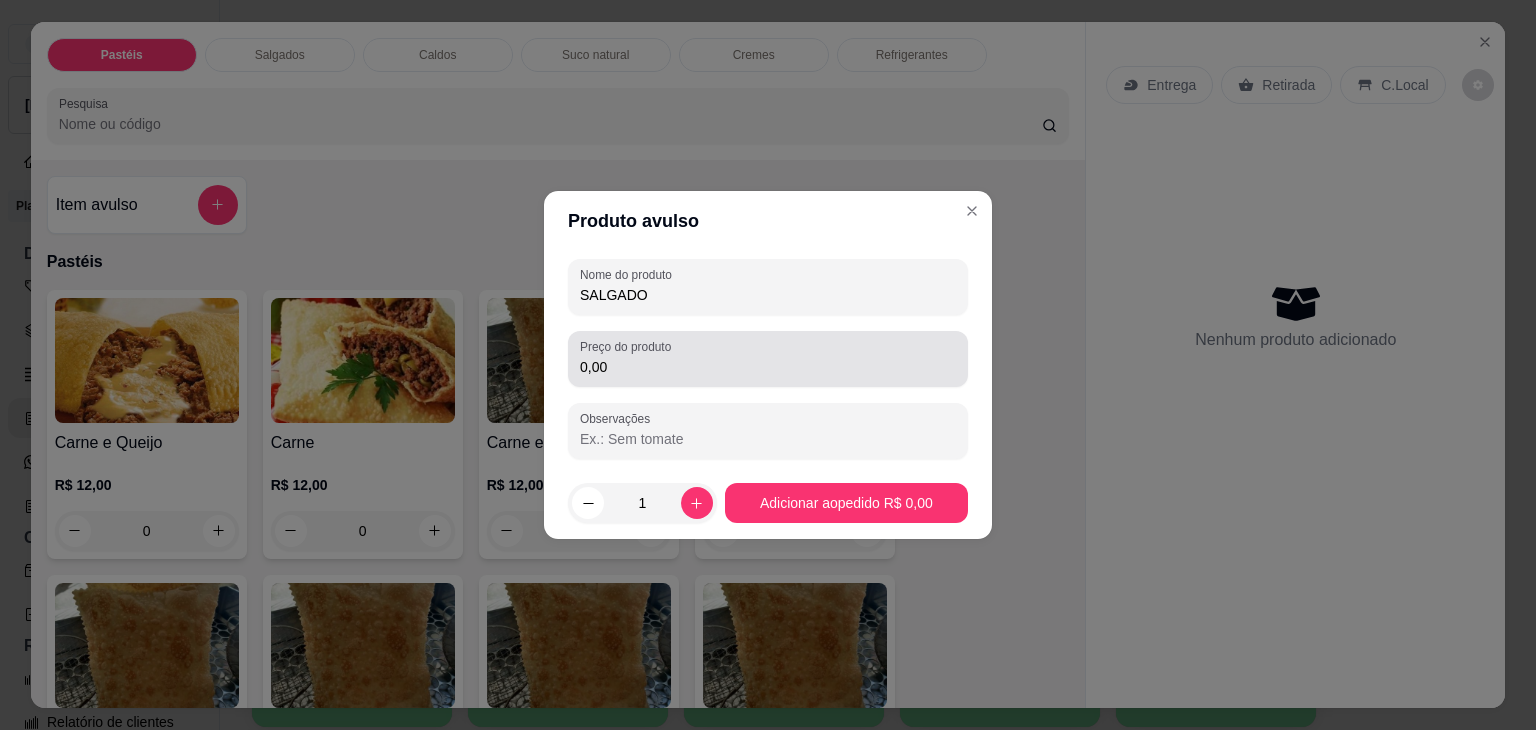 type on "SALGADO" 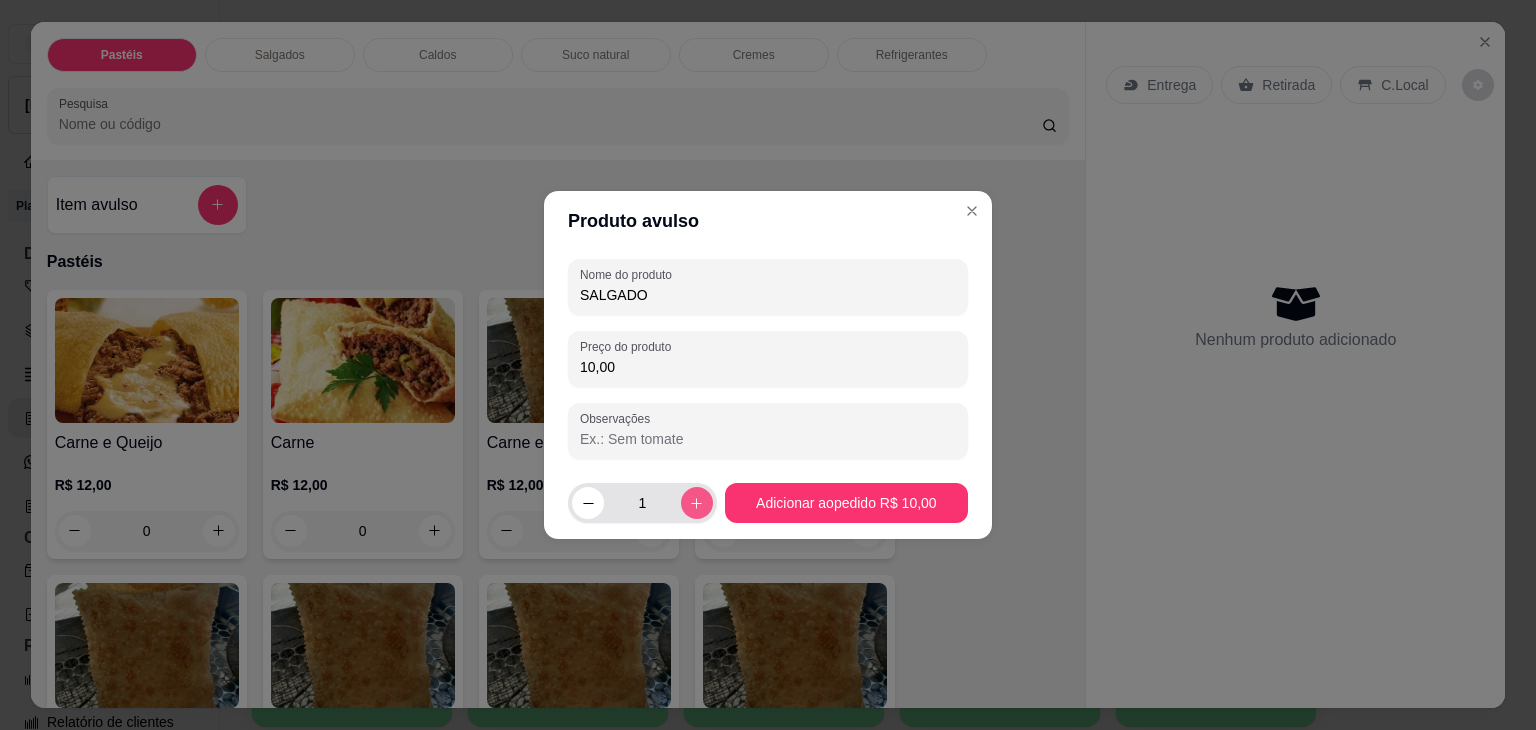 type on "10,00" 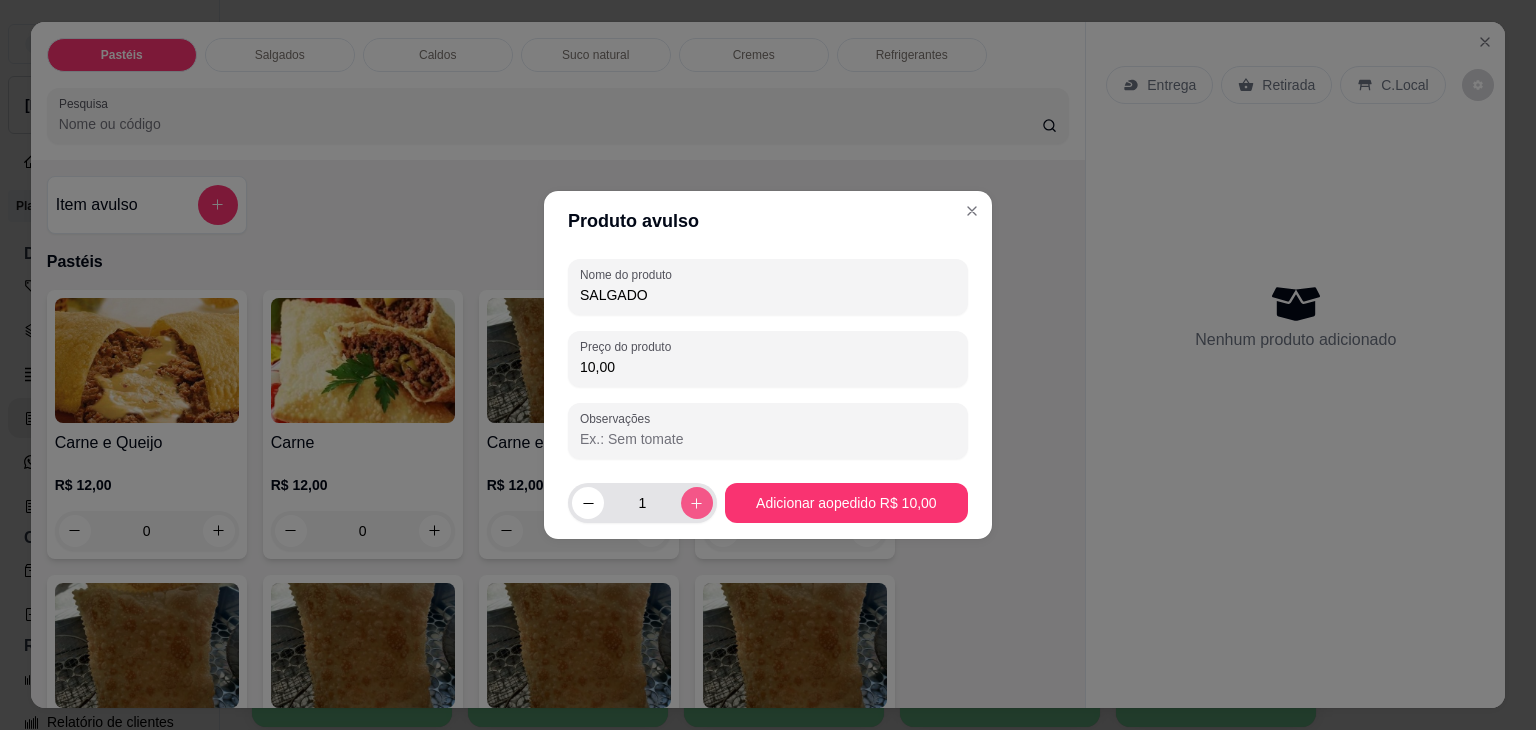 click 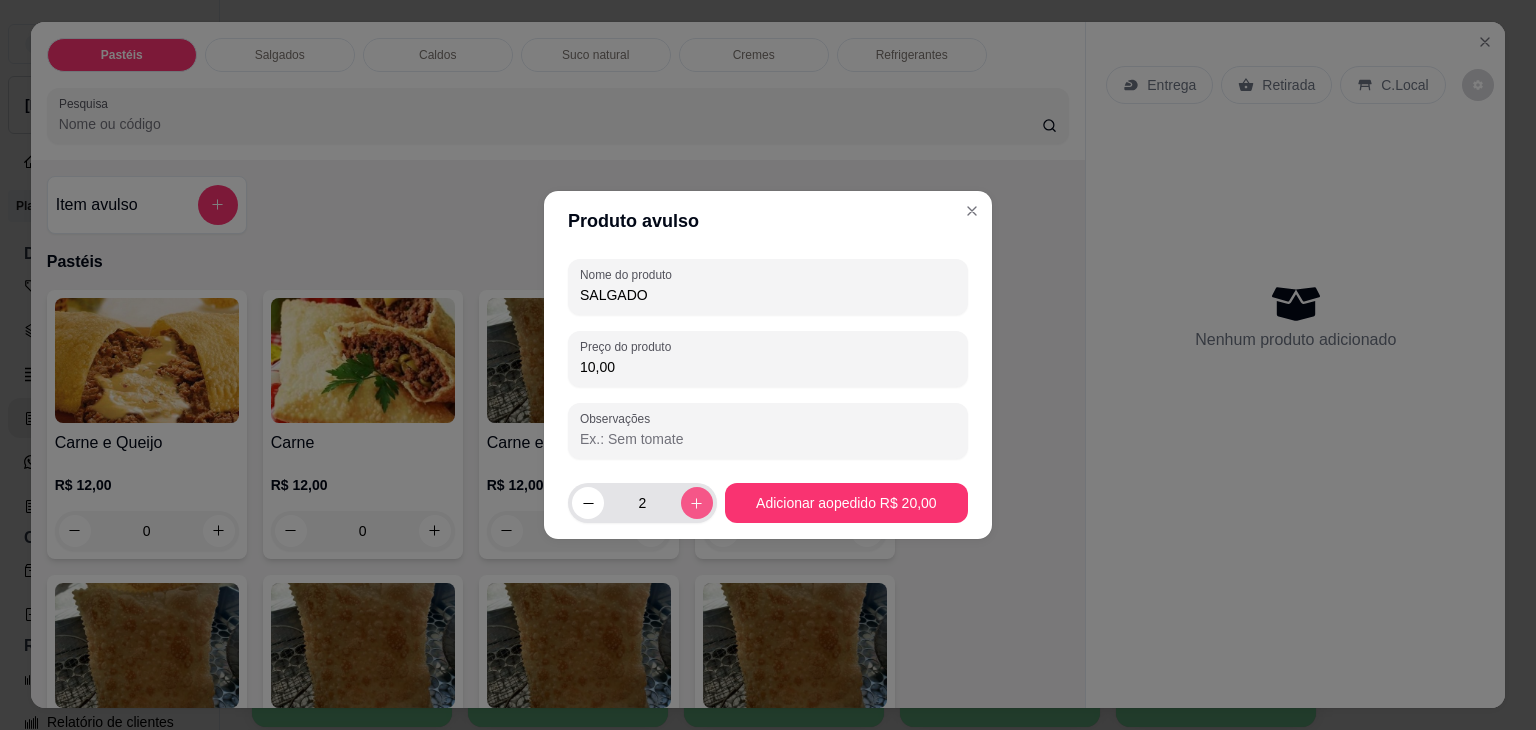 click 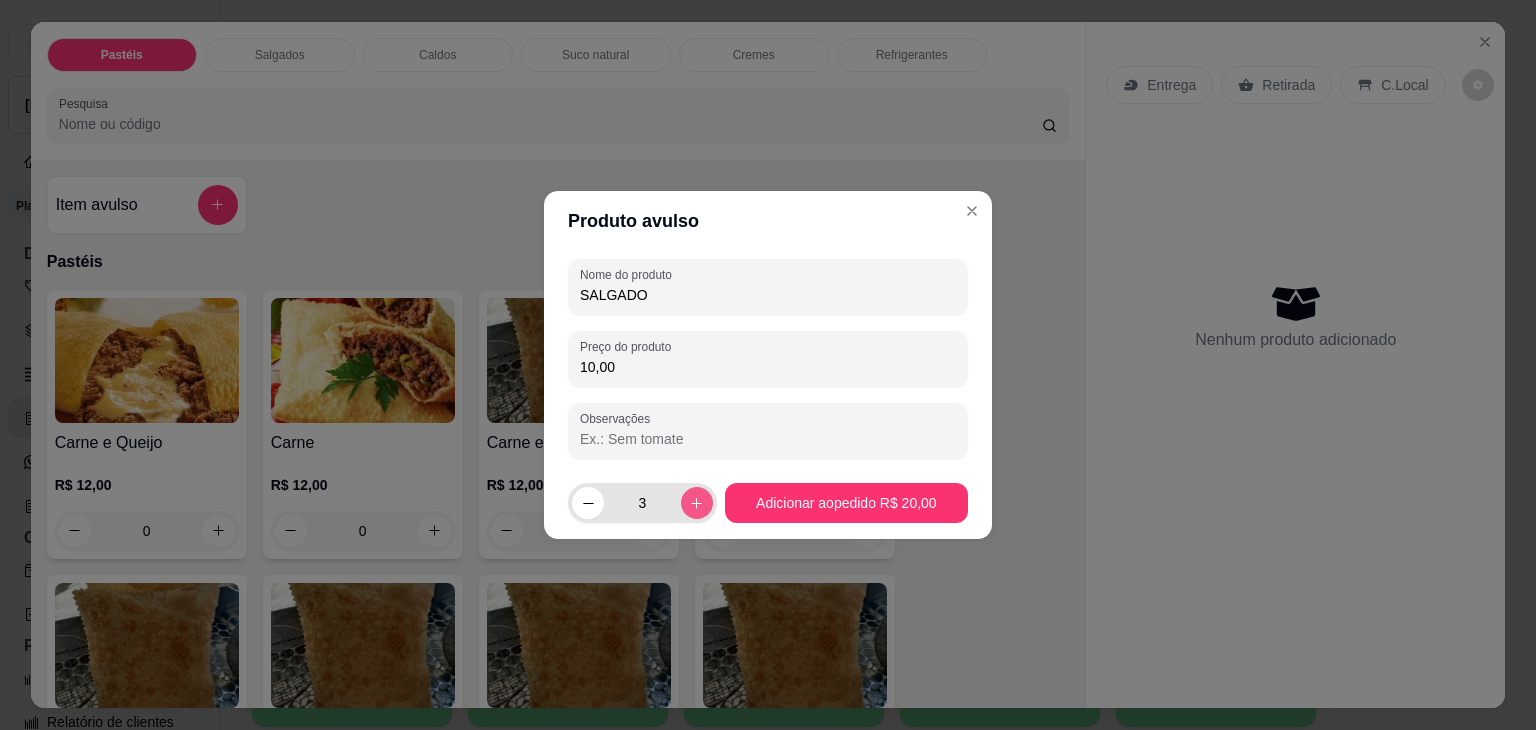 click 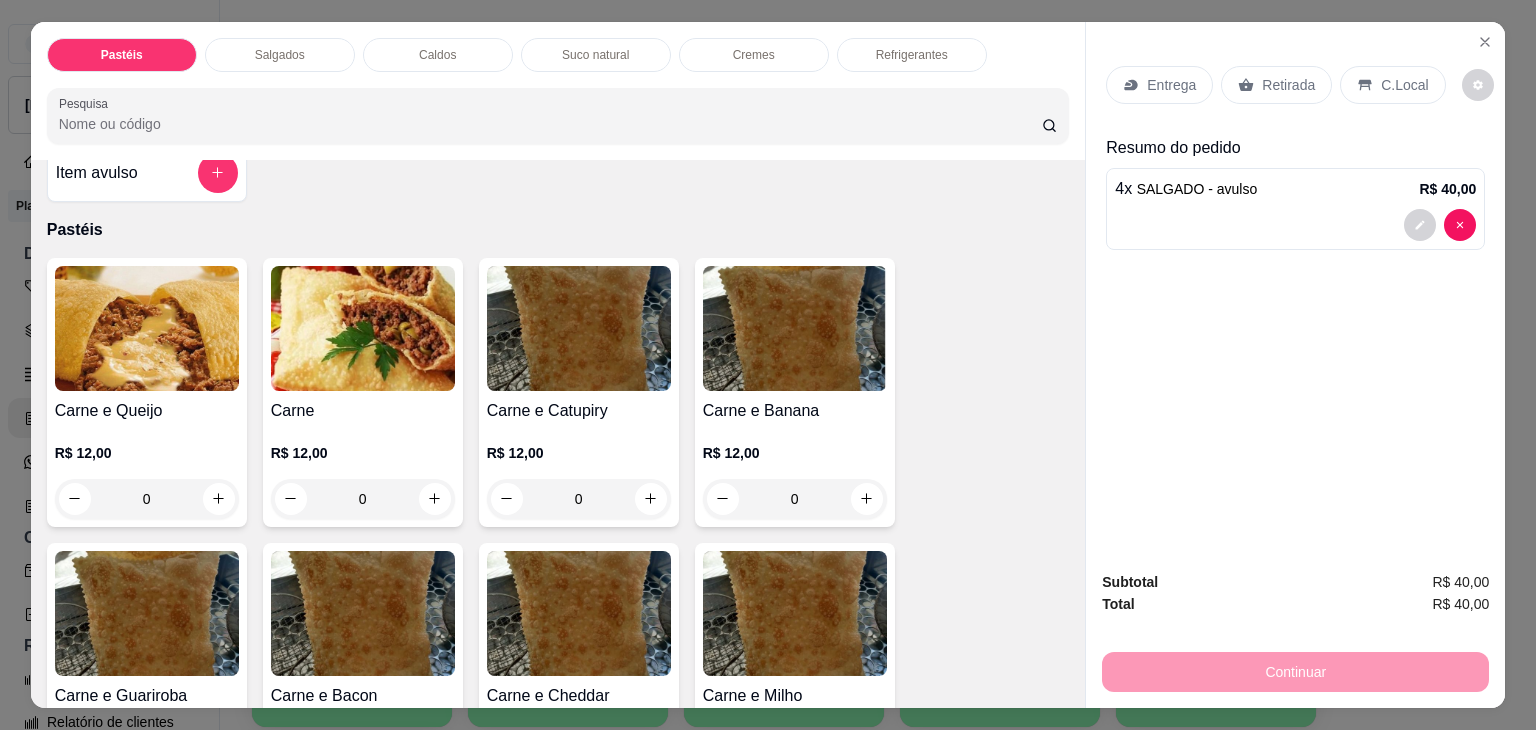 scroll, scrollTop: 0, scrollLeft: 0, axis: both 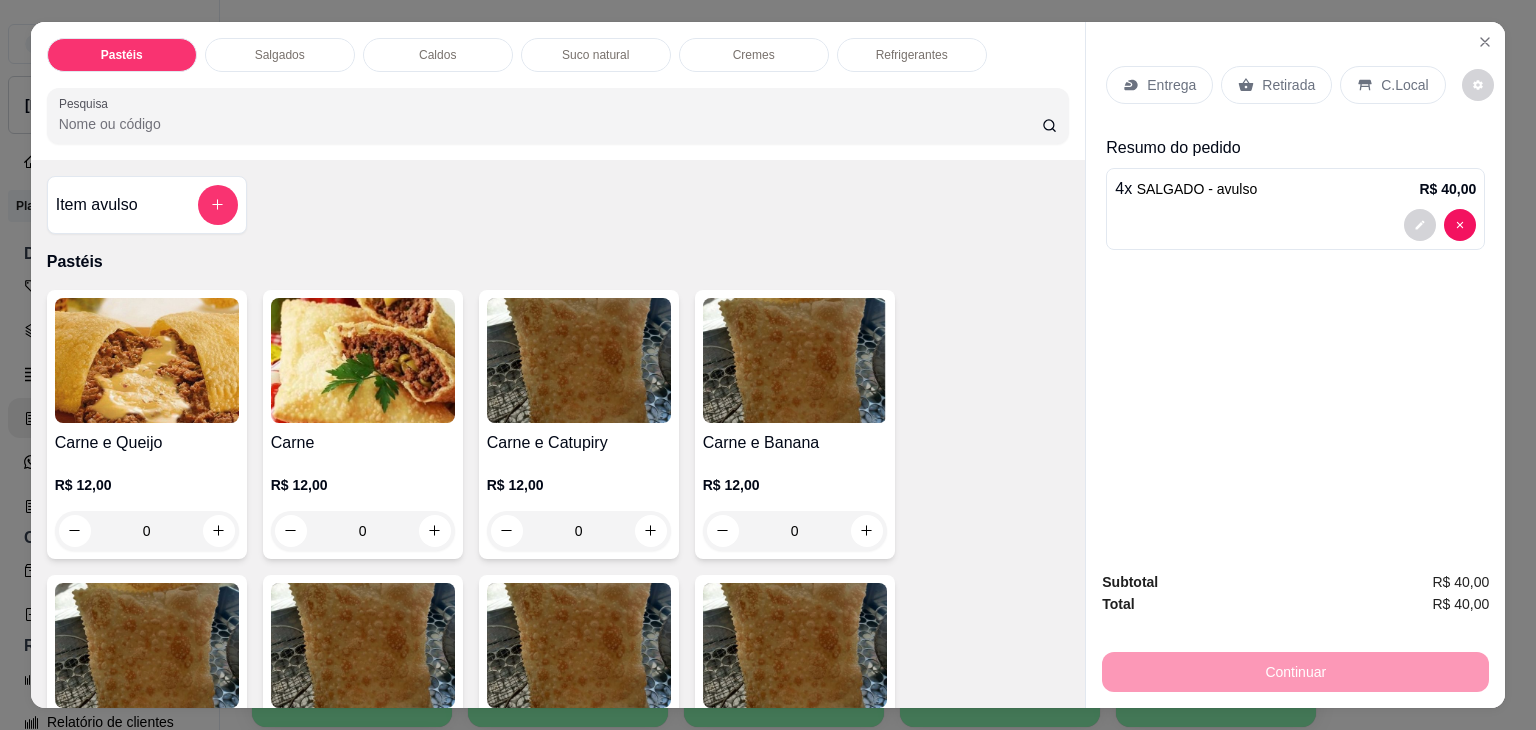 click on "Item avulso" at bounding box center [147, 205] 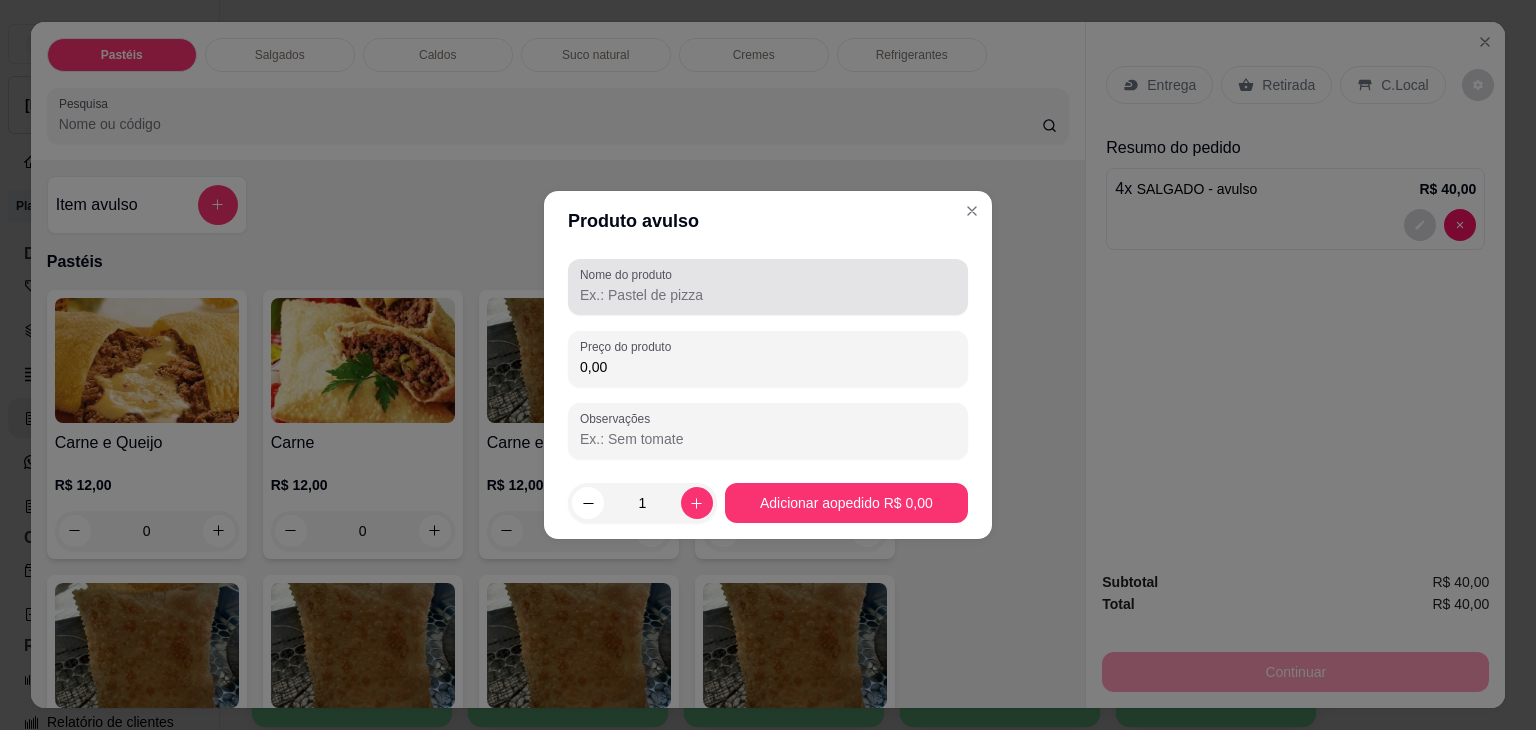 click at bounding box center (768, 287) 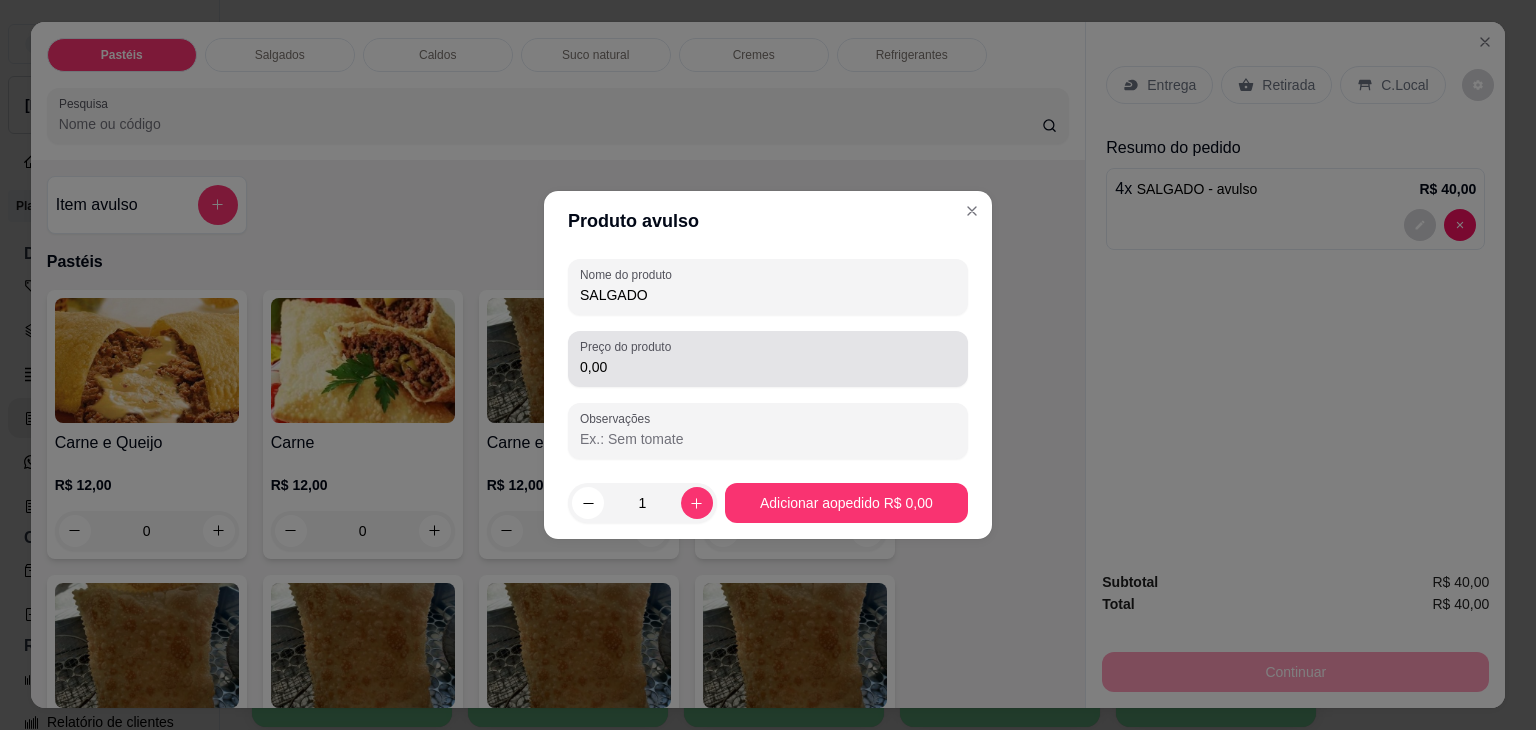 type on "SALGADO" 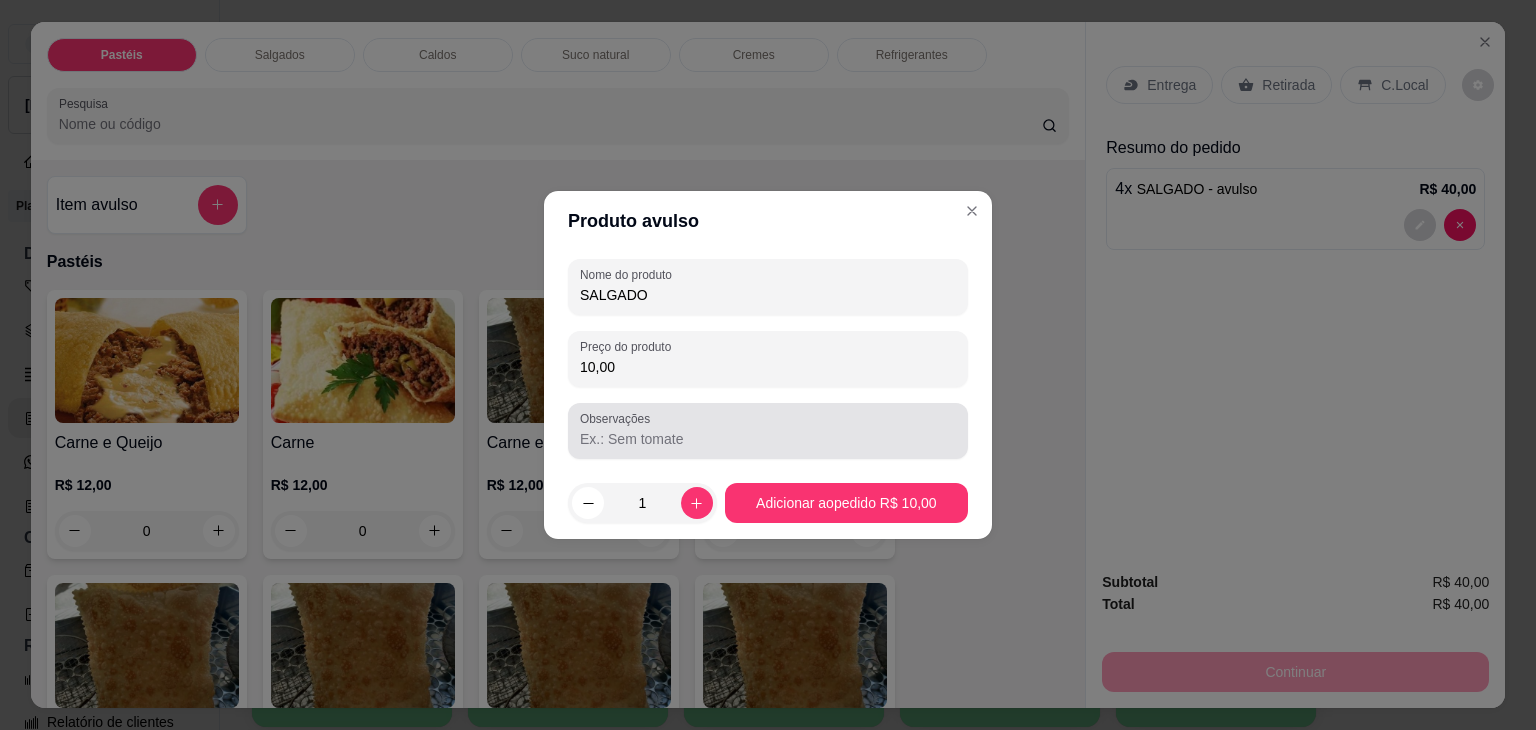type on "10,00" 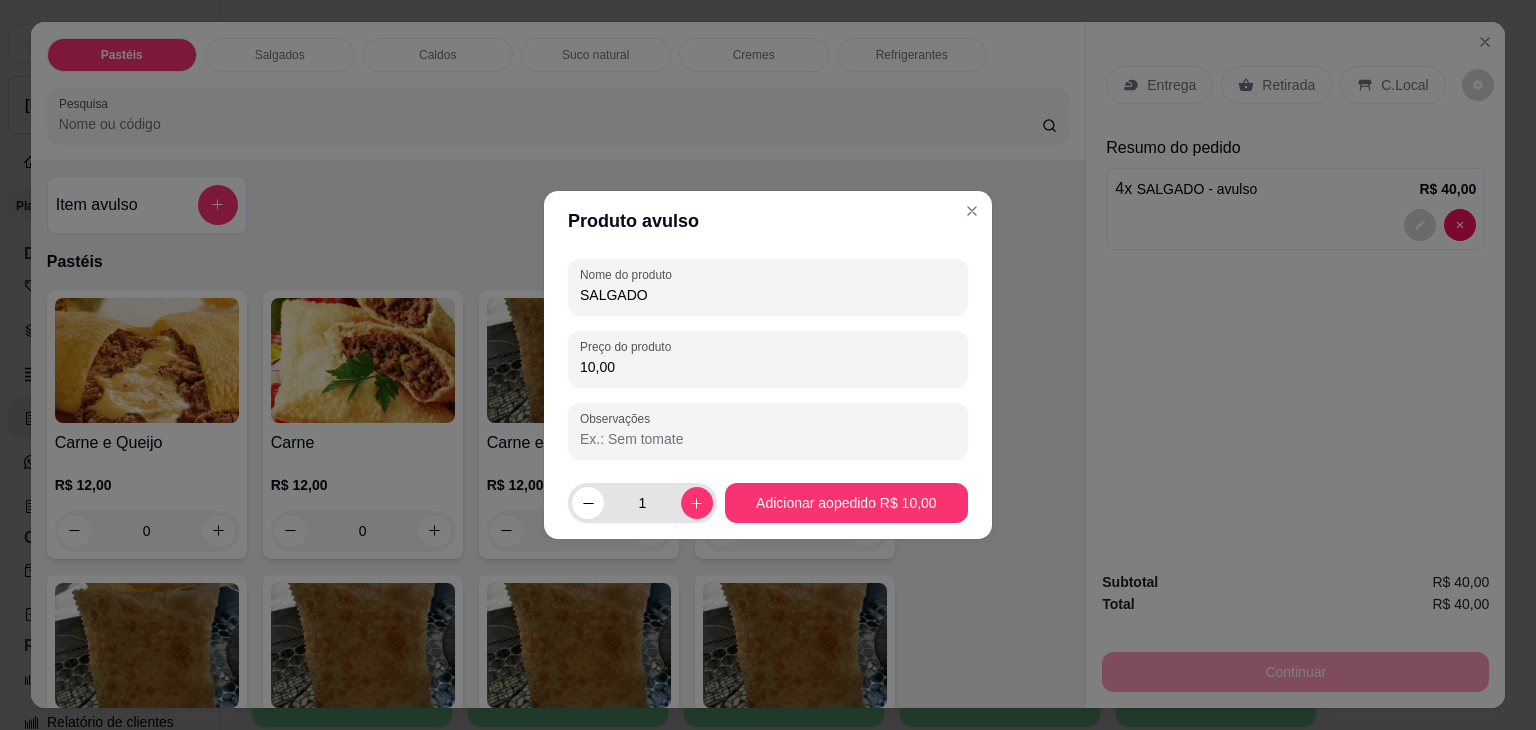 click on "1" at bounding box center [642, 503] 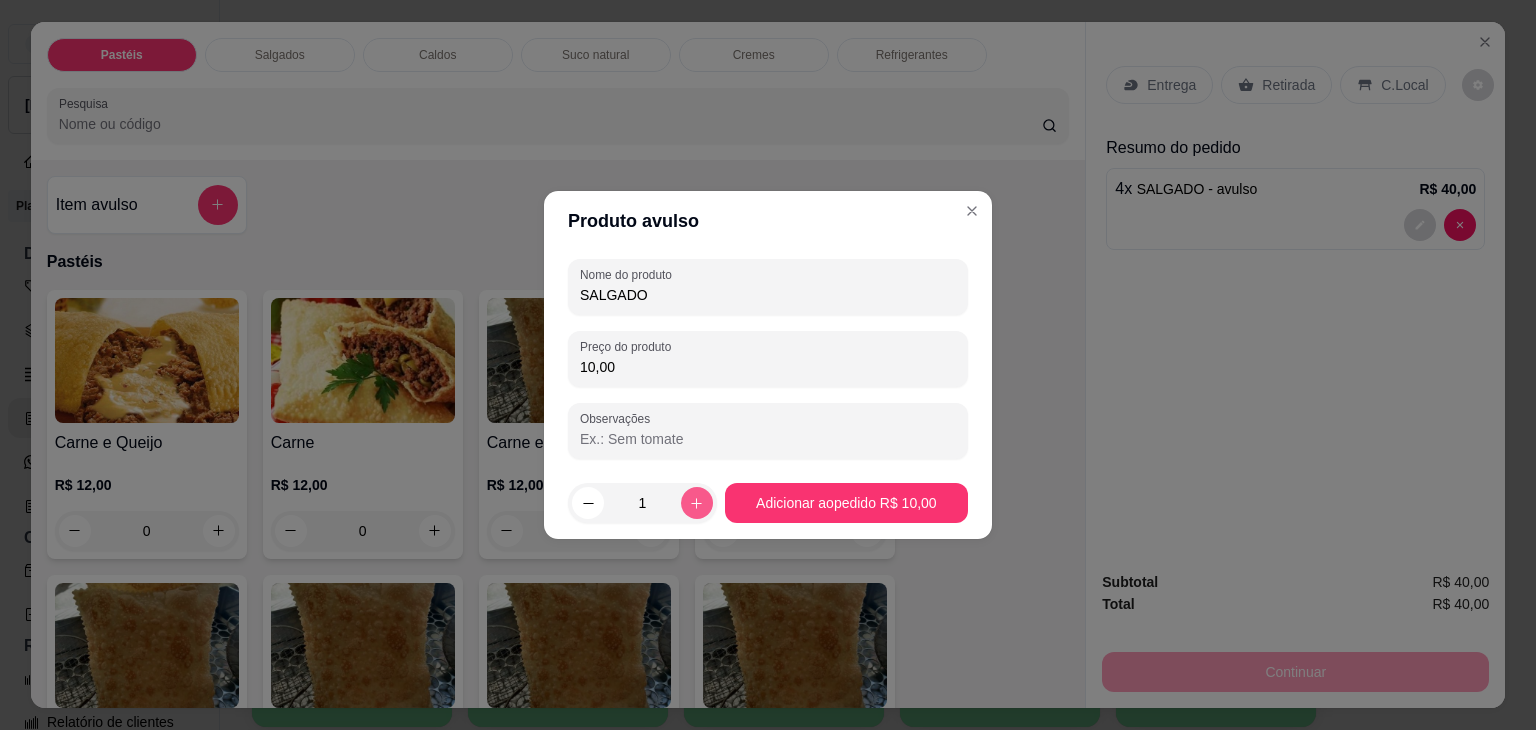click 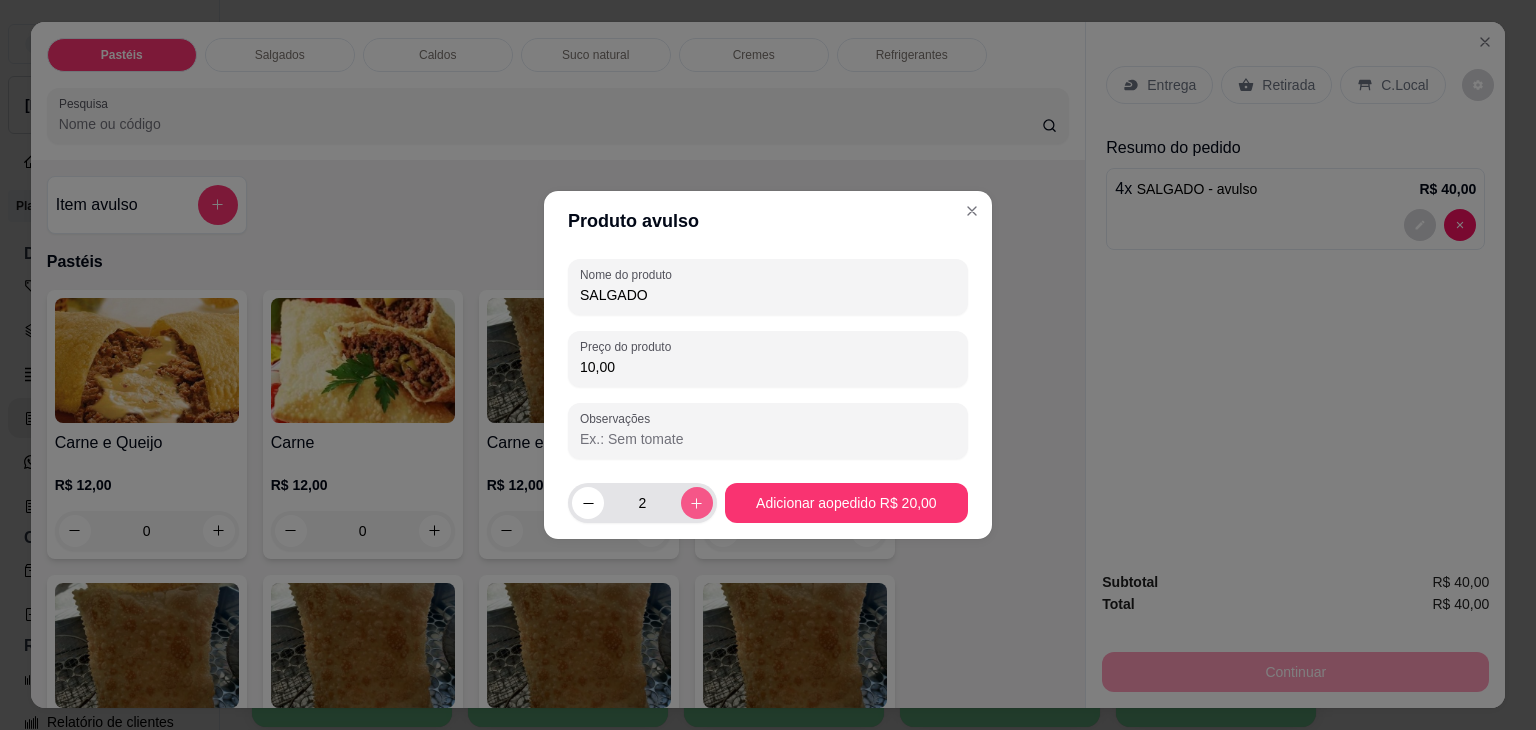 click 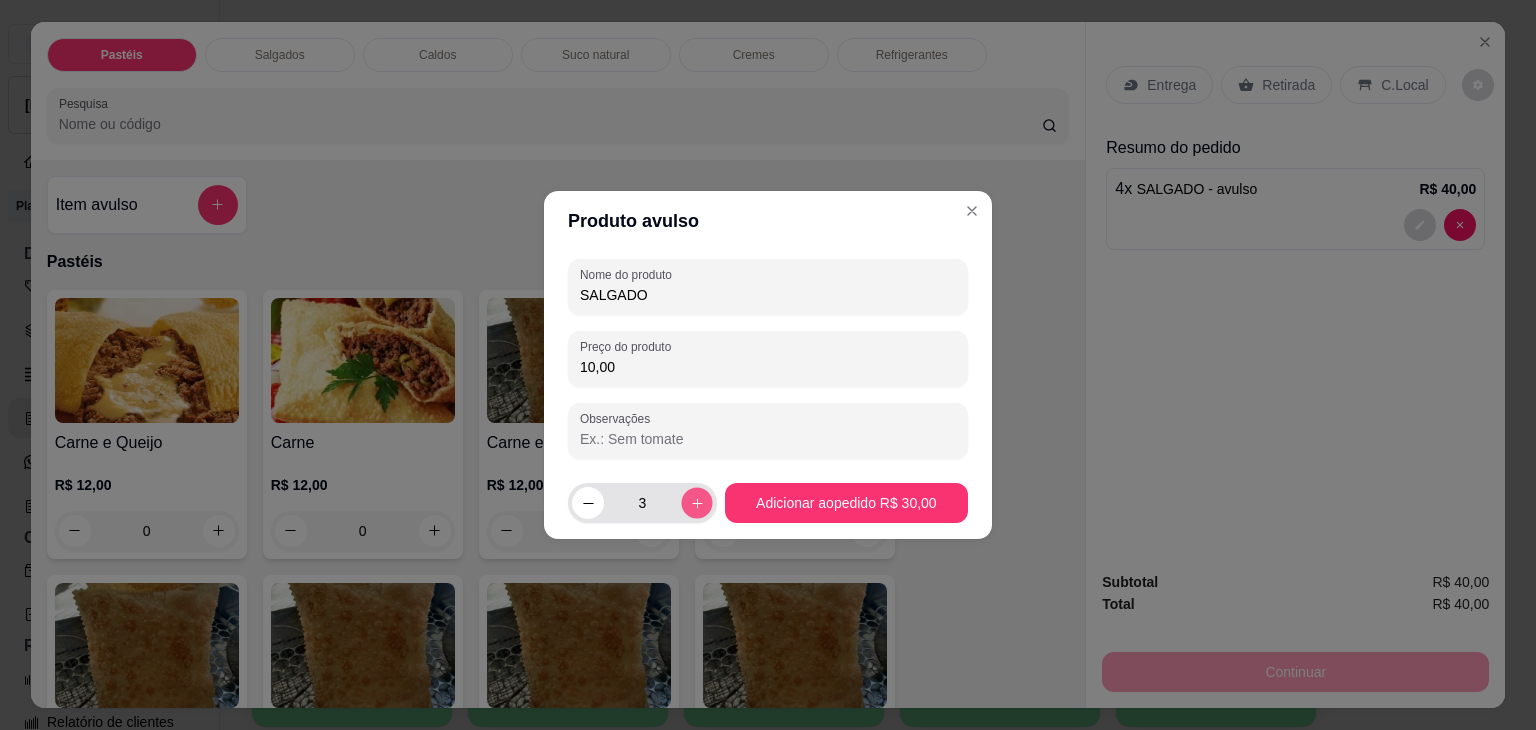 click 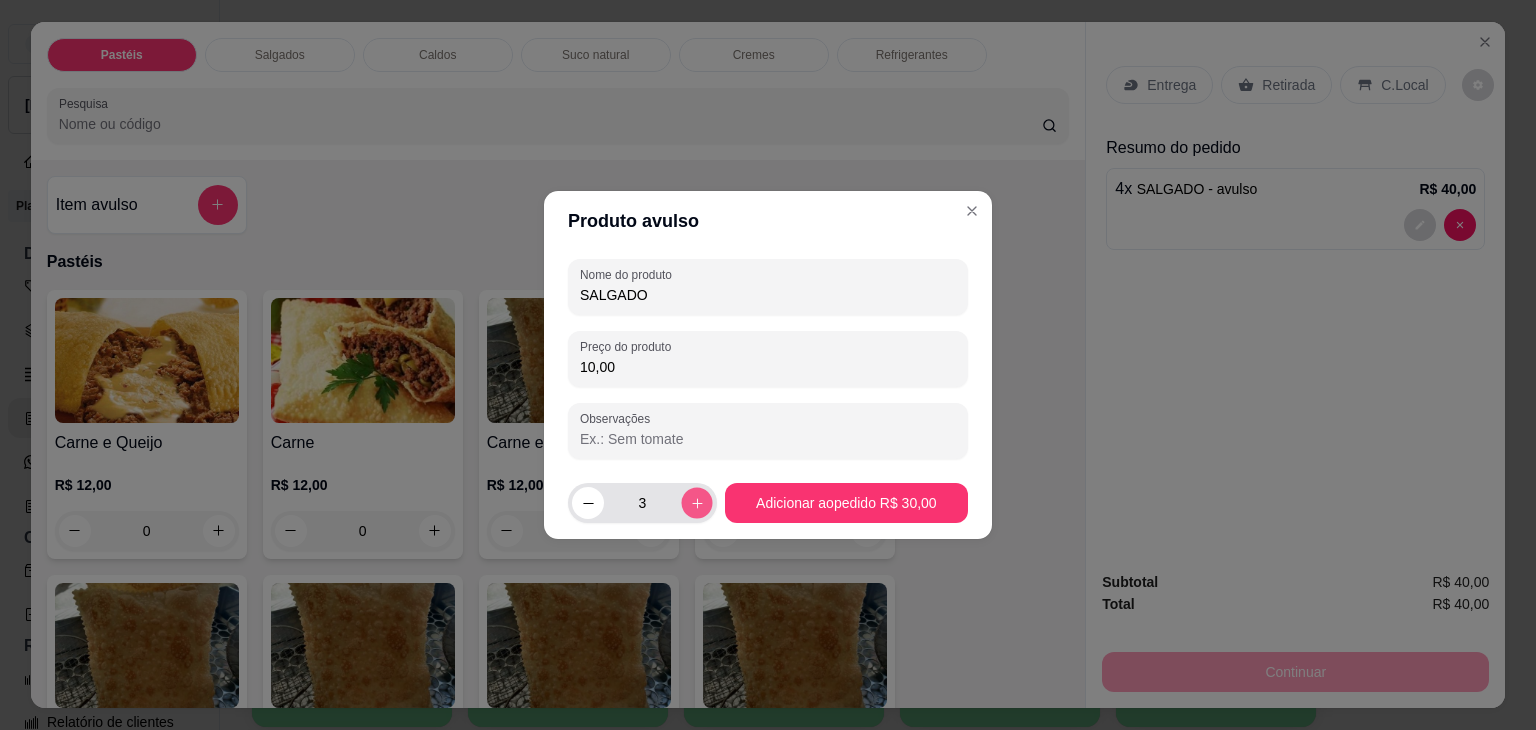 type on "4" 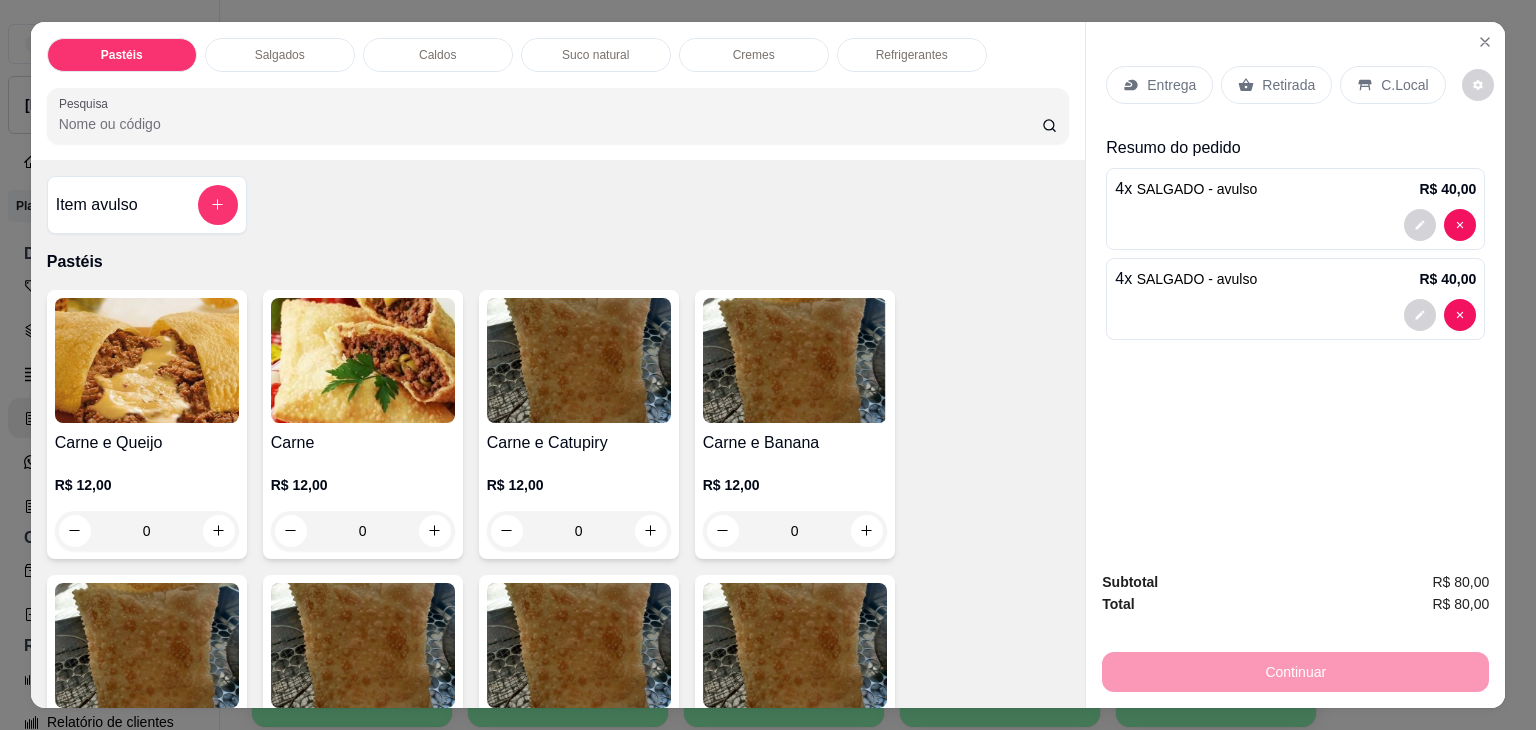 click on "Refrigerantes" at bounding box center [912, 55] 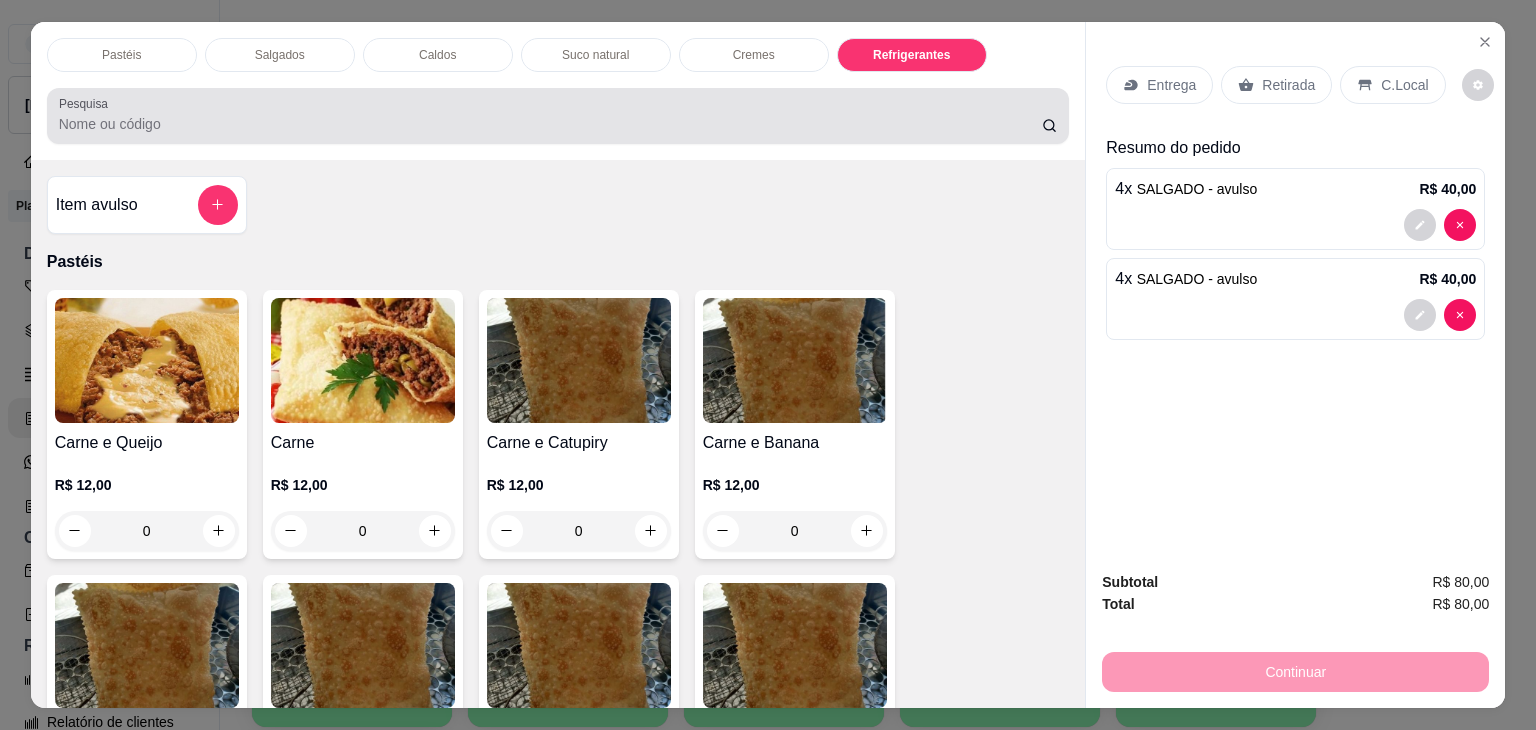 scroll, scrollTop: 5230, scrollLeft: 0, axis: vertical 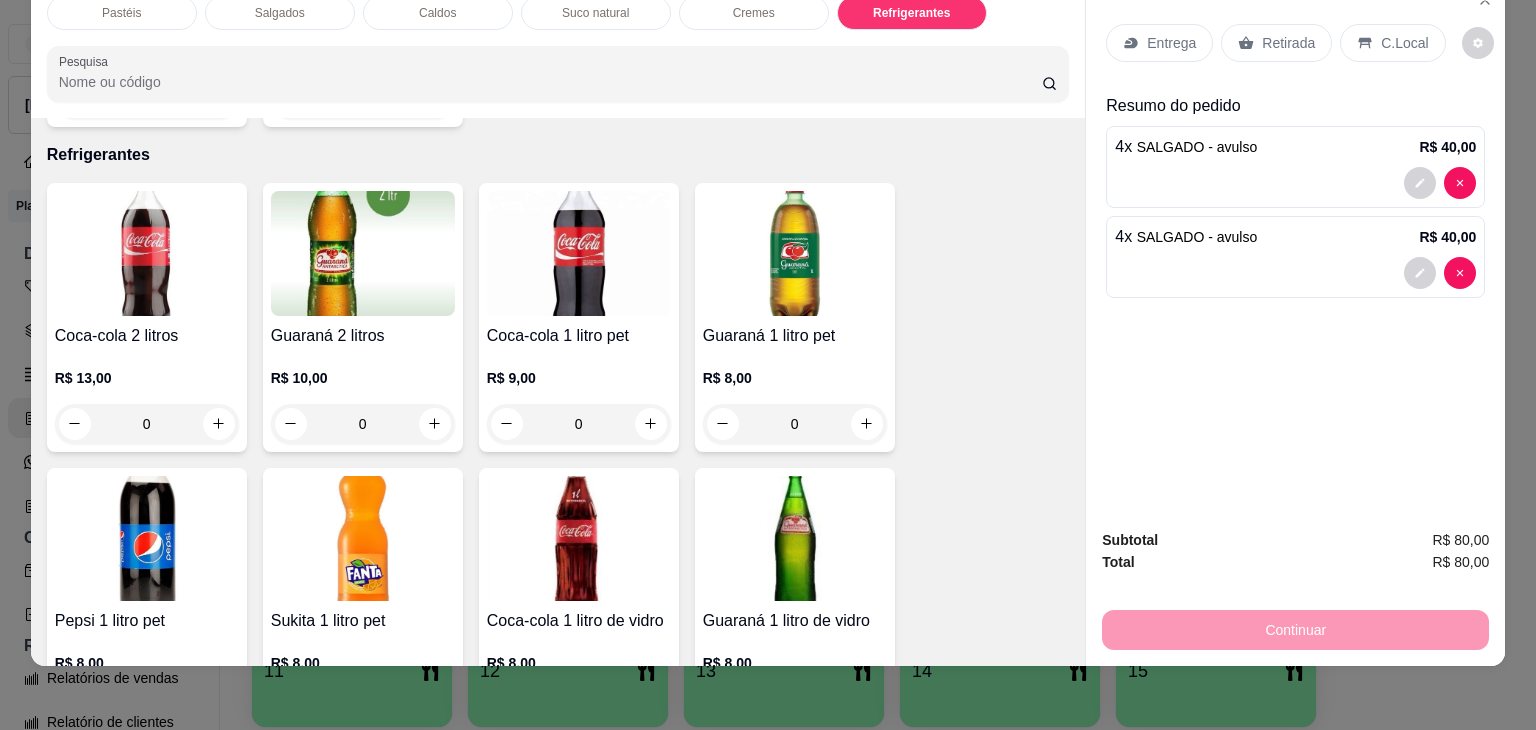 click at bounding box center (579, 538) 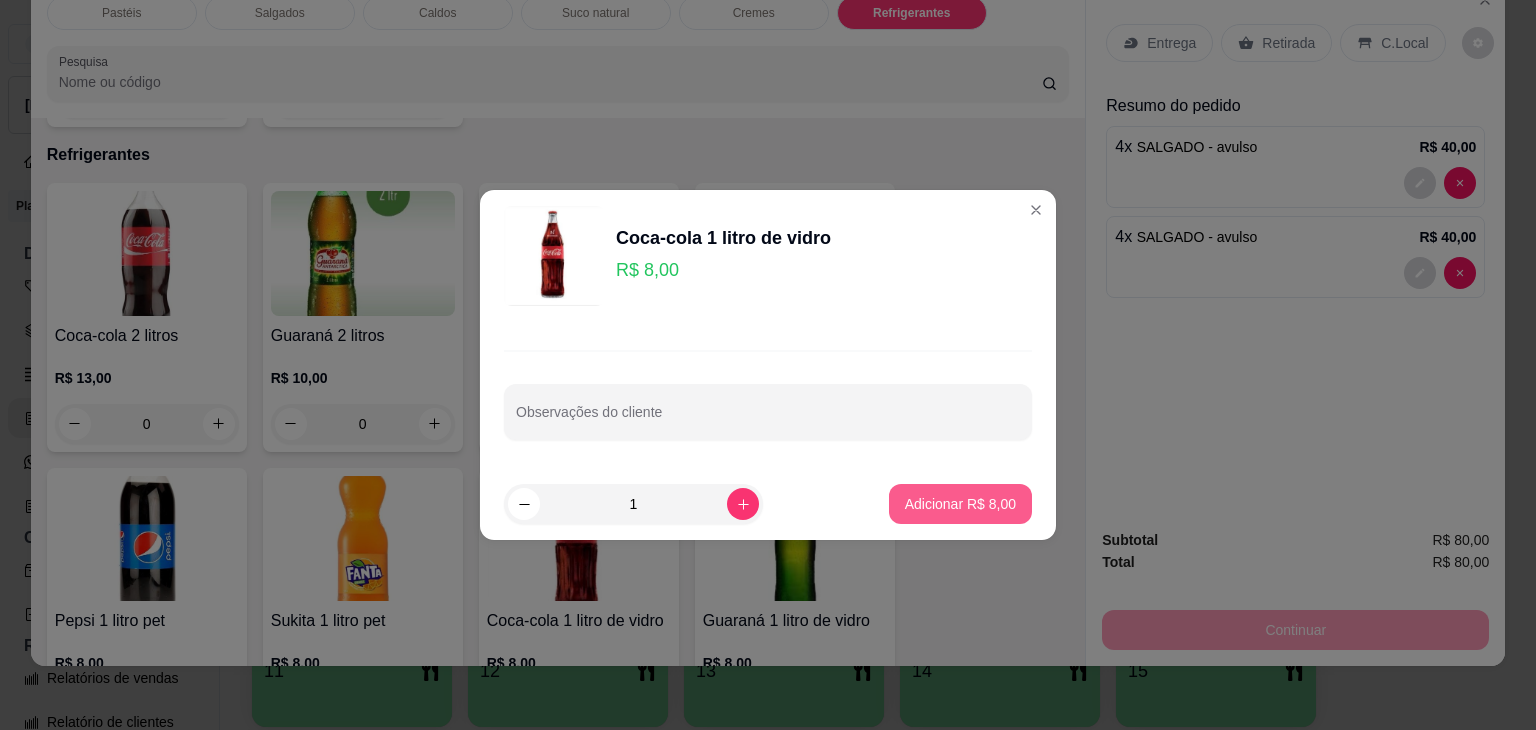 click on "Adicionar   R$ 8,00" at bounding box center (960, 504) 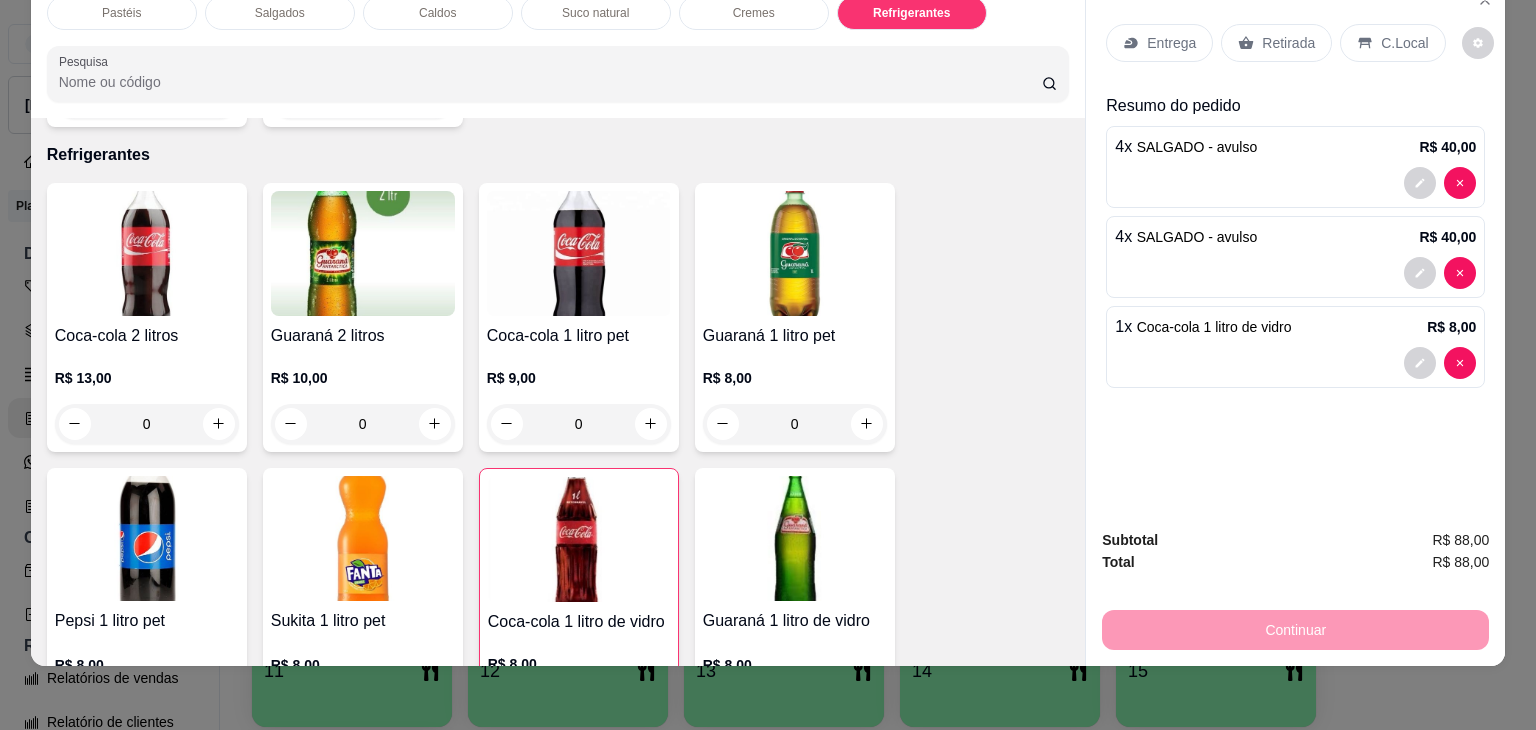 click on "Retirada" at bounding box center (1276, 43) 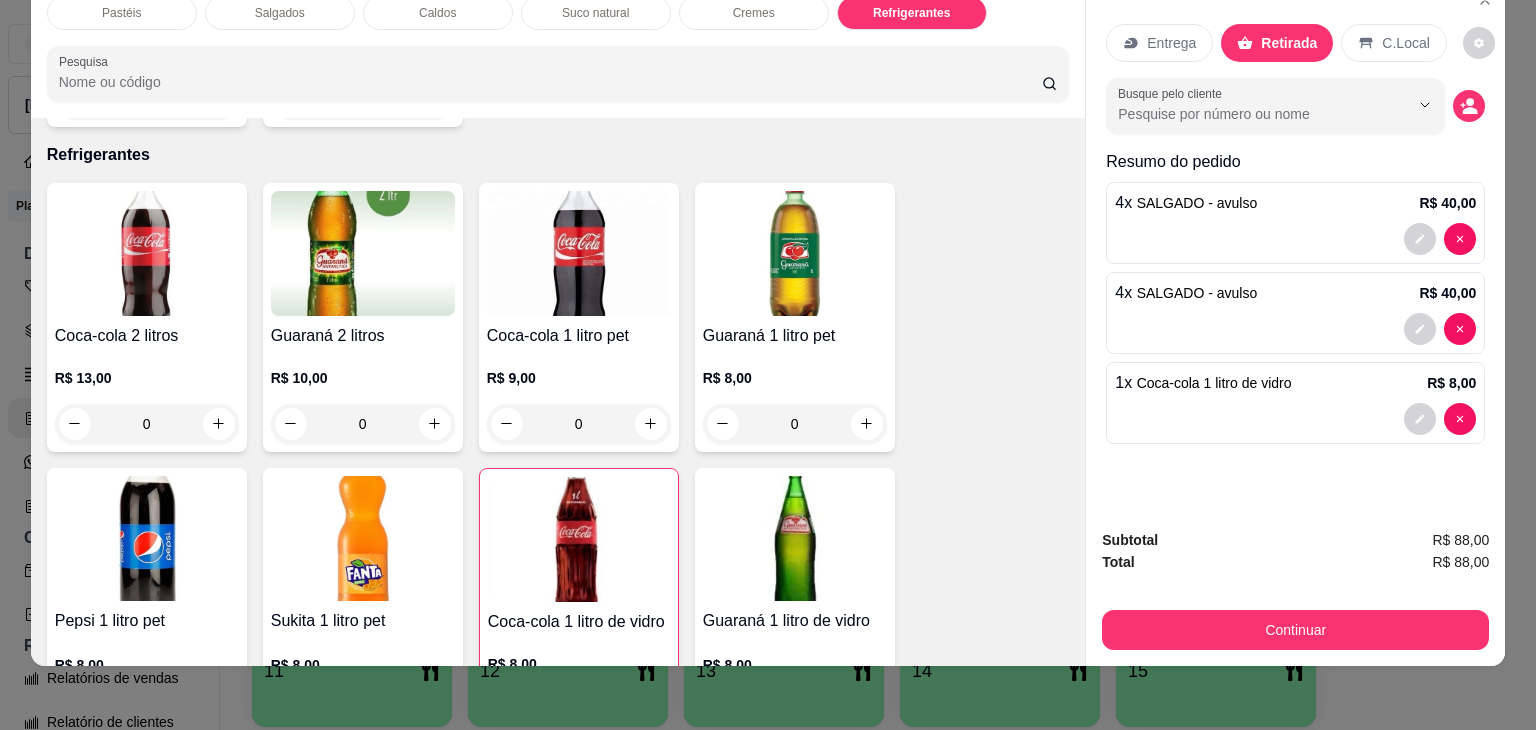click on "Continuar" at bounding box center (1295, 627) 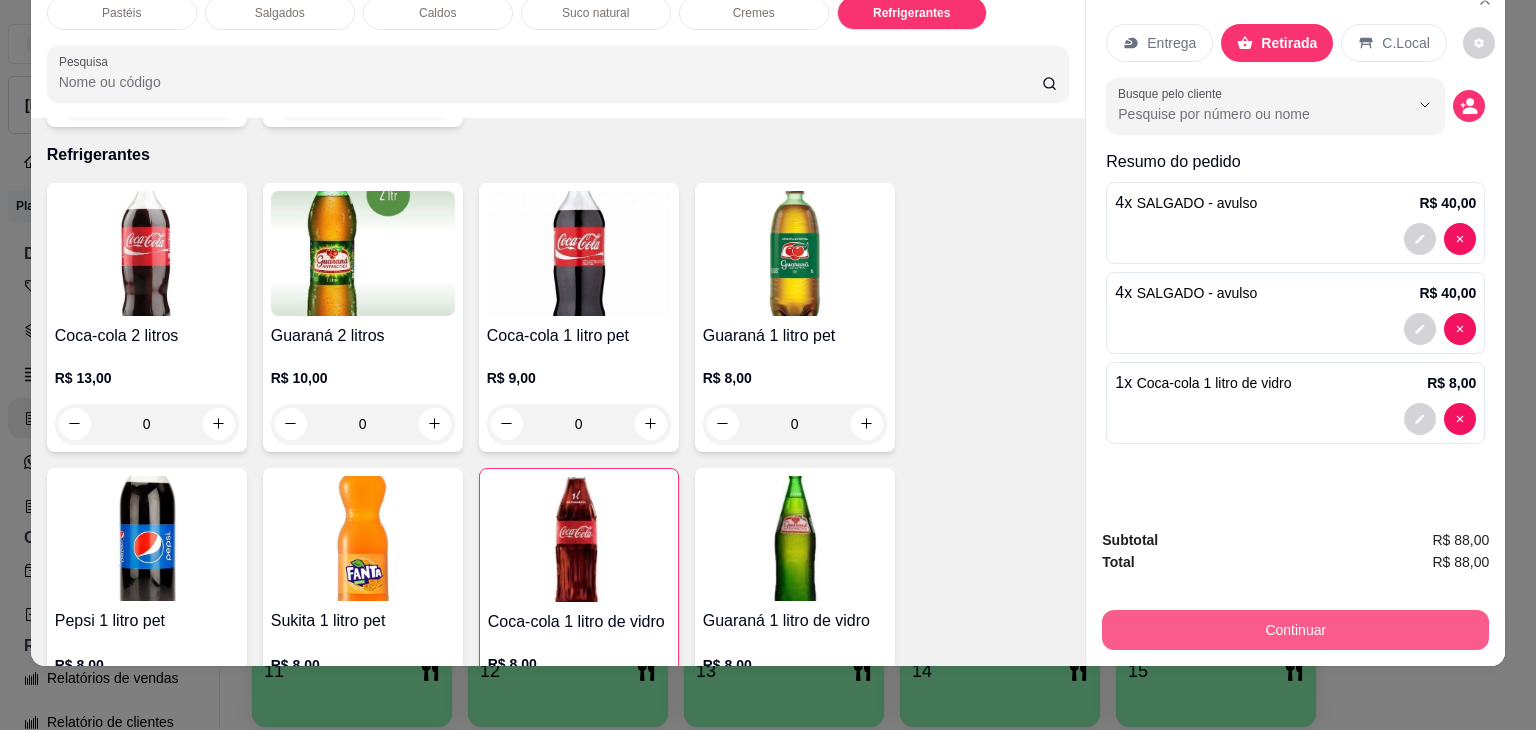 click on "Continuar" at bounding box center (1295, 630) 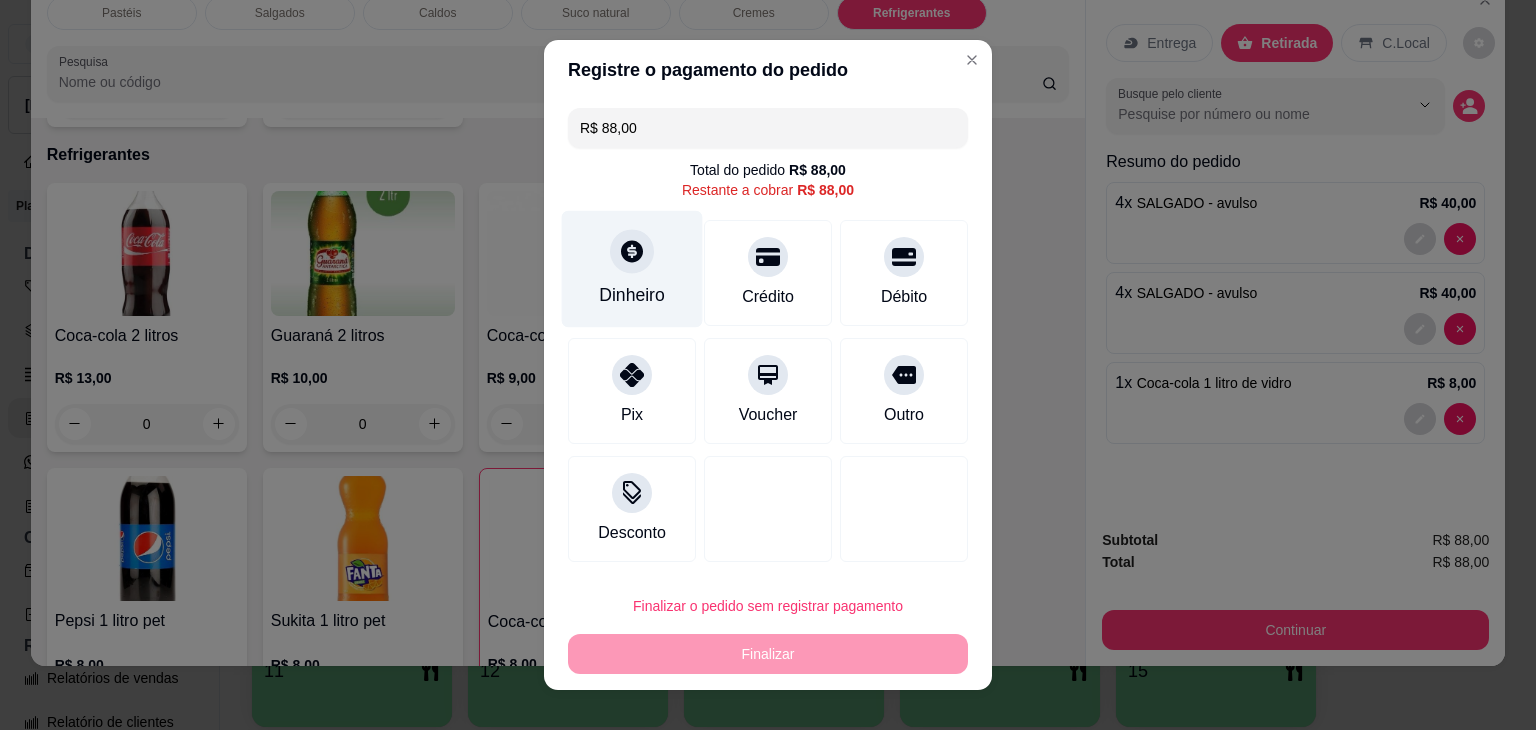 click on "Dinheiro" at bounding box center [632, 269] 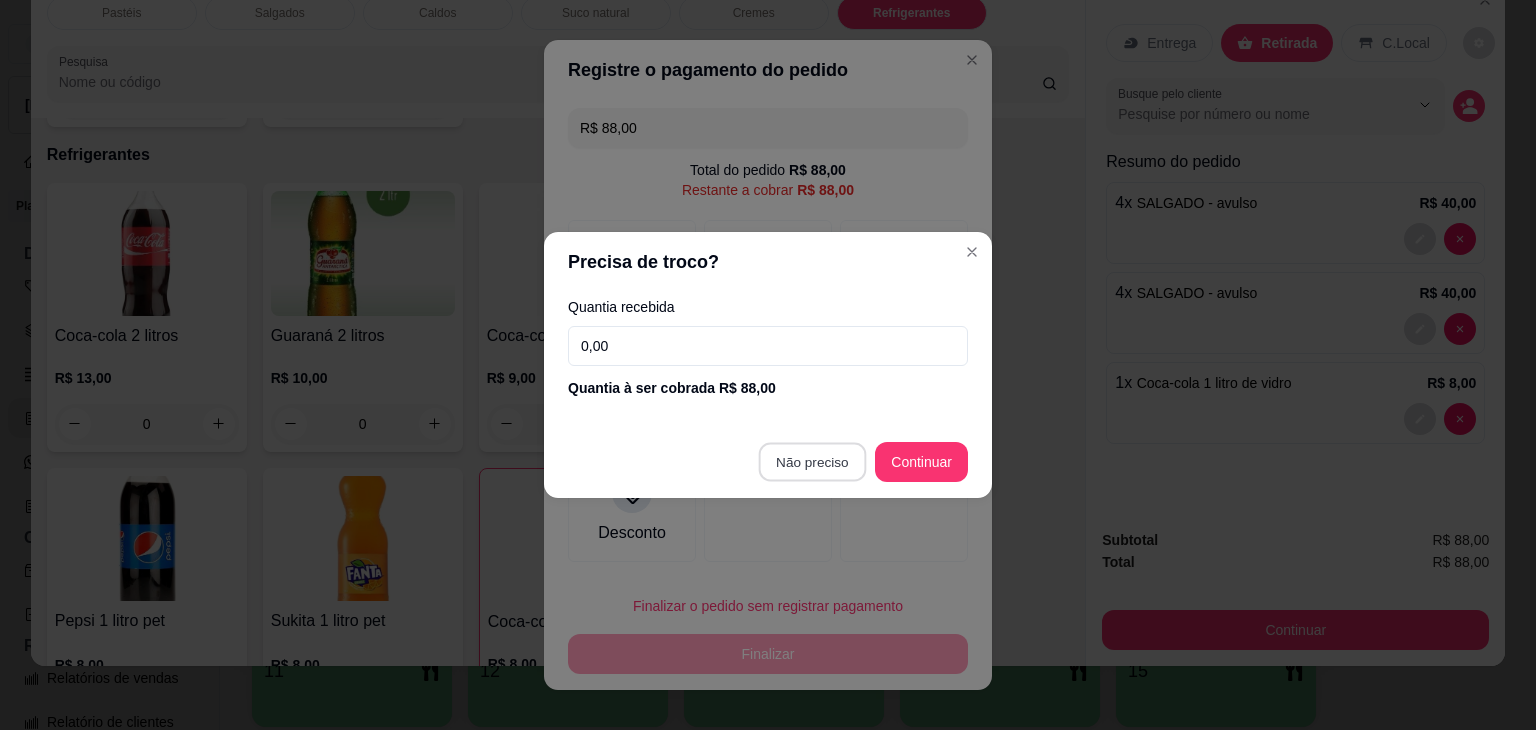 type on "R$ 0,00" 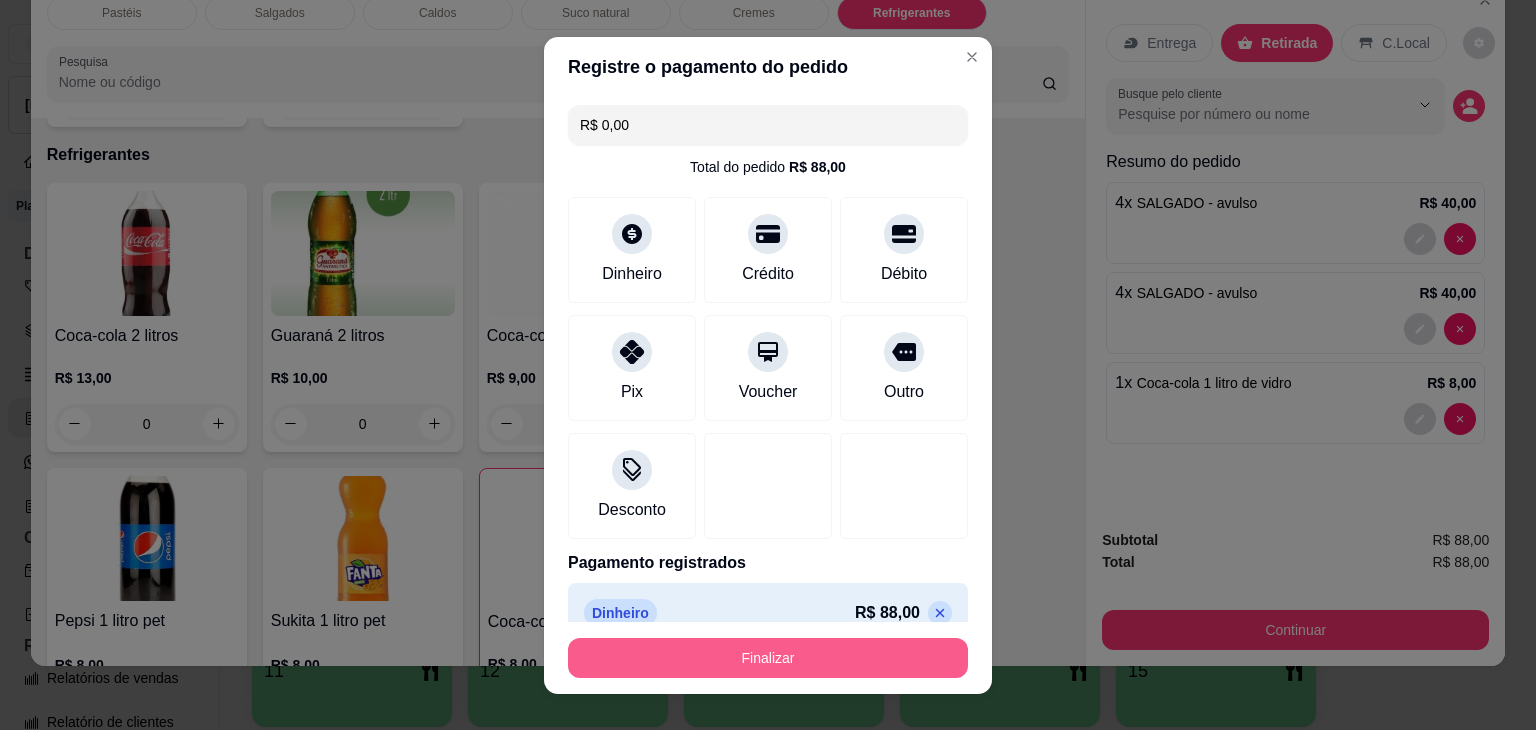 click on "Finalizar" at bounding box center (768, 658) 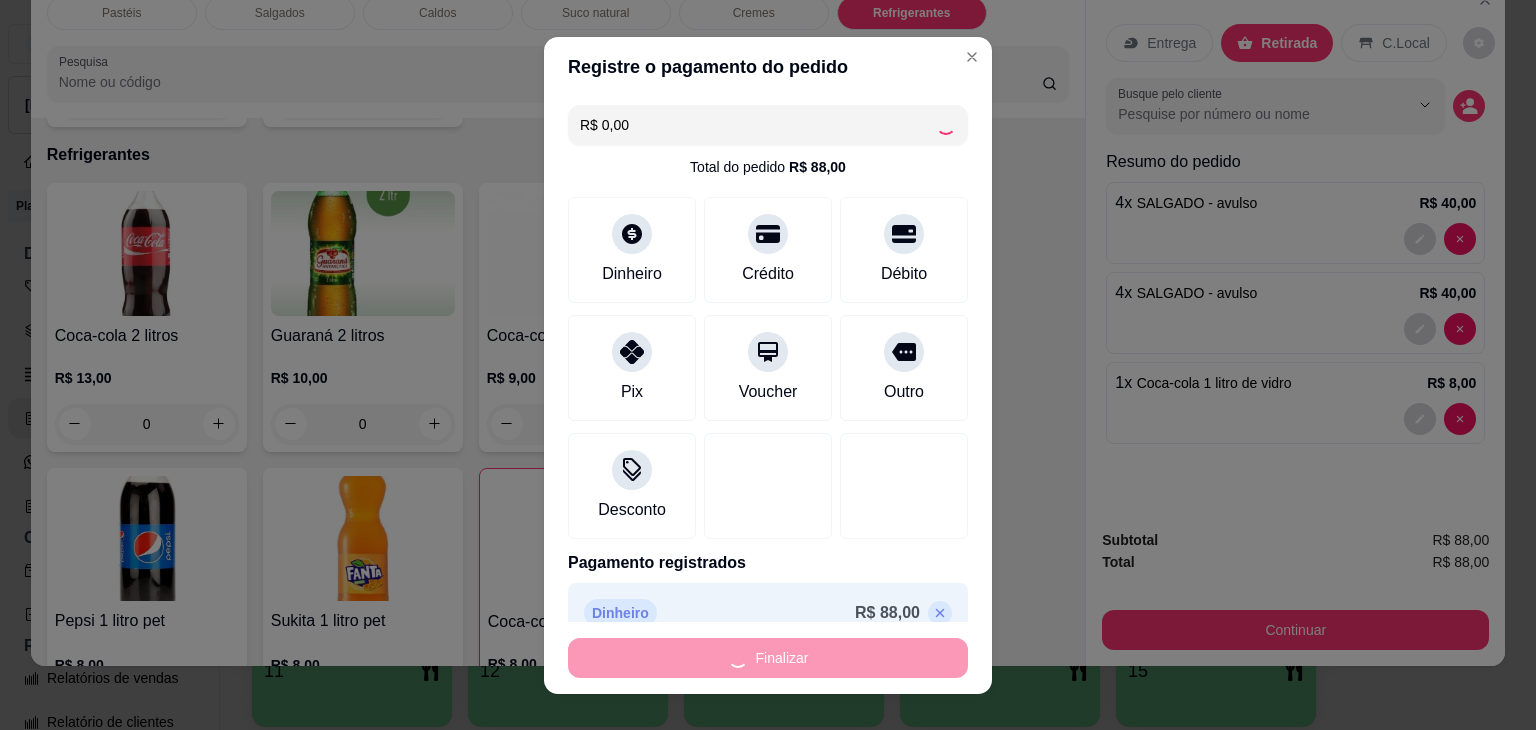type on "0" 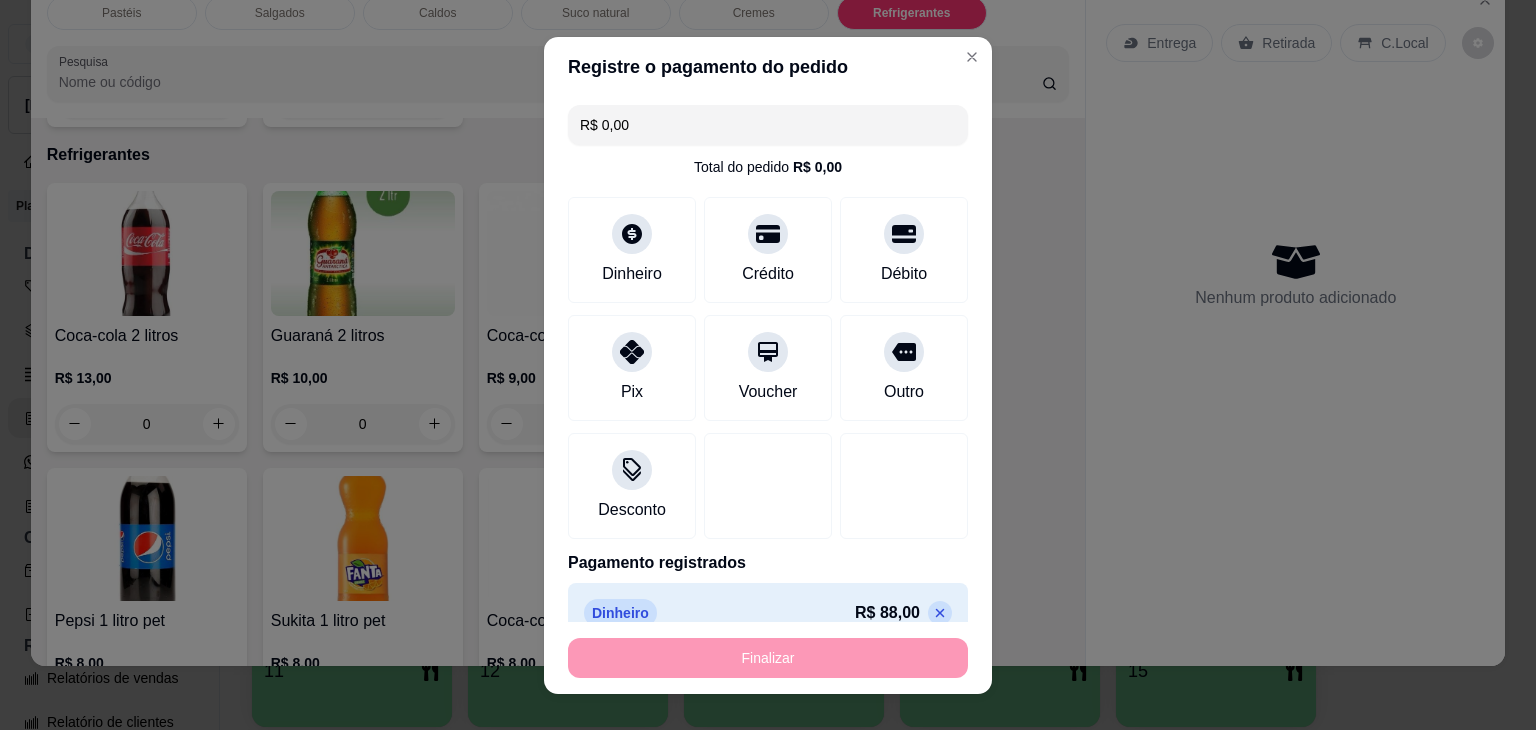 type on "-R$ 88,00" 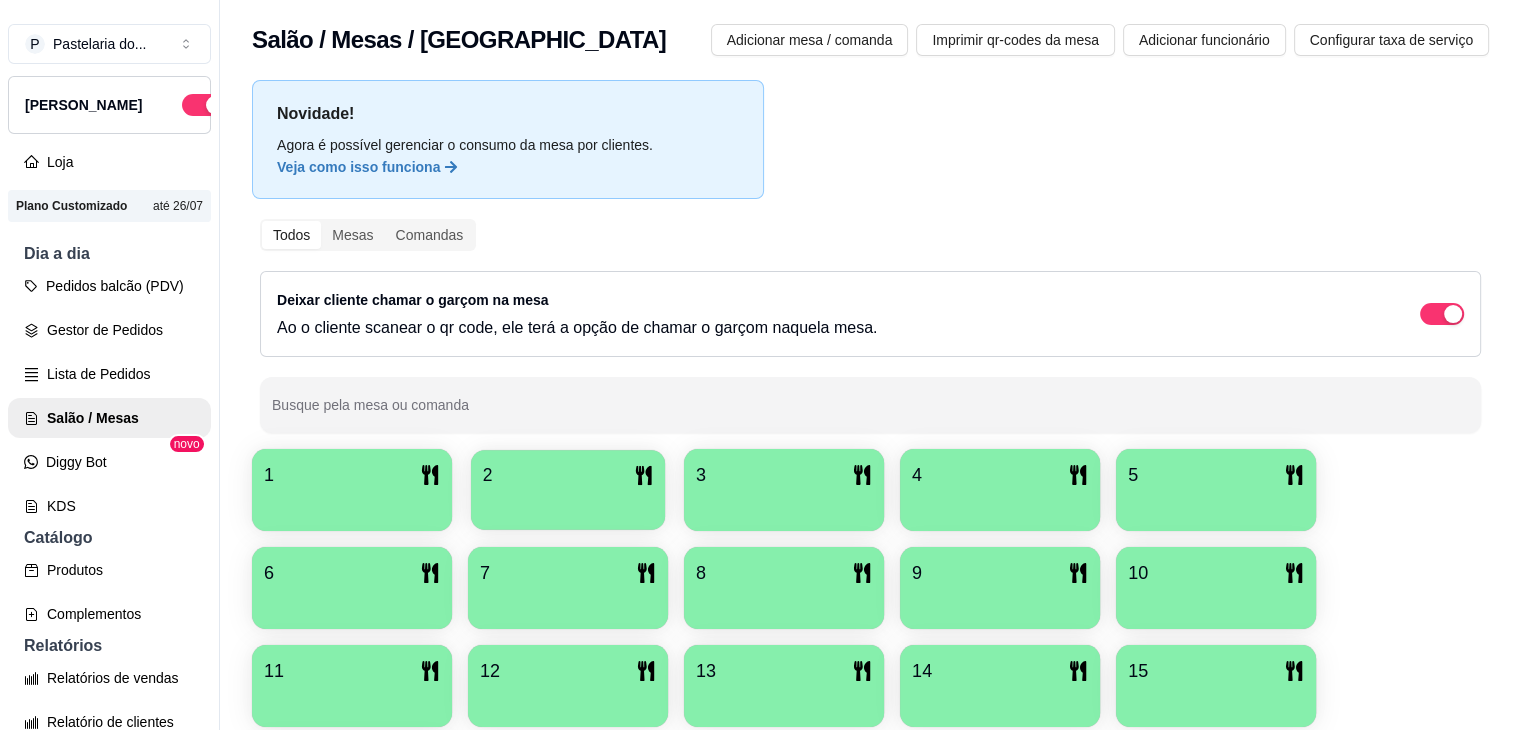click on "2" at bounding box center [568, 475] 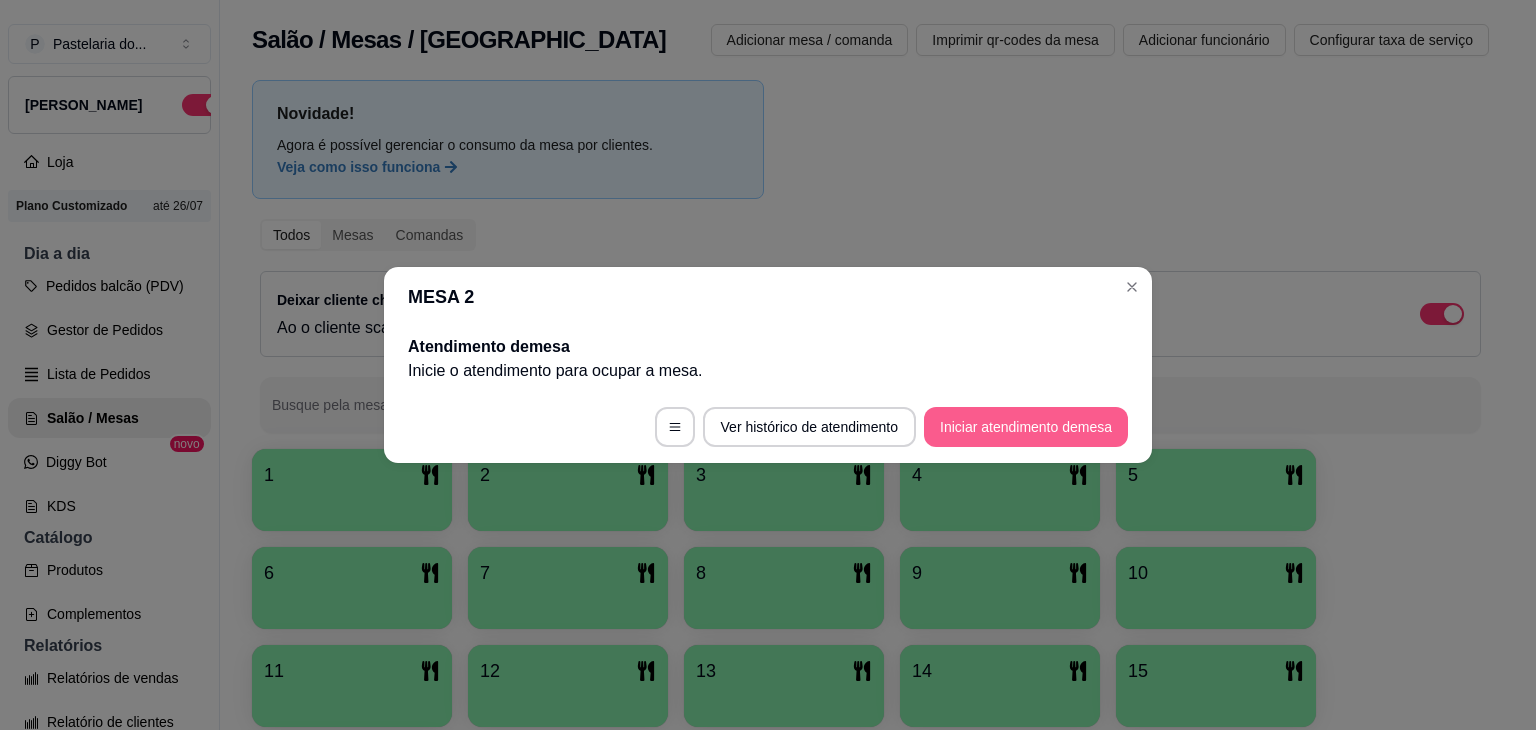 click on "Iniciar atendimento de  mesa" at bounding box center (1026, 427) 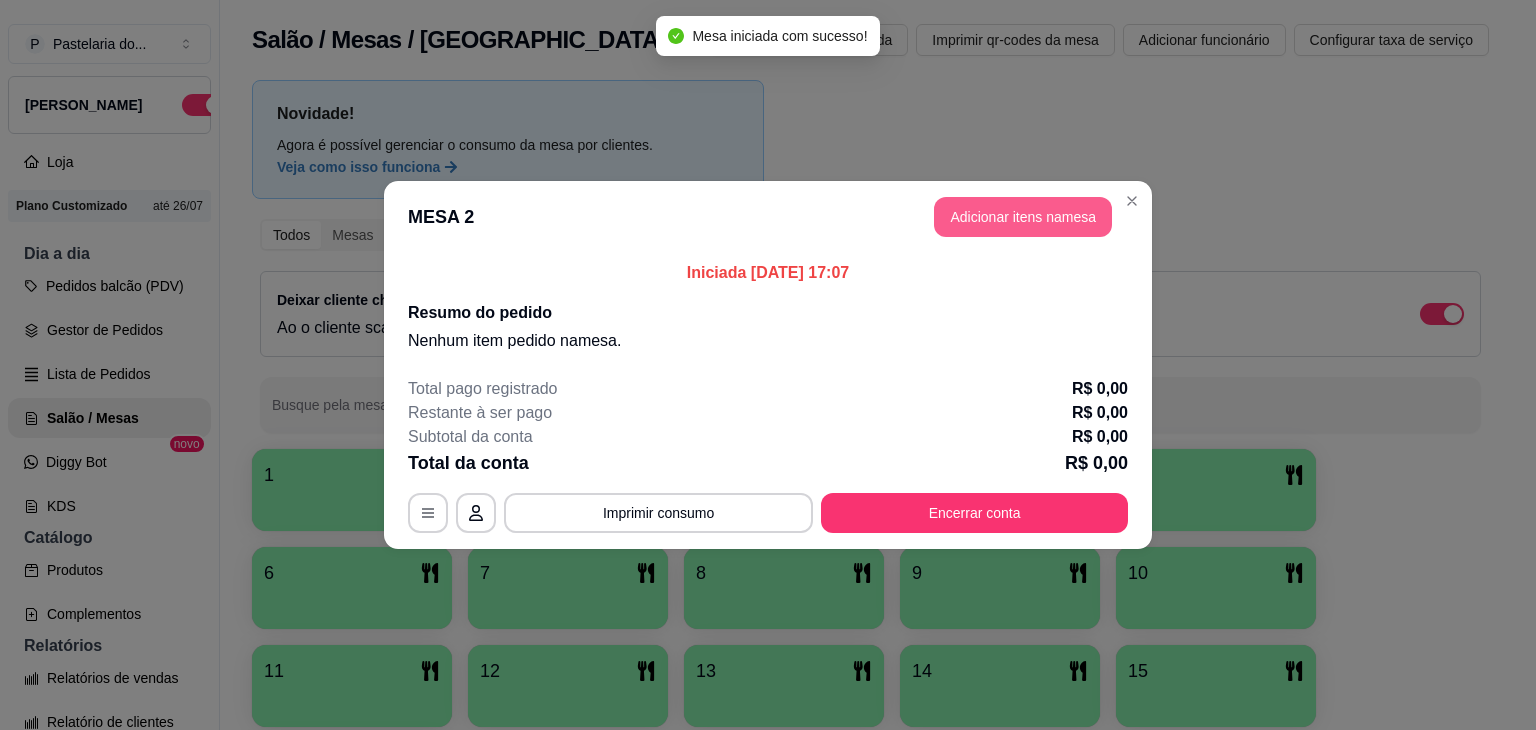 click on "Adicionar itens na  mesa" at bounding box center (1023, 217) 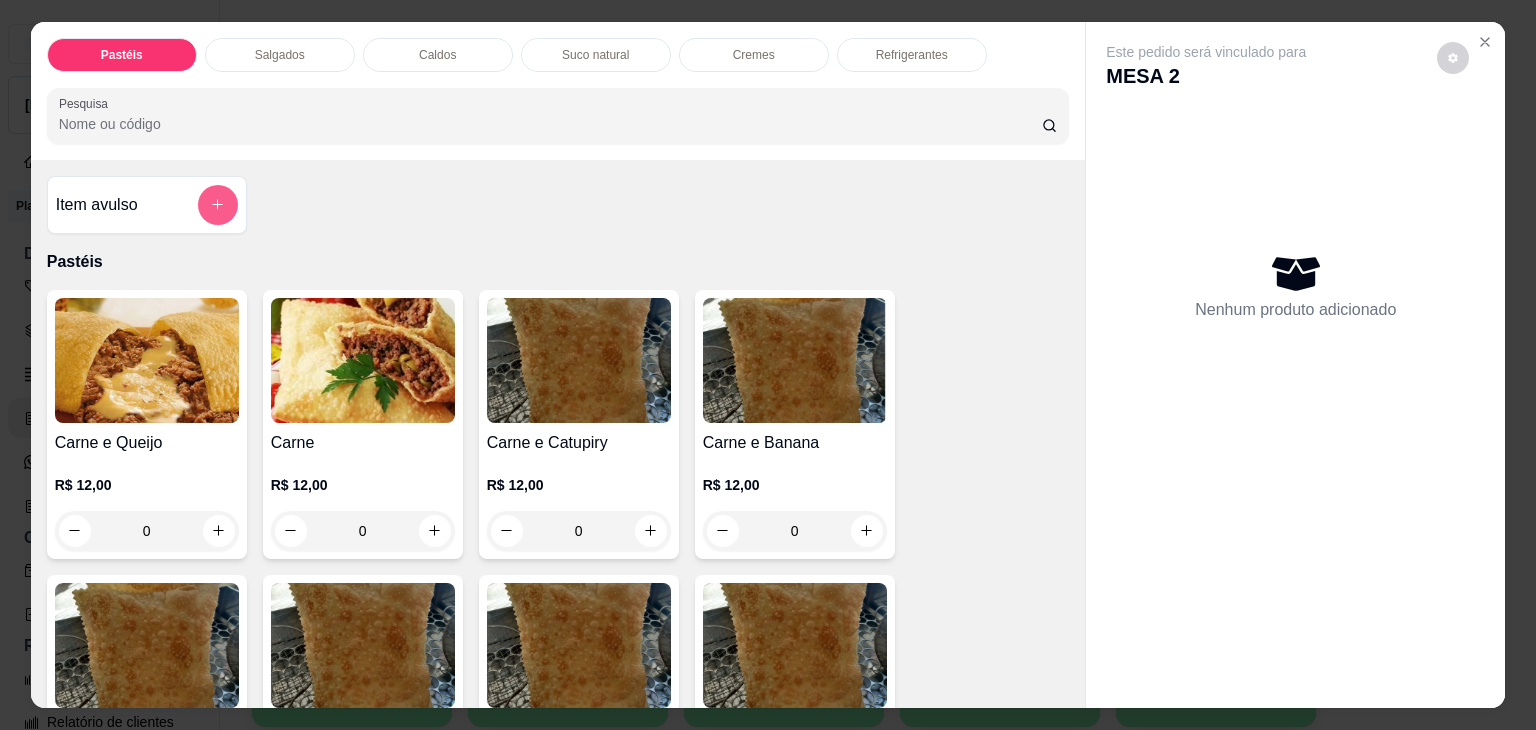 click at bounding box center (218, 205) 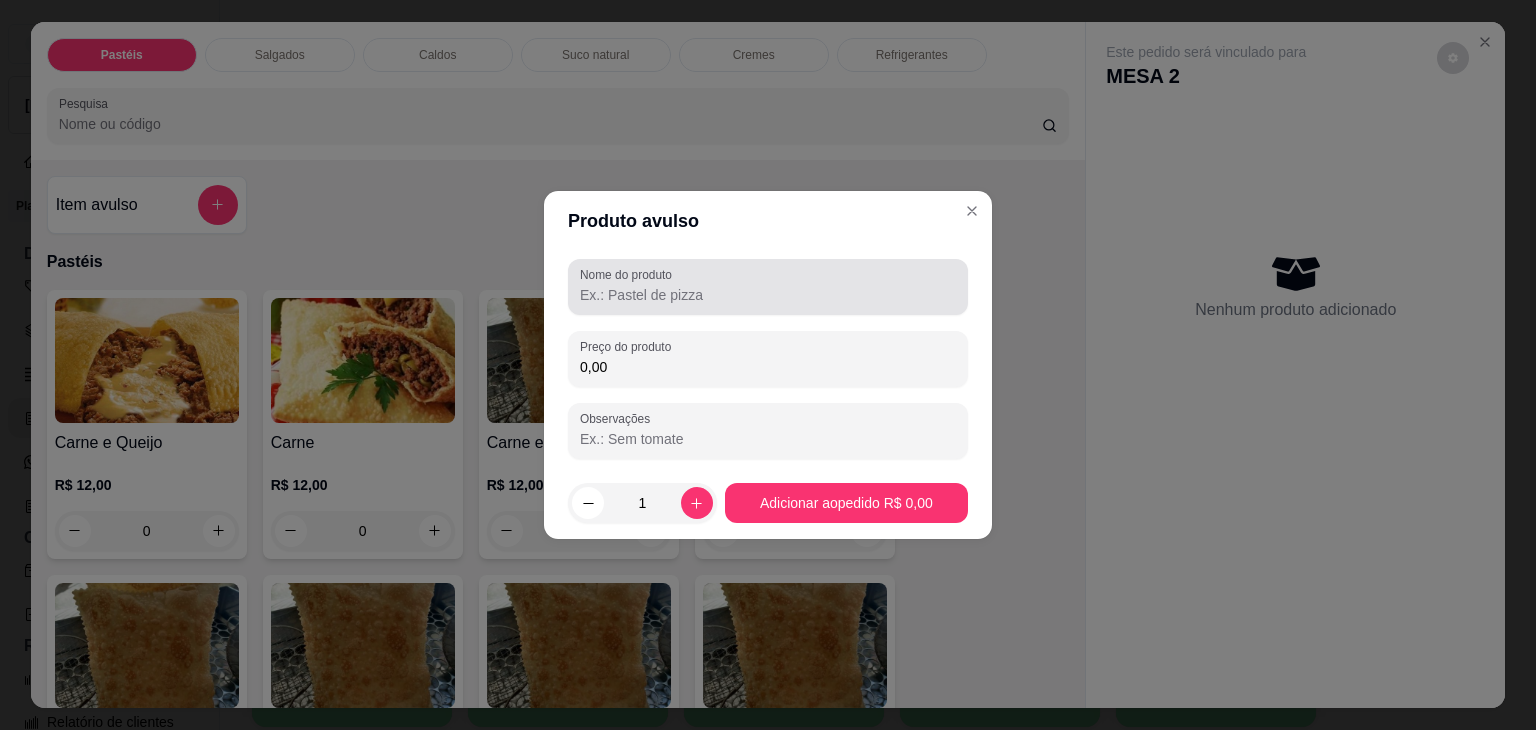 click at bounding box center (768, 287) 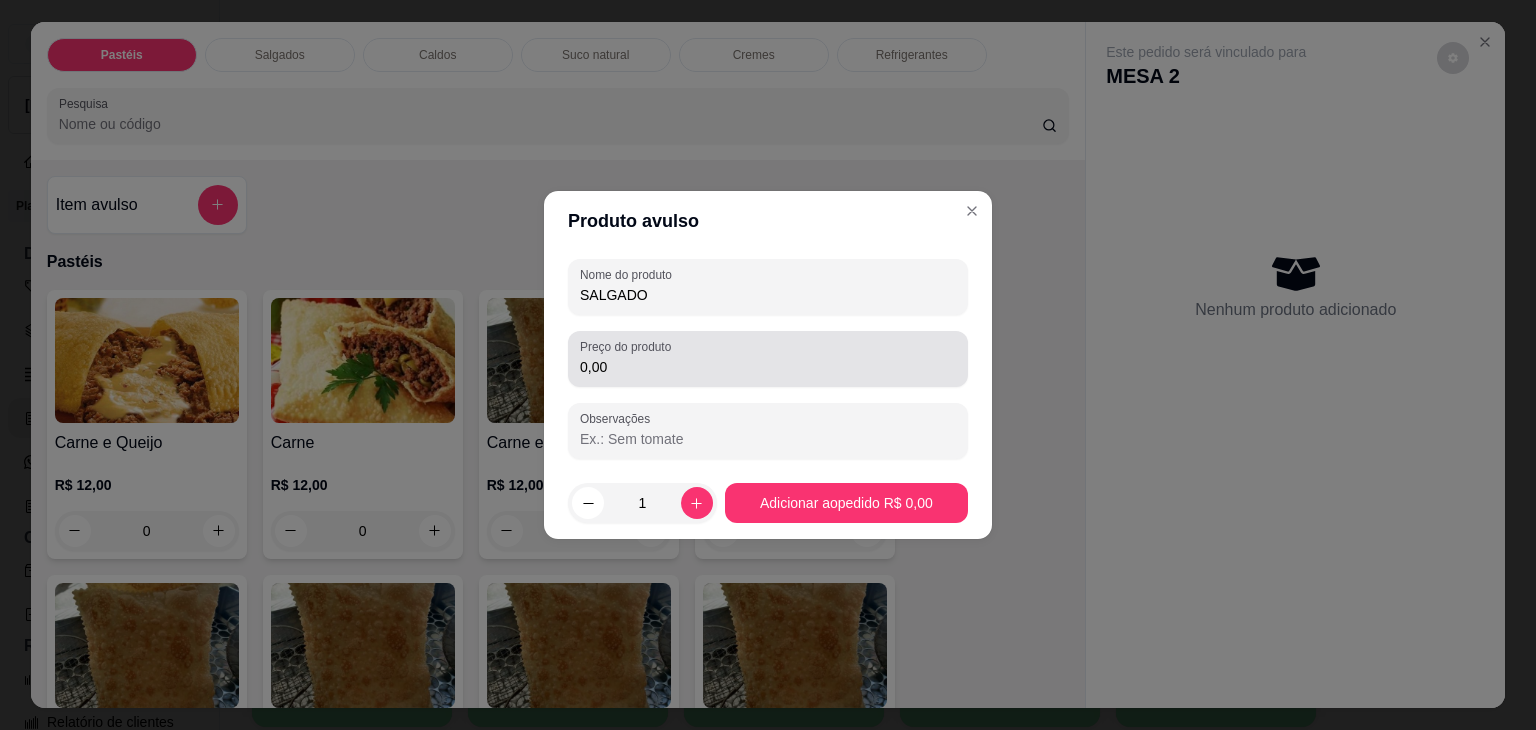 type on "SALGADO" 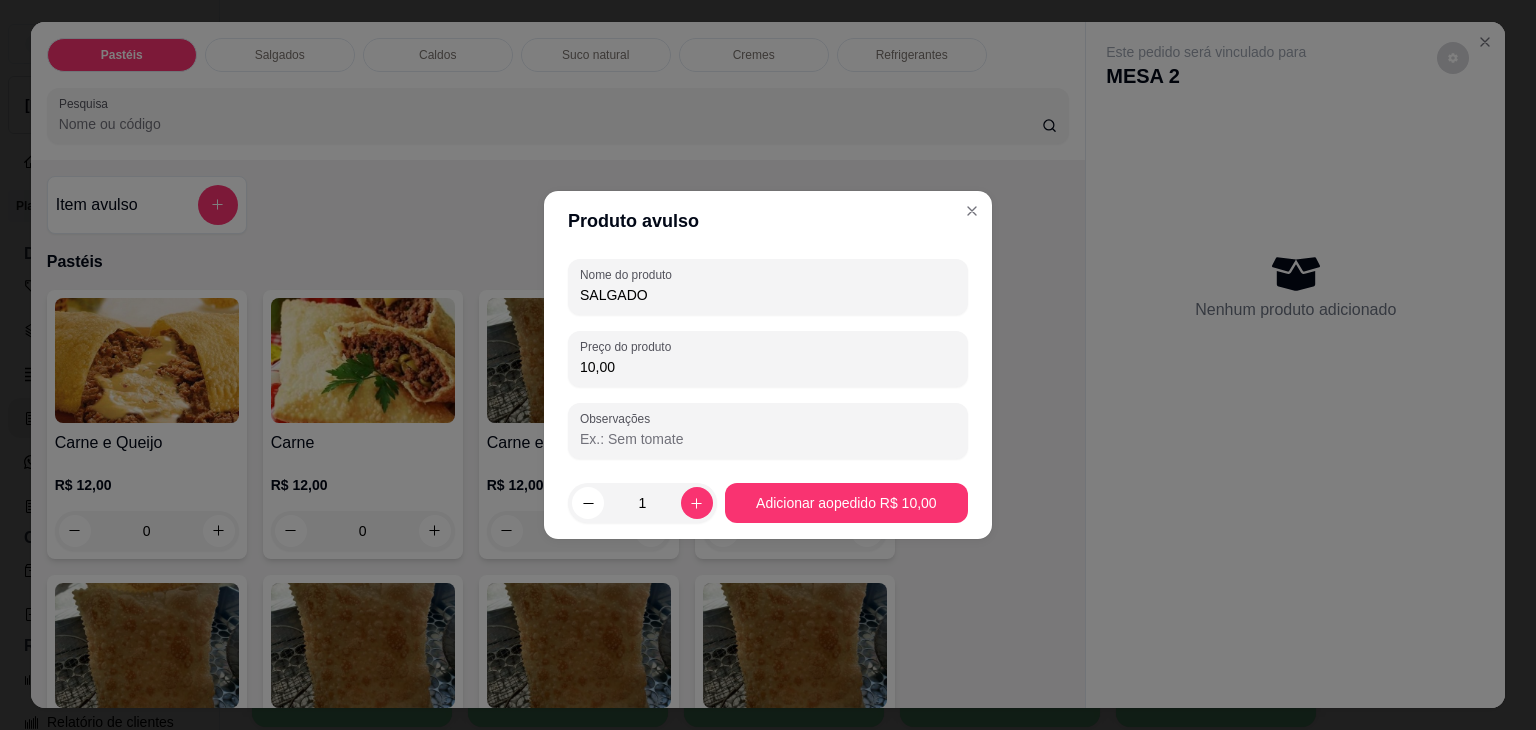 type on "10,00" 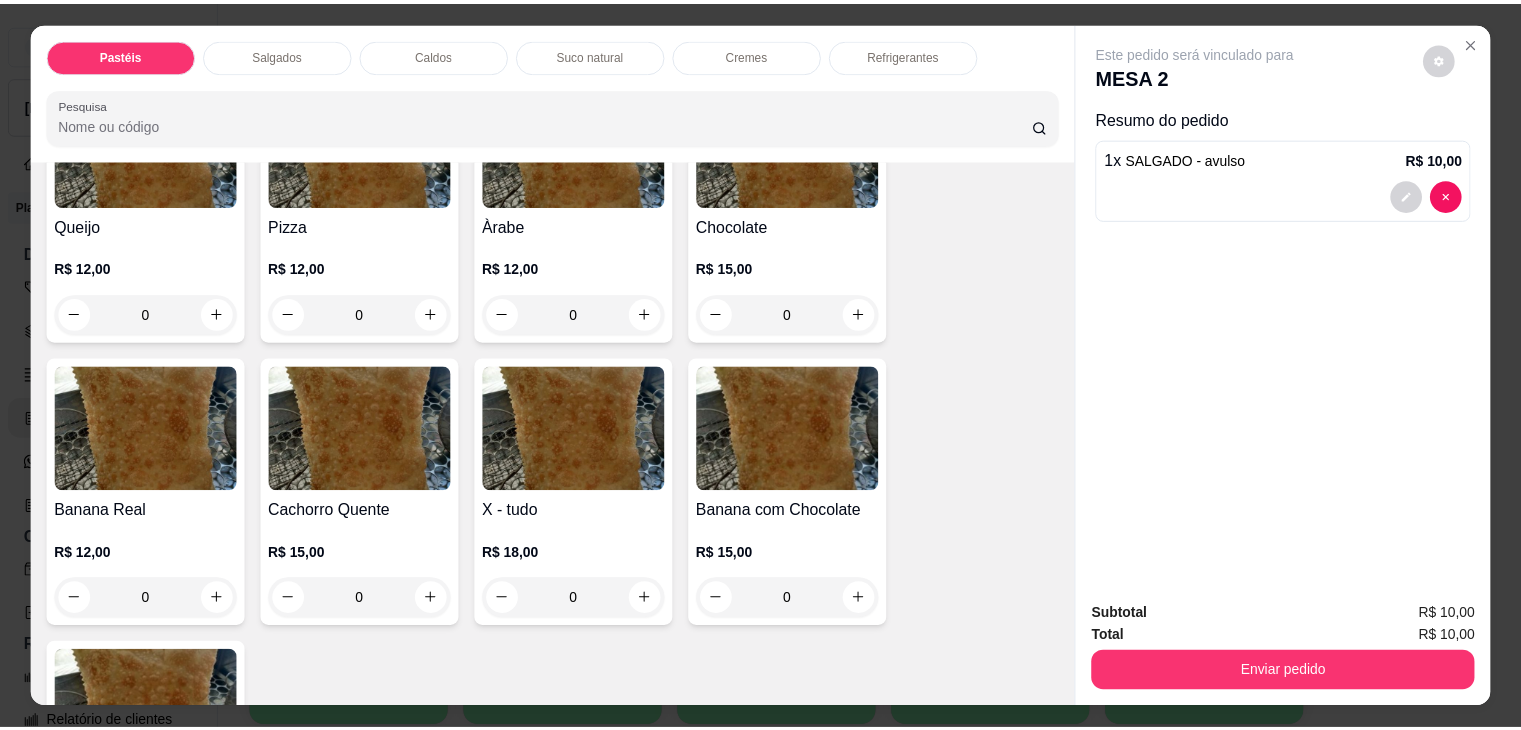 scroll, scrollTop: 1400, scrollLeft: 0, axis: vertical 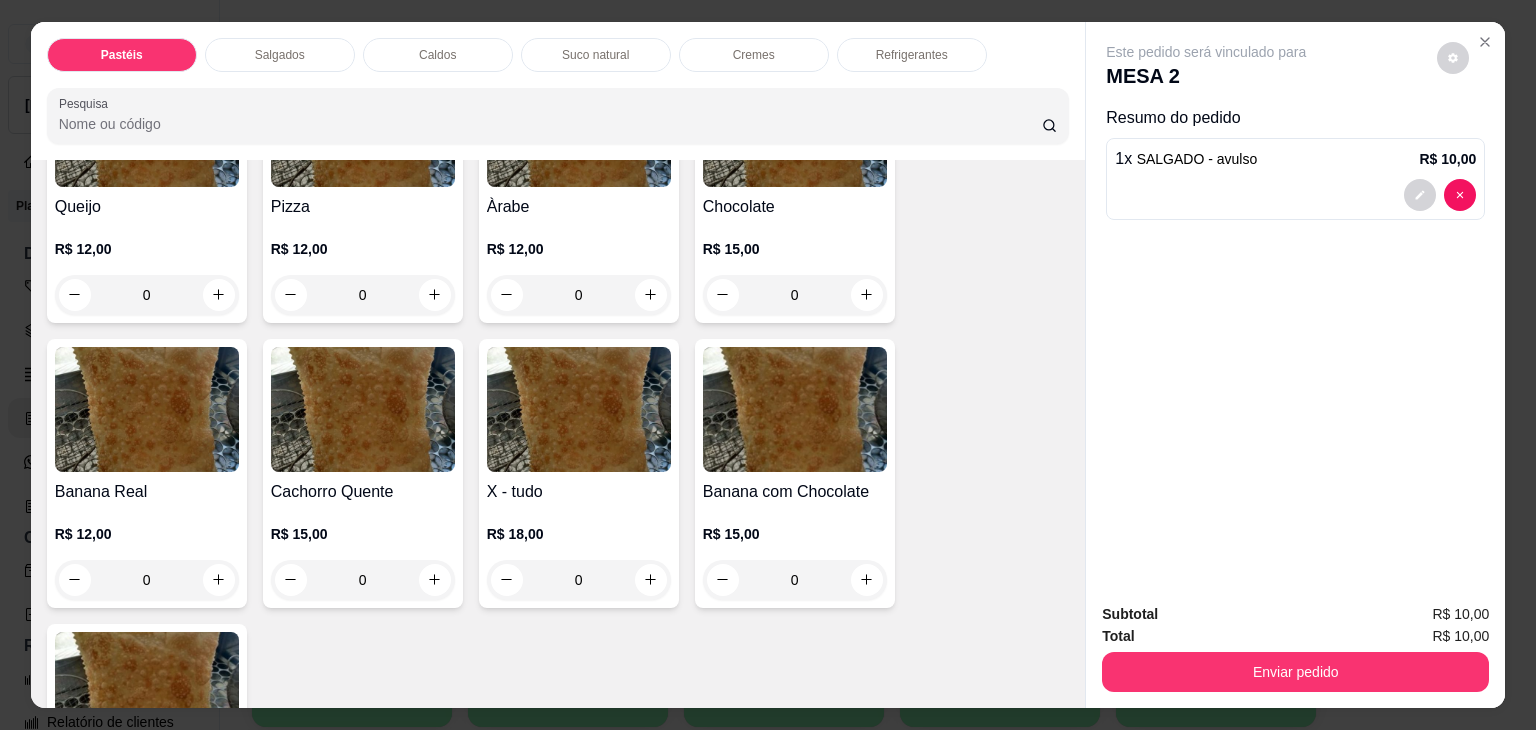 click at bounding box center (147, 409) 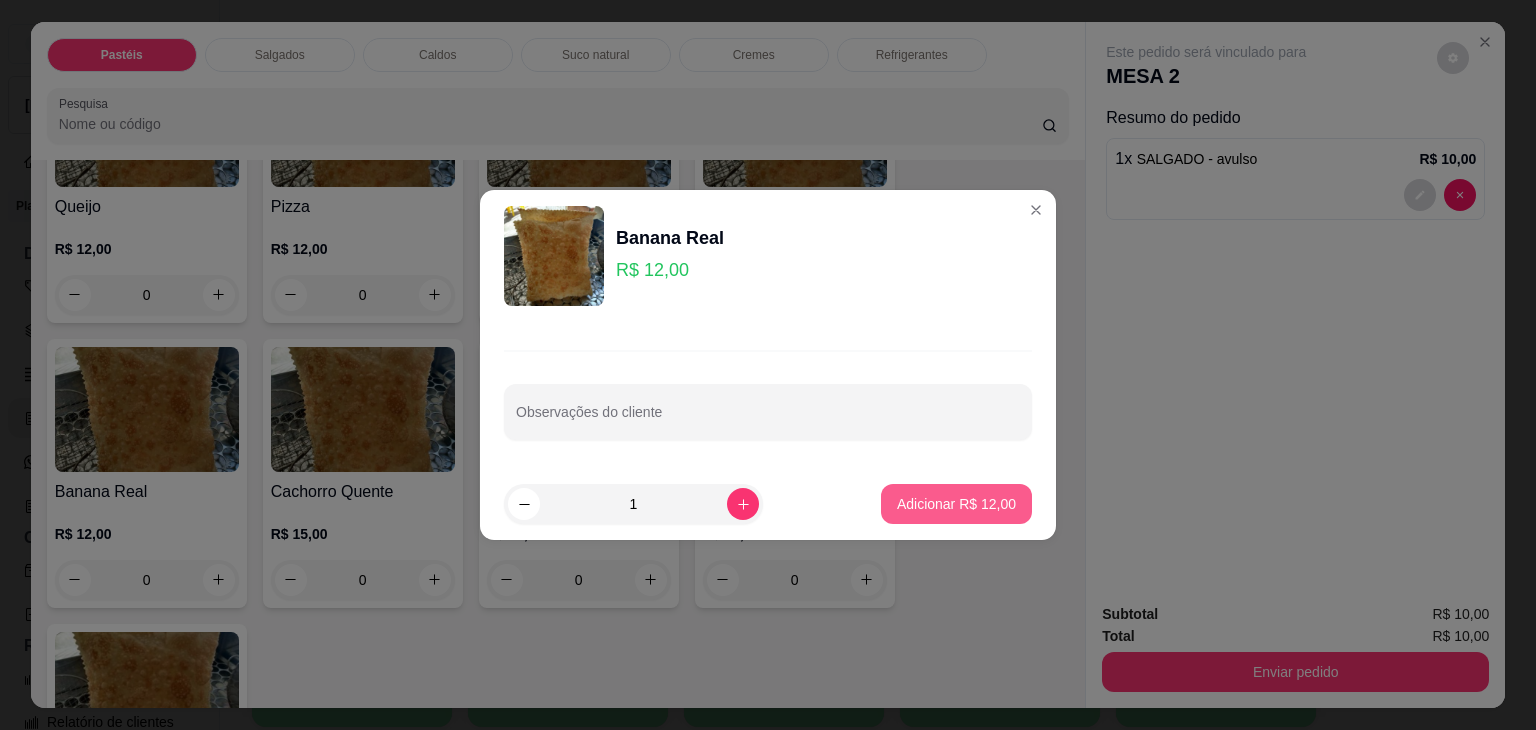 click on "Adicionar   R$ 12,00" at bounding box center [956, 504] 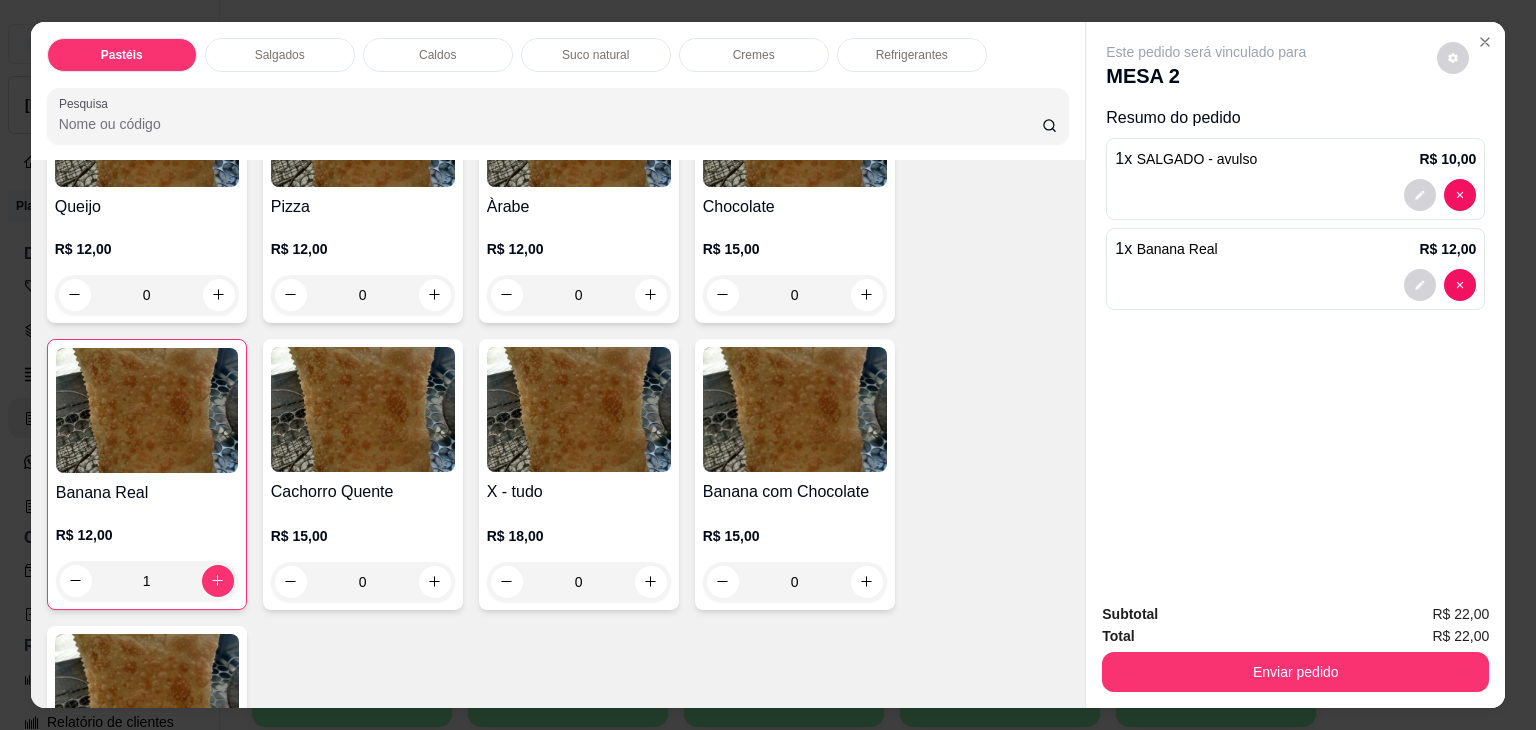 click on "Pastéis  Salgados  Caldos Suco natural Cremes Refrigerantes Pesquisa Item avulso Pastéis  Carne e Queijo    R$ 12,00 0 Carne    R$ 12,00 0 Carne e Catupiry    R$ 12,00 0 Carne e Banana    R$ 12,00 0 Carne e Guariroba   R$ 12,00 0 Carne e Bacon    R$ 12,00 0 Carne e Cheddar    R$ 12,00 0 Carne e Milho    R$ 12,00 0 Frango e Queijo    R$ 12,00 0 Frango    R$ 12,00 0 Frango e Catupiry   R$ 12,00 0 Frango e Bacon    R$ 12,00 0 Frango e Milho   R$ 12,00 0 Frango e Cheddar    R$ 12,00 0 Frango e Guariroba     R$ 12,00 0 Presunto e Queijo   R$ 12,00 0 Queijo    R$ 12,00 0 Pizza   R$ 12,00 0 Àrabe   R$ 12,00 0 Chocolate   R$ 15,00 0 Banana Real   R$ 12,00 1 Cachorro Quente   R$ 15,00 0  X - tudo   R$ 18,00 0 Banana com Chocolate   R$ 15,00 0 Gueroba e Queijo   R$ 12,00 0 Salgados  Esgotado Pastelão de carne    R$ 10,00 0 Pastelão de frango    R$ 10,00 0 Enroladinho de salsicha com queijo    R$ 10,00 0 Esgotado Coxinha   R$ 10,00 0 Enroladinho de presunto e queijo    R$ 10,00 0   0" at bounding box center [768, 365] 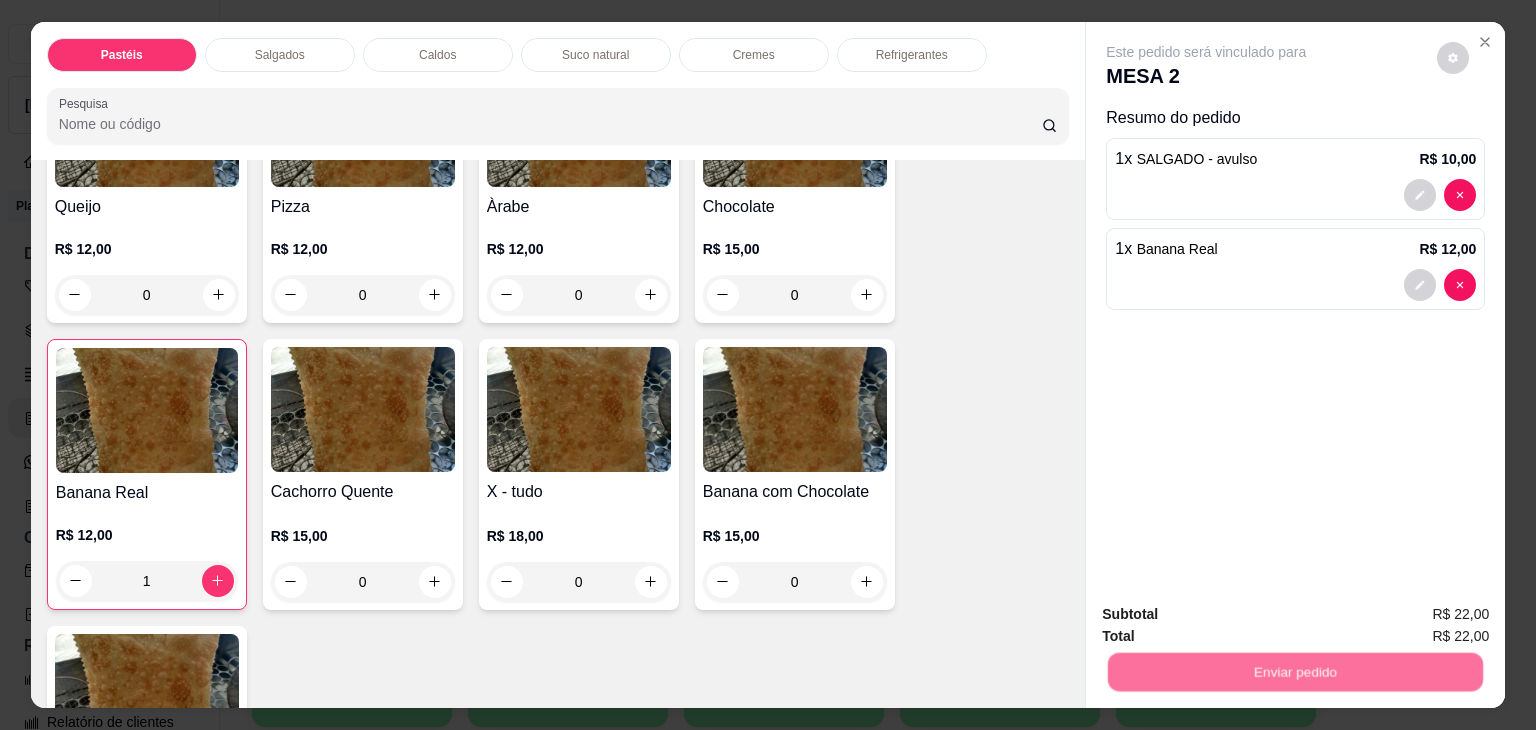 click on "Não registrar e enviar pedido" at bounding box center [1229, 614] 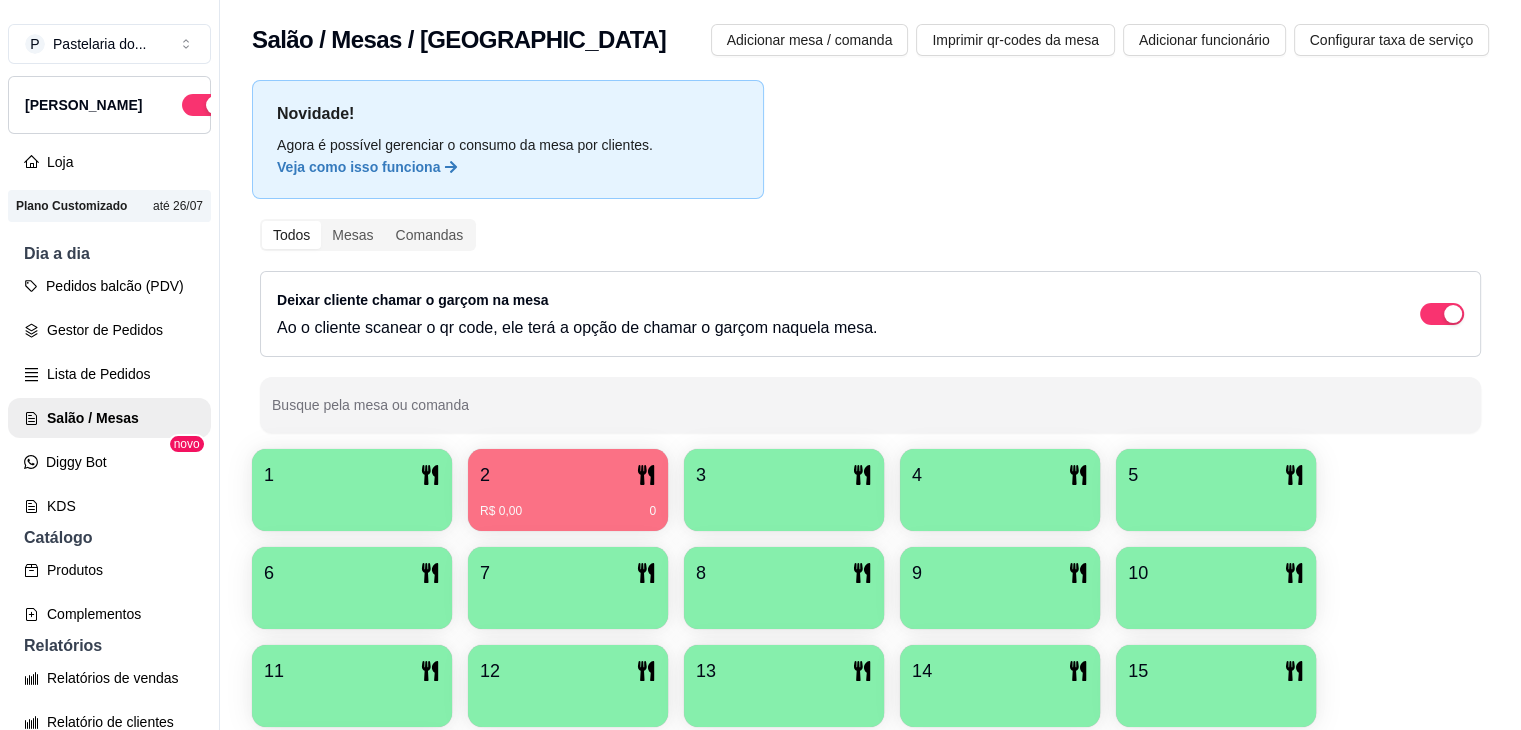 click on "R$ 0,00 0" at bounding box center (568, 511) 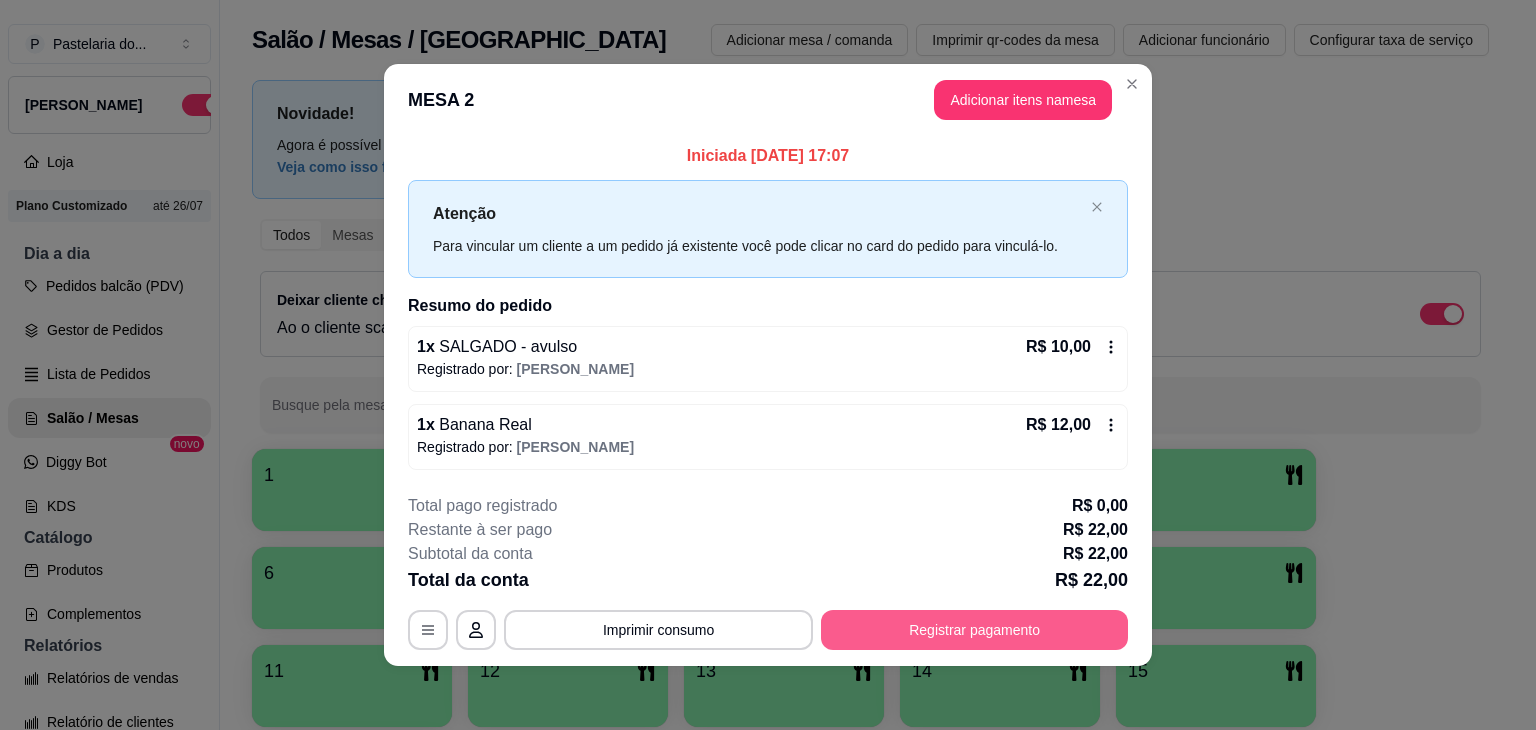 click on "Registrar pagamento" at bounding box center (974, 630) 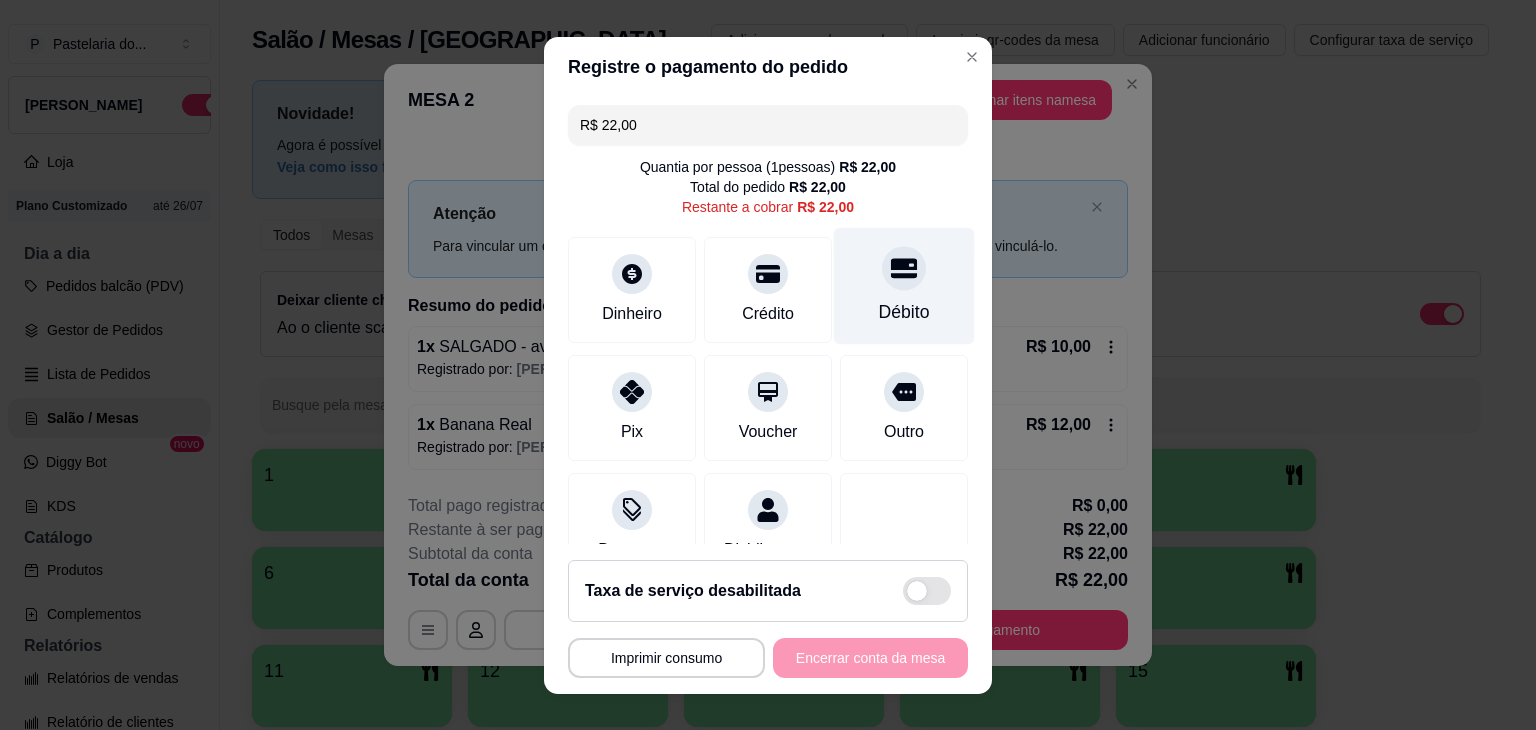 click on "Débito" at bounding box center [904, 285] 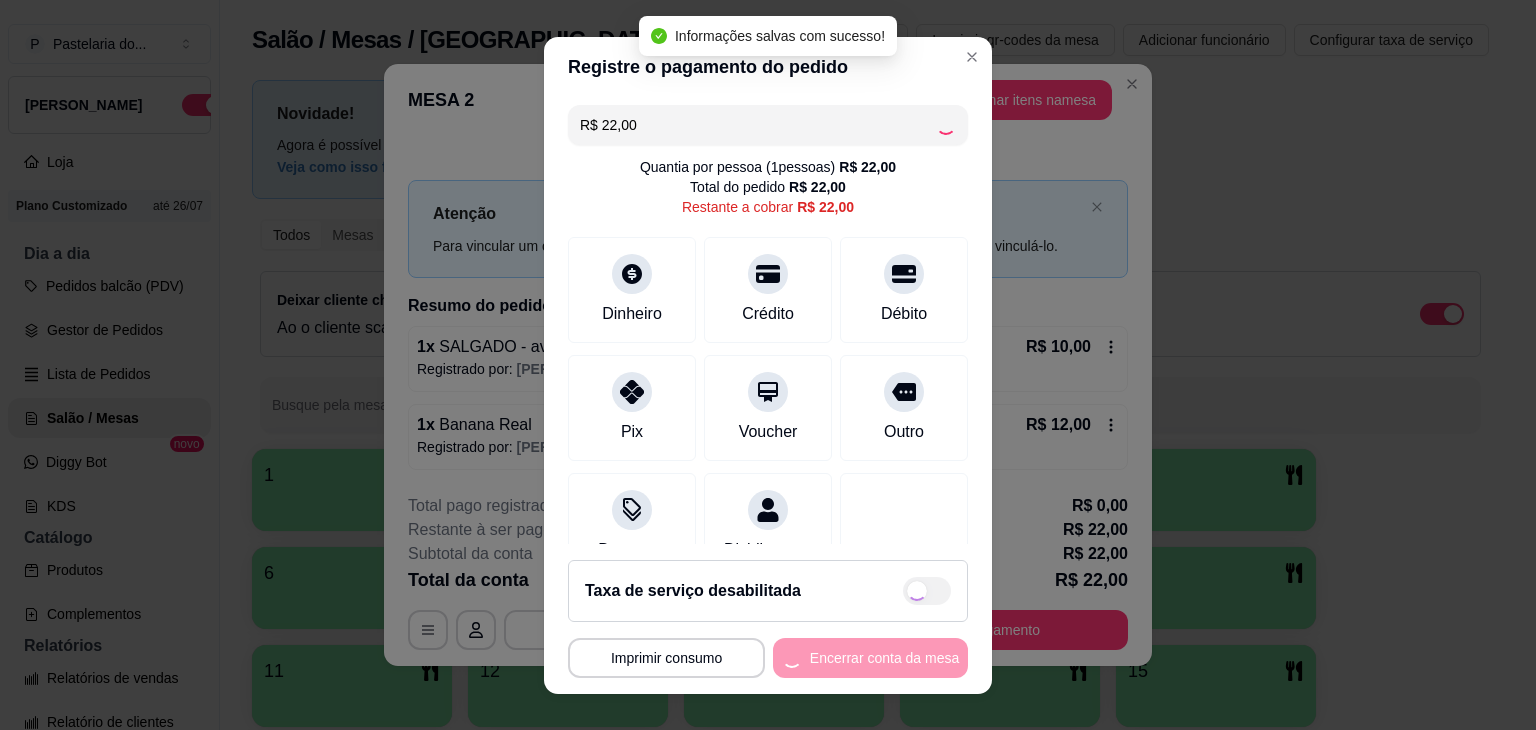 type on "R$ 0,00" 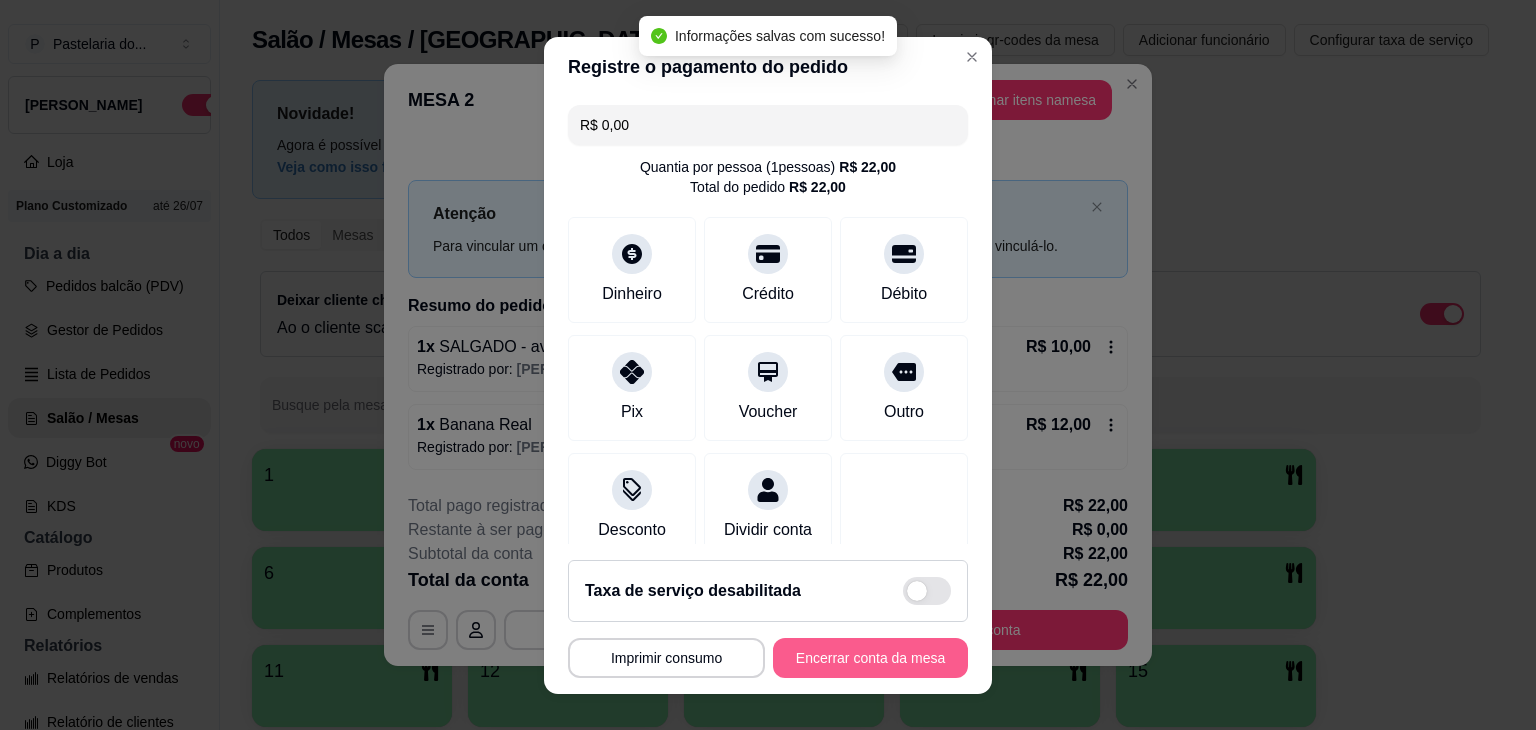 click on "Encerrar conta da mesa" at bounding box center [870, 658] 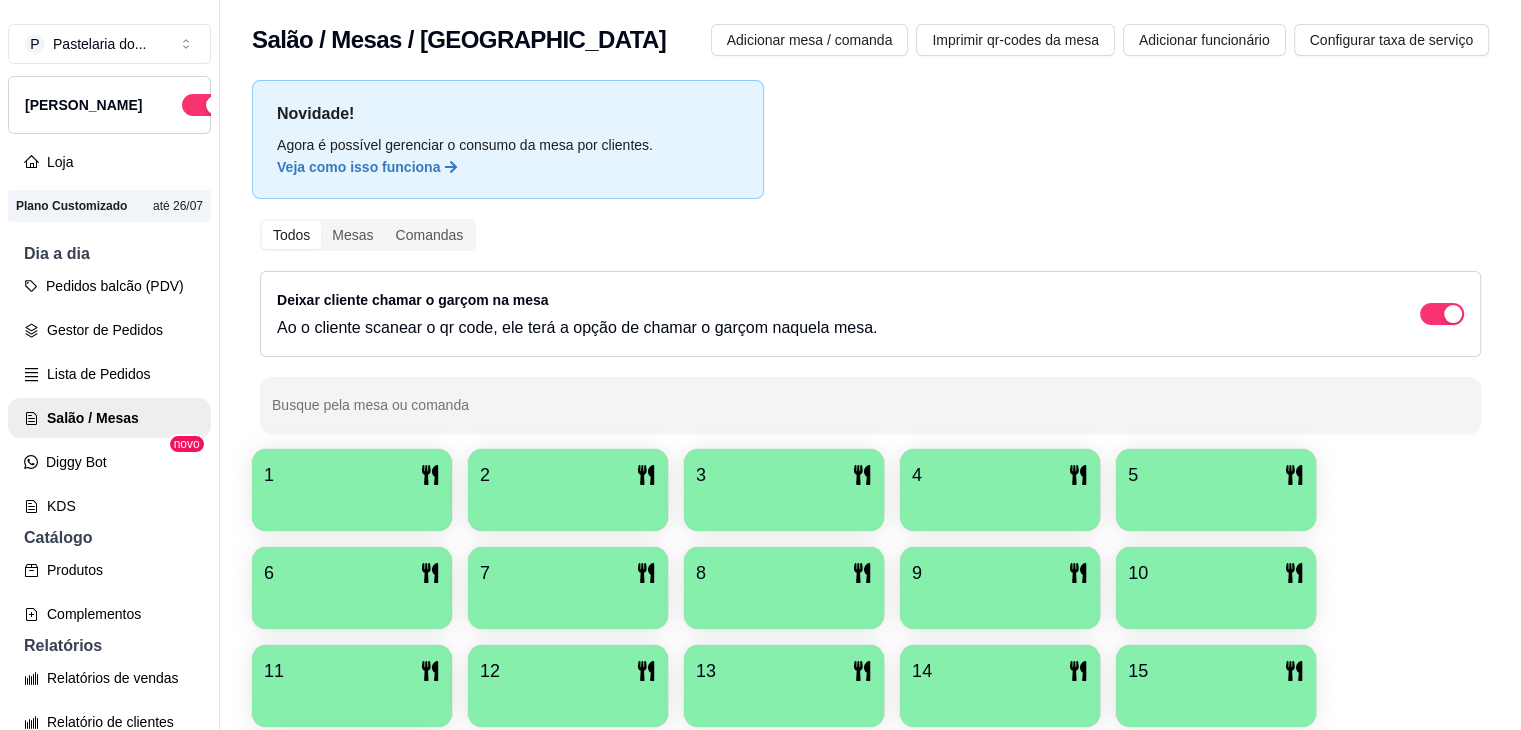 type 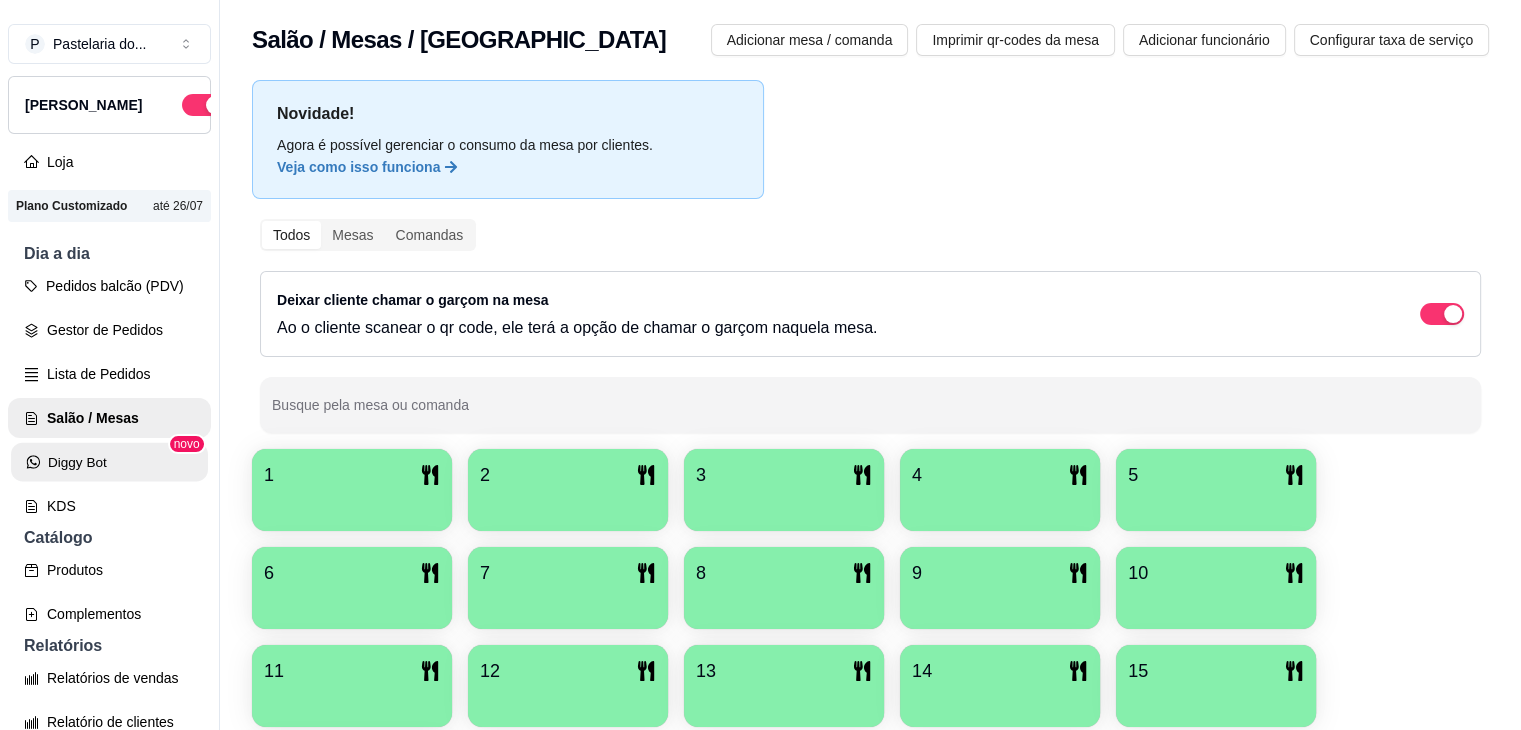 click on "Diggy Bot" at bounding box center (109, 462) 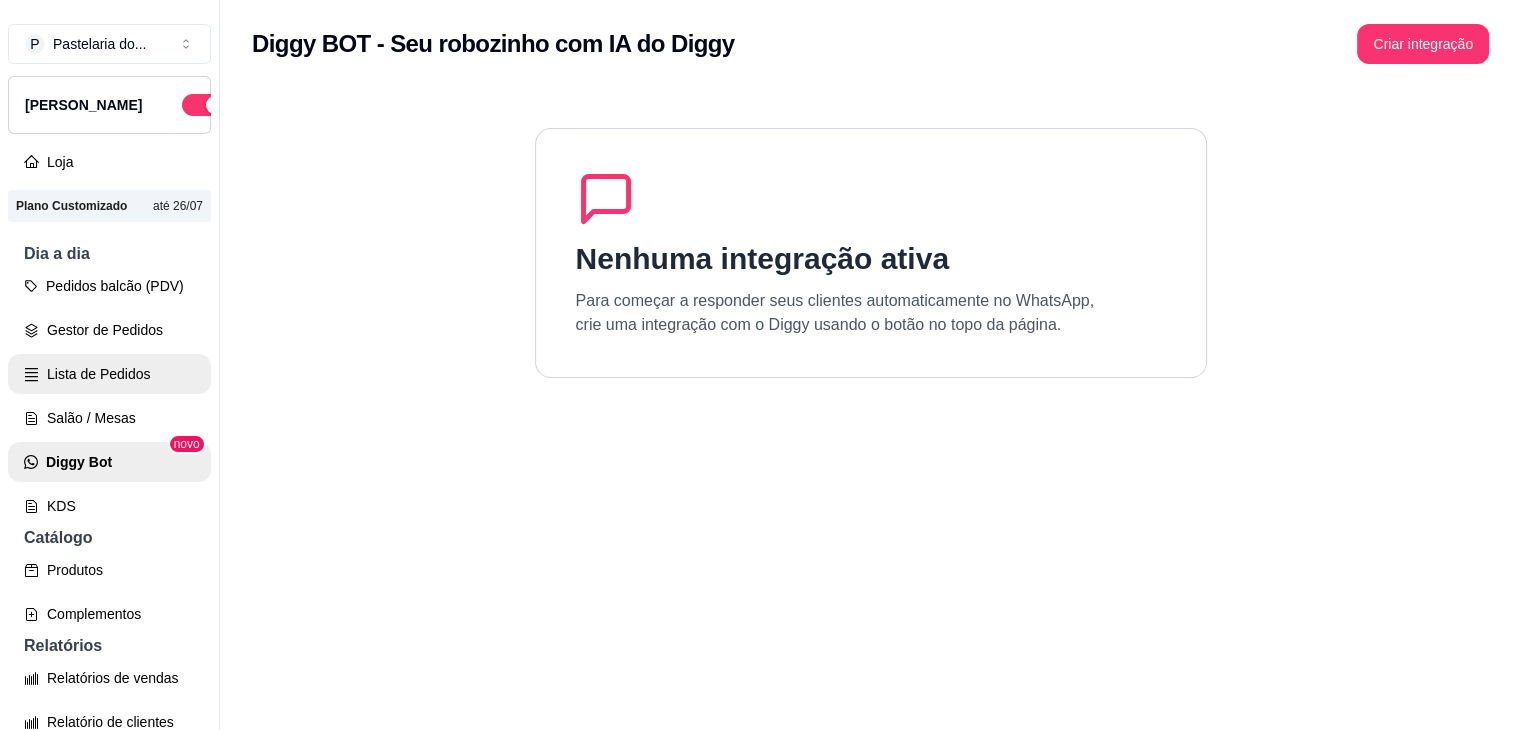 click on "Lista de Pedidos" at bounding box center [109, 374] 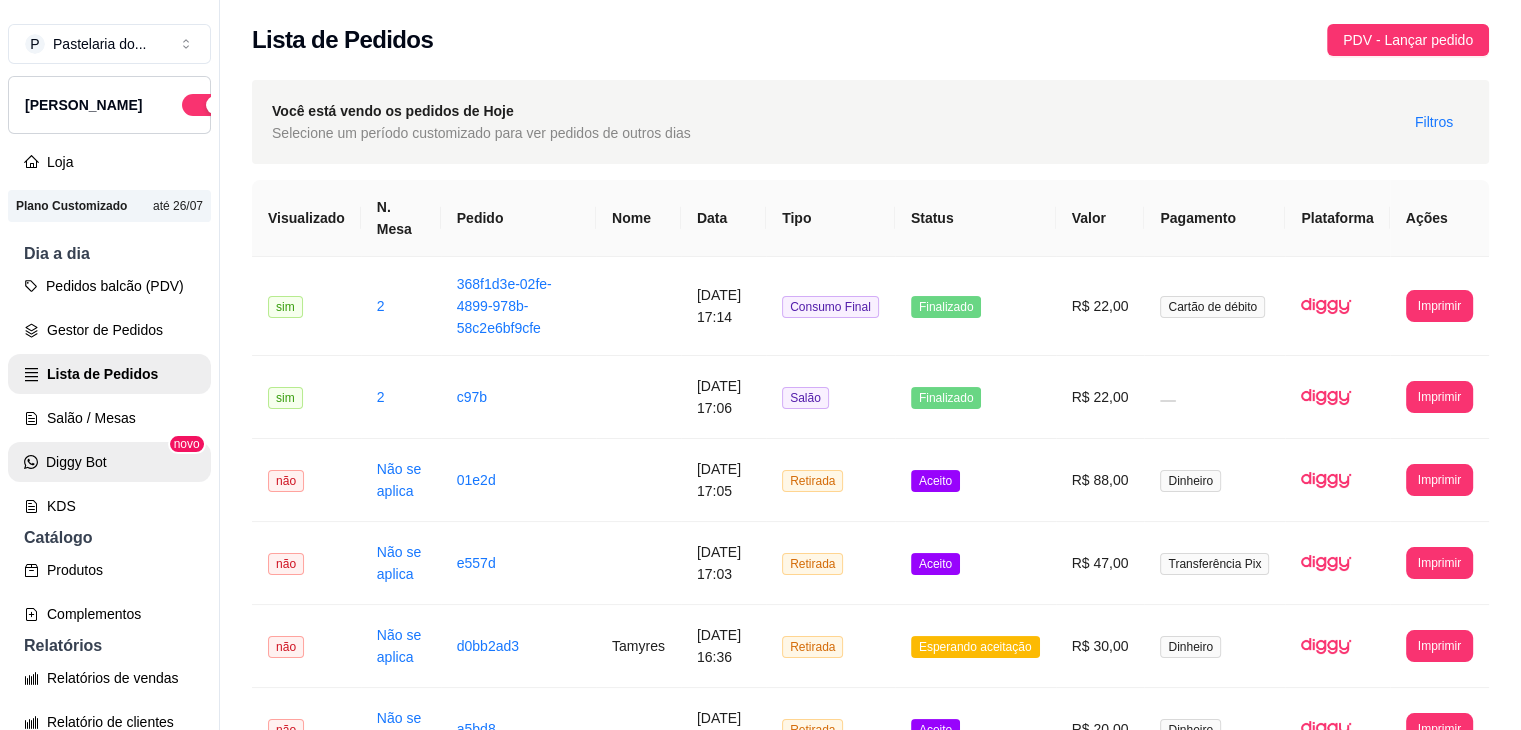 click 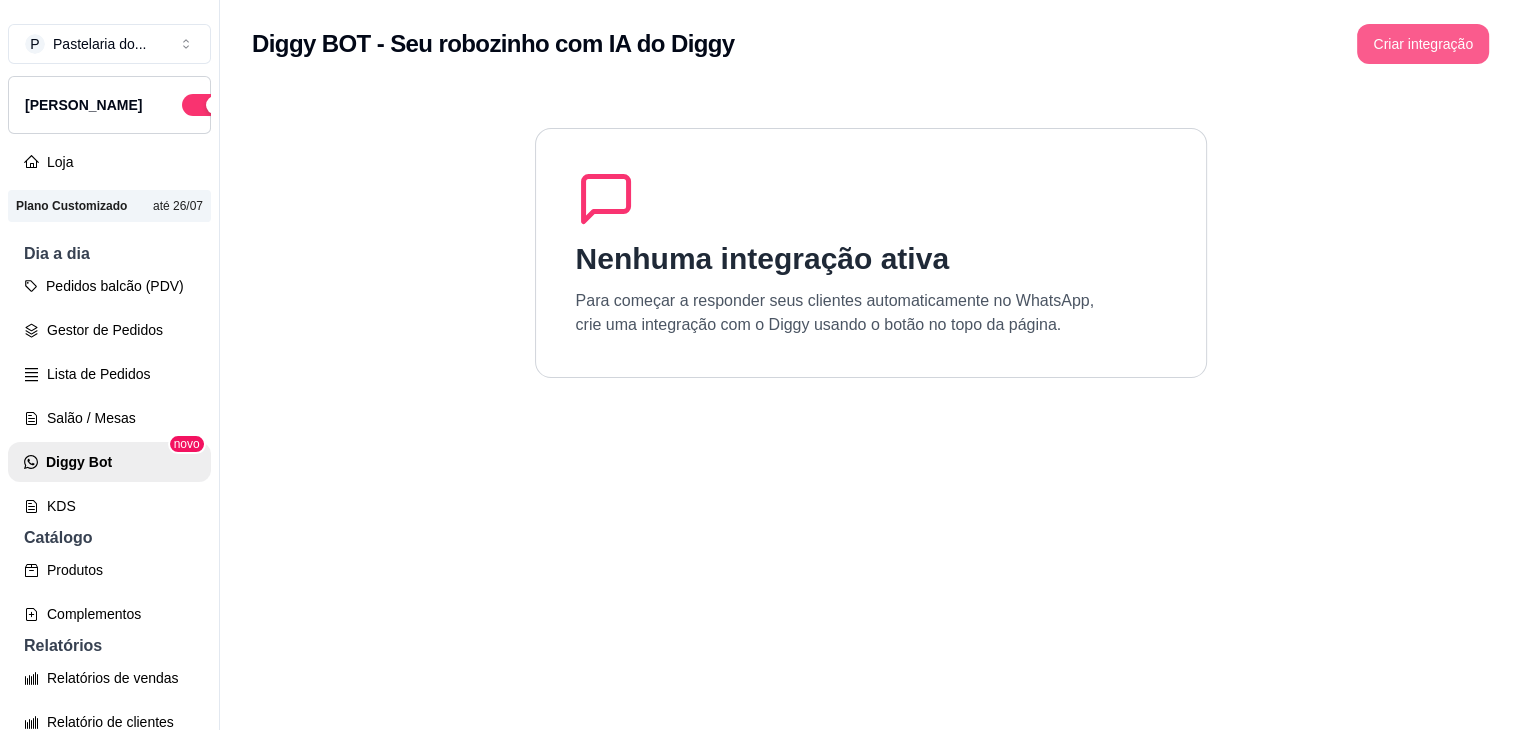 click on "Criar integração" at bounding box center (1423, 44) 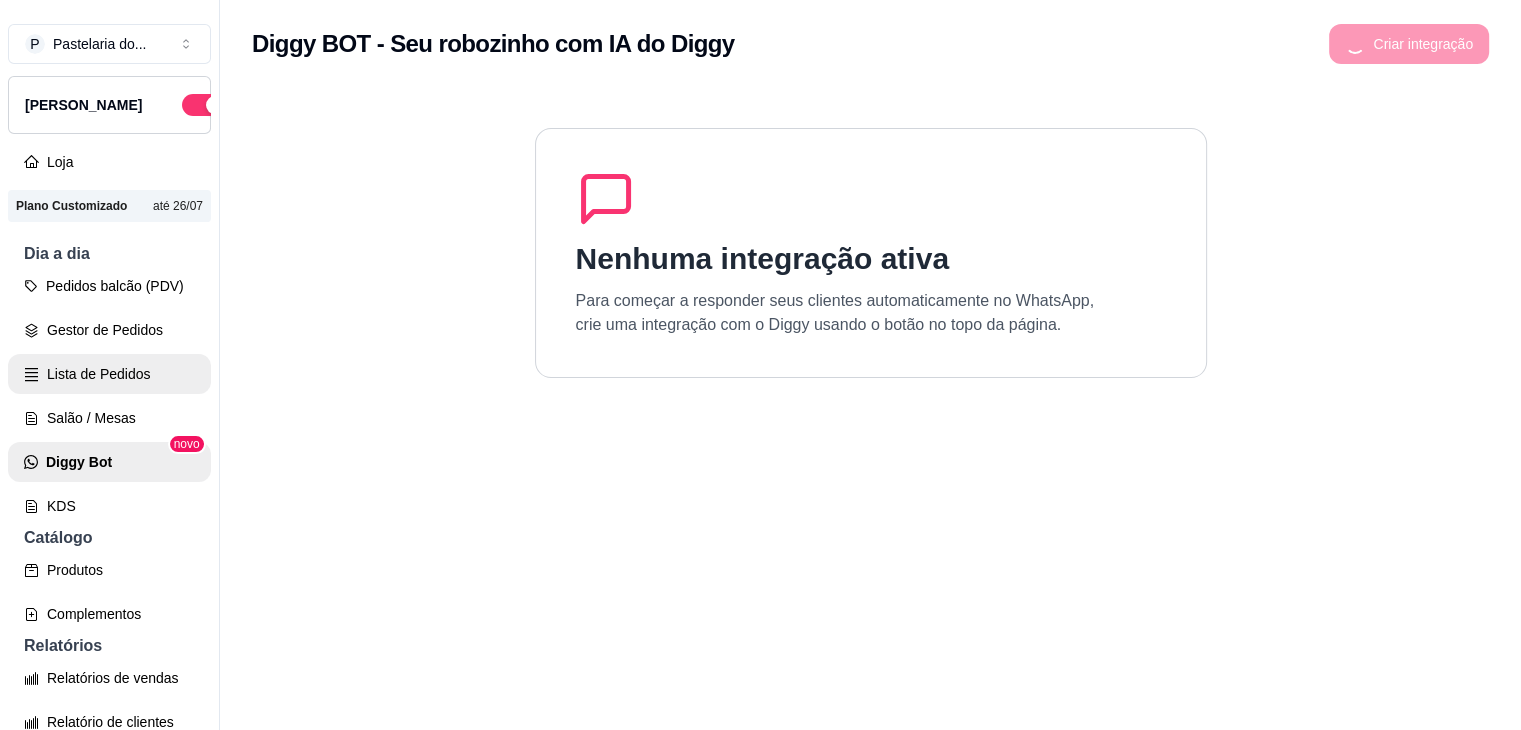 click on "Lista de Pedidos" at bounding box center (109, 374) 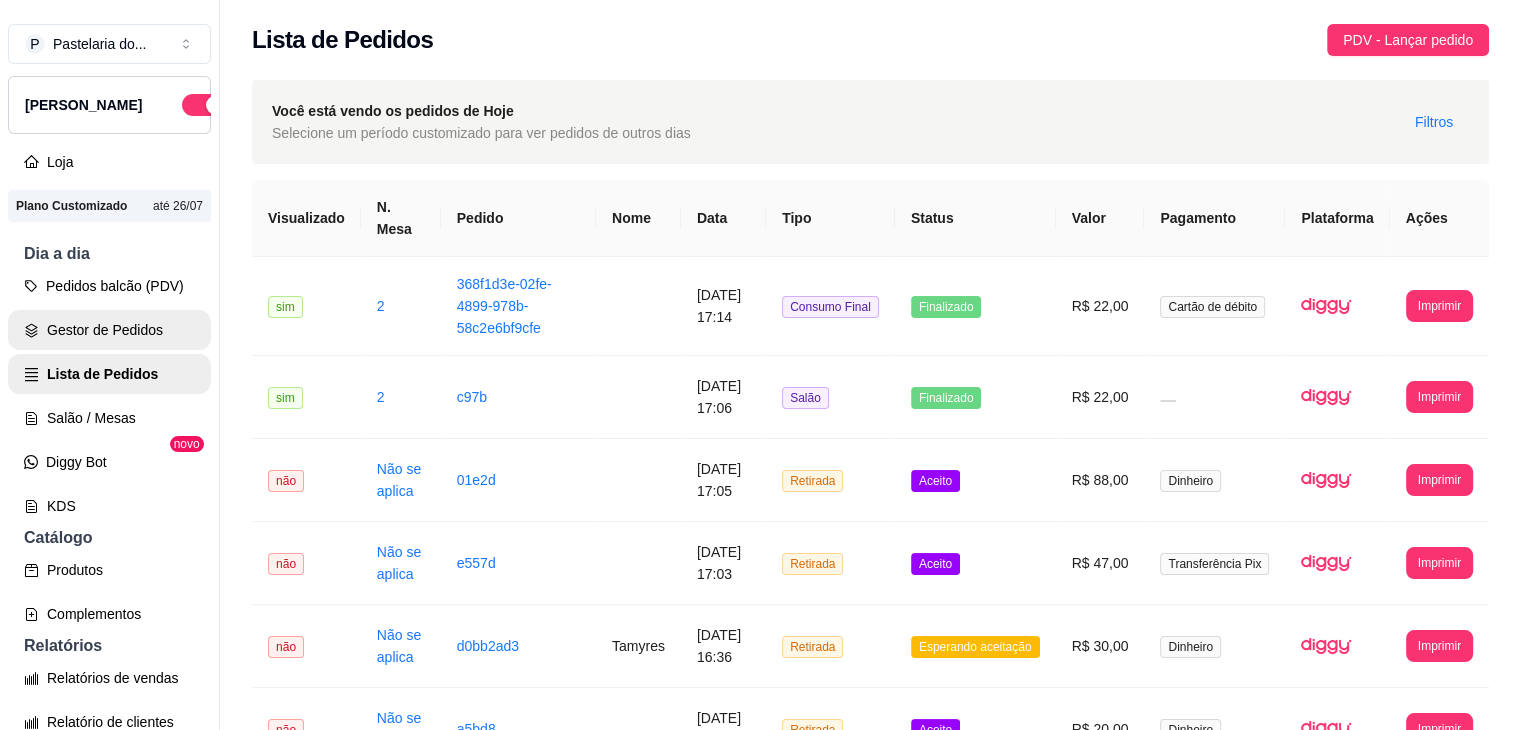 click on "Gestor de Pedidos" at bounding box center [109, 330] 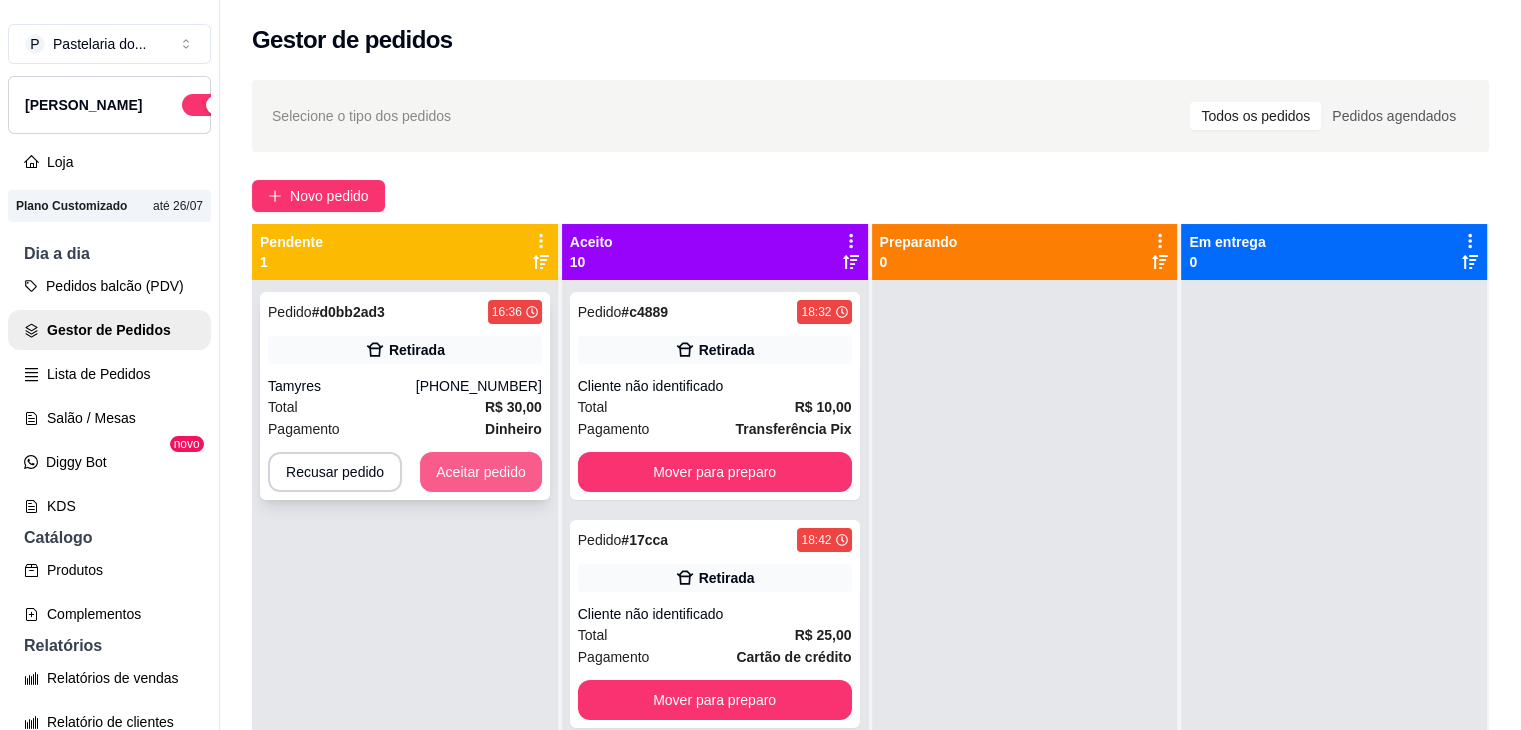 click on "Aceitar pedido" at bounding box center [481, 472] 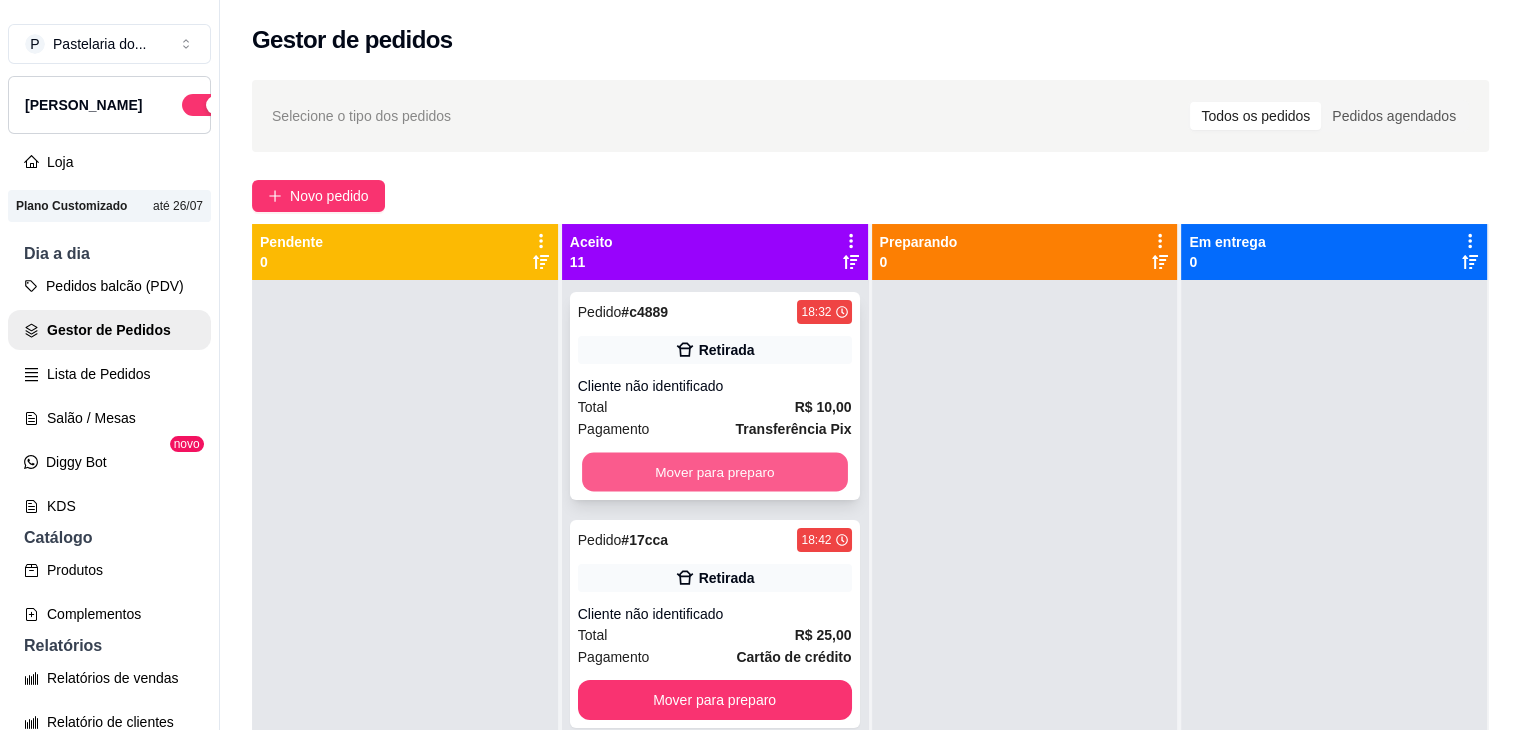 click on "Mover para preparo" at bounding box center (715, 472) 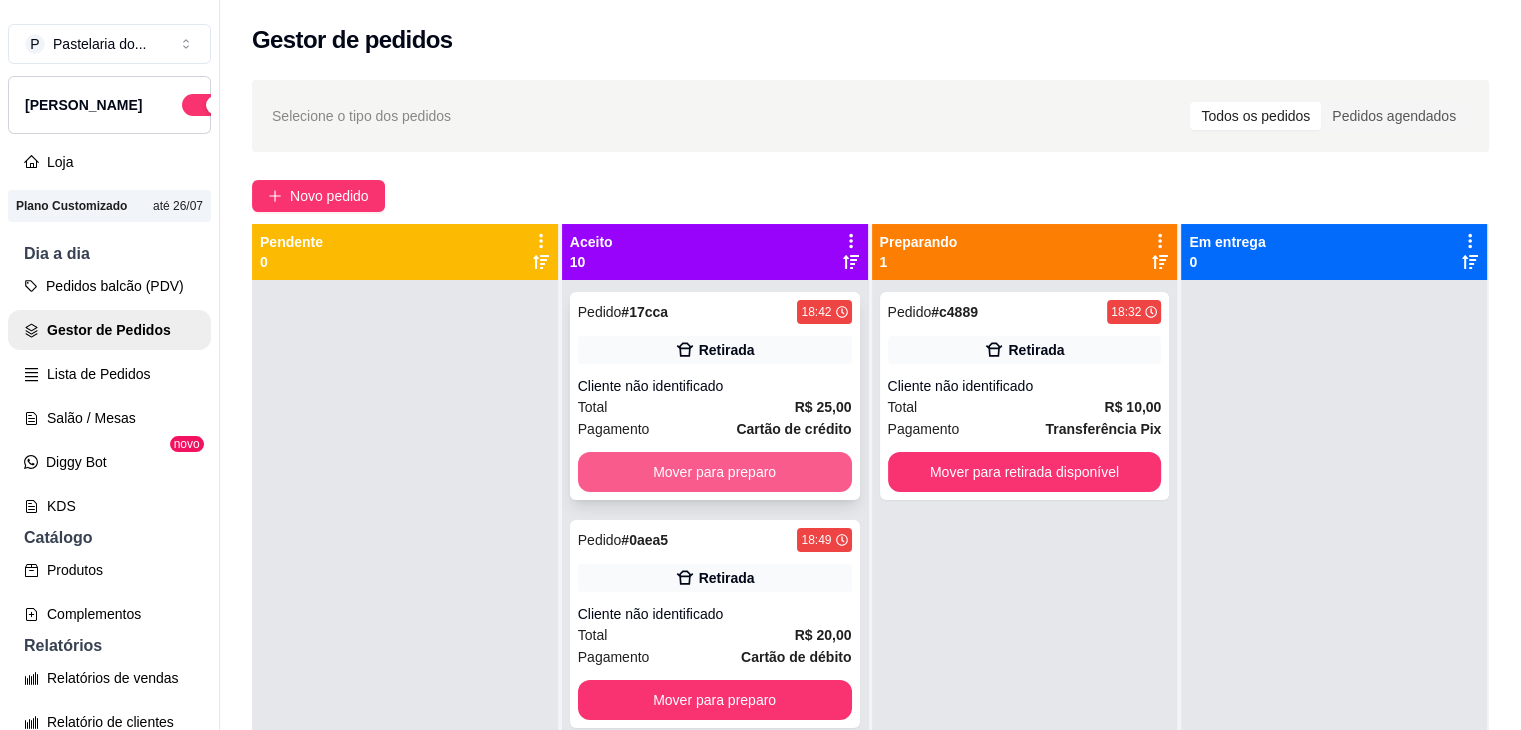 click on "Mover para preparo" at bounding box center [715, 472] 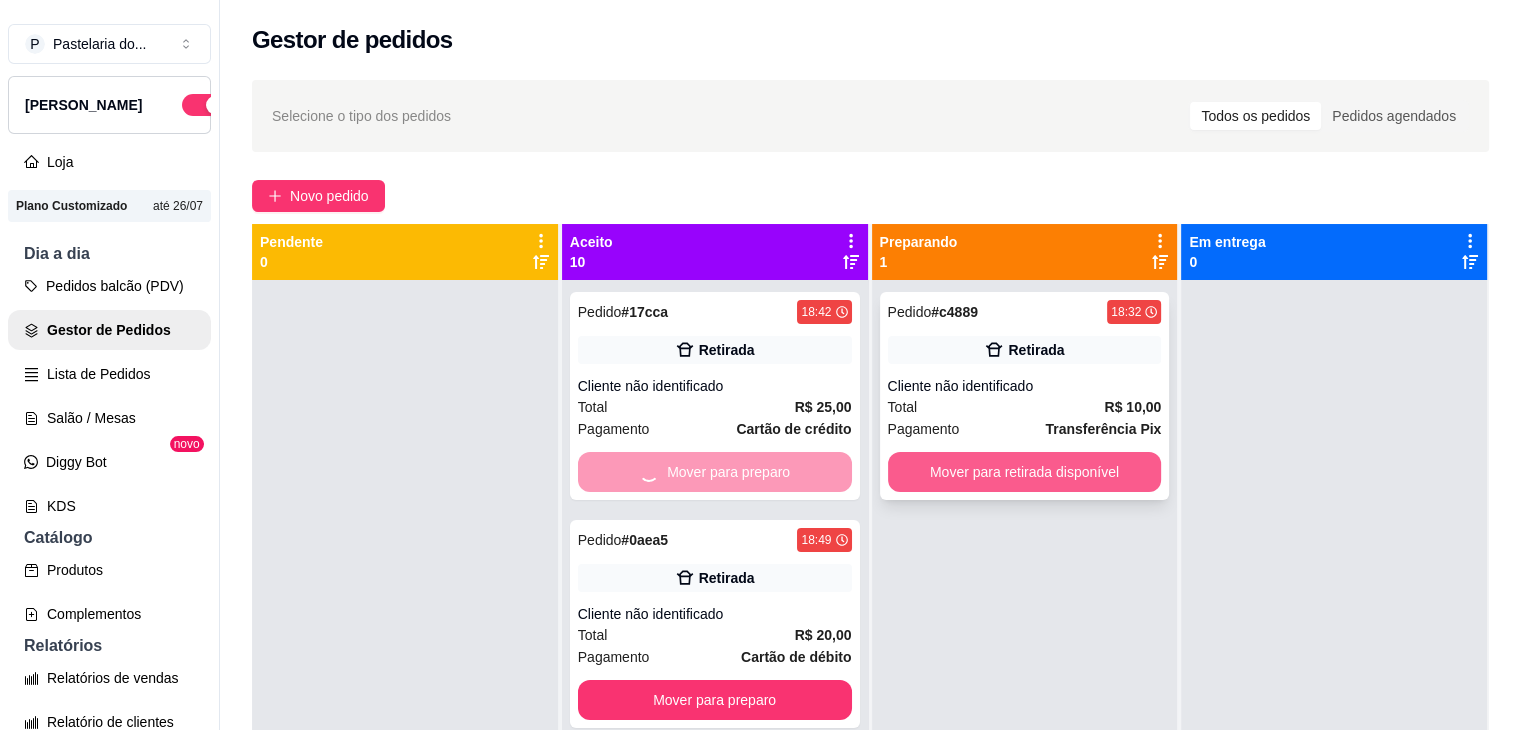 click on "Mover para retirada disponível" at bounding box center [1025, 472] 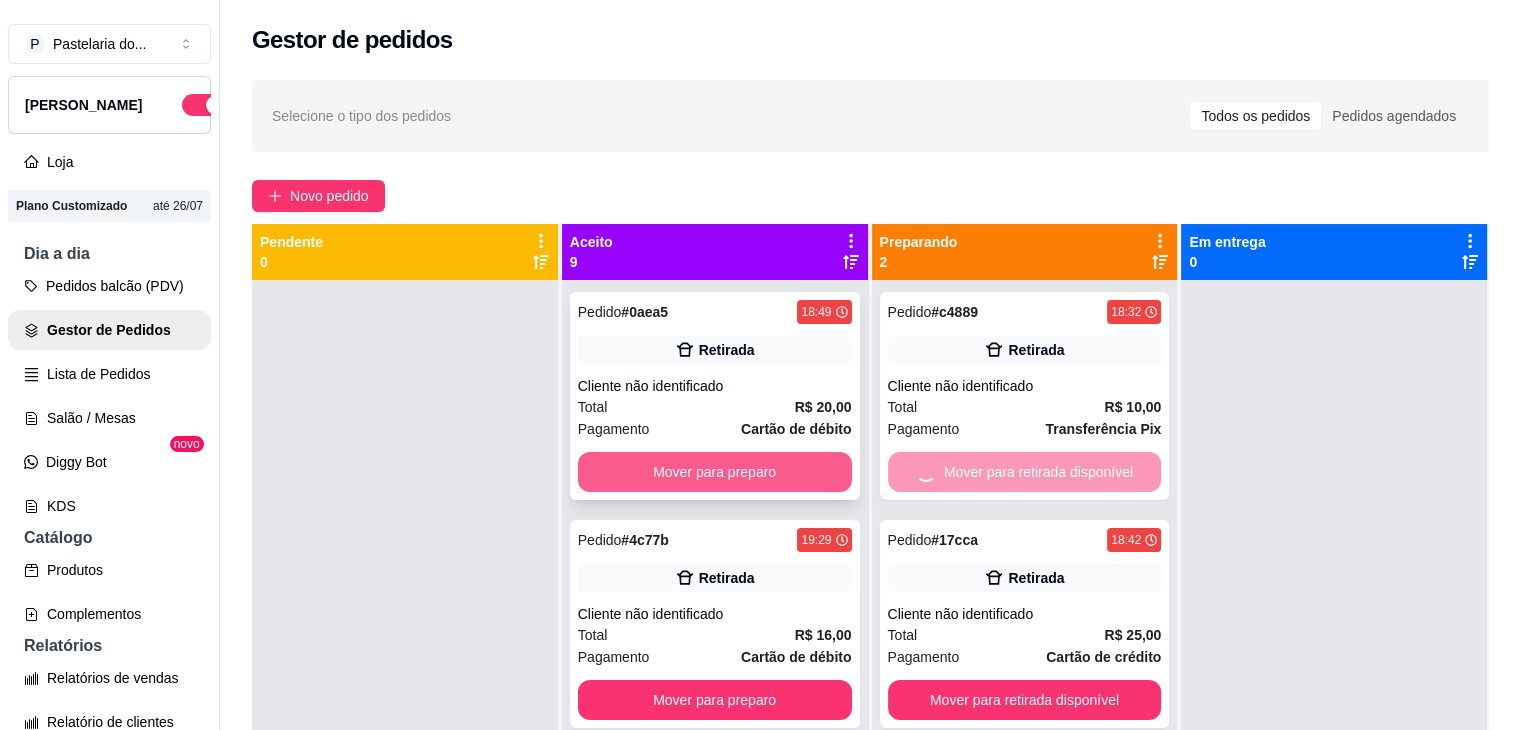 click on "Mover para preparo" at bounding box center (715, 472) 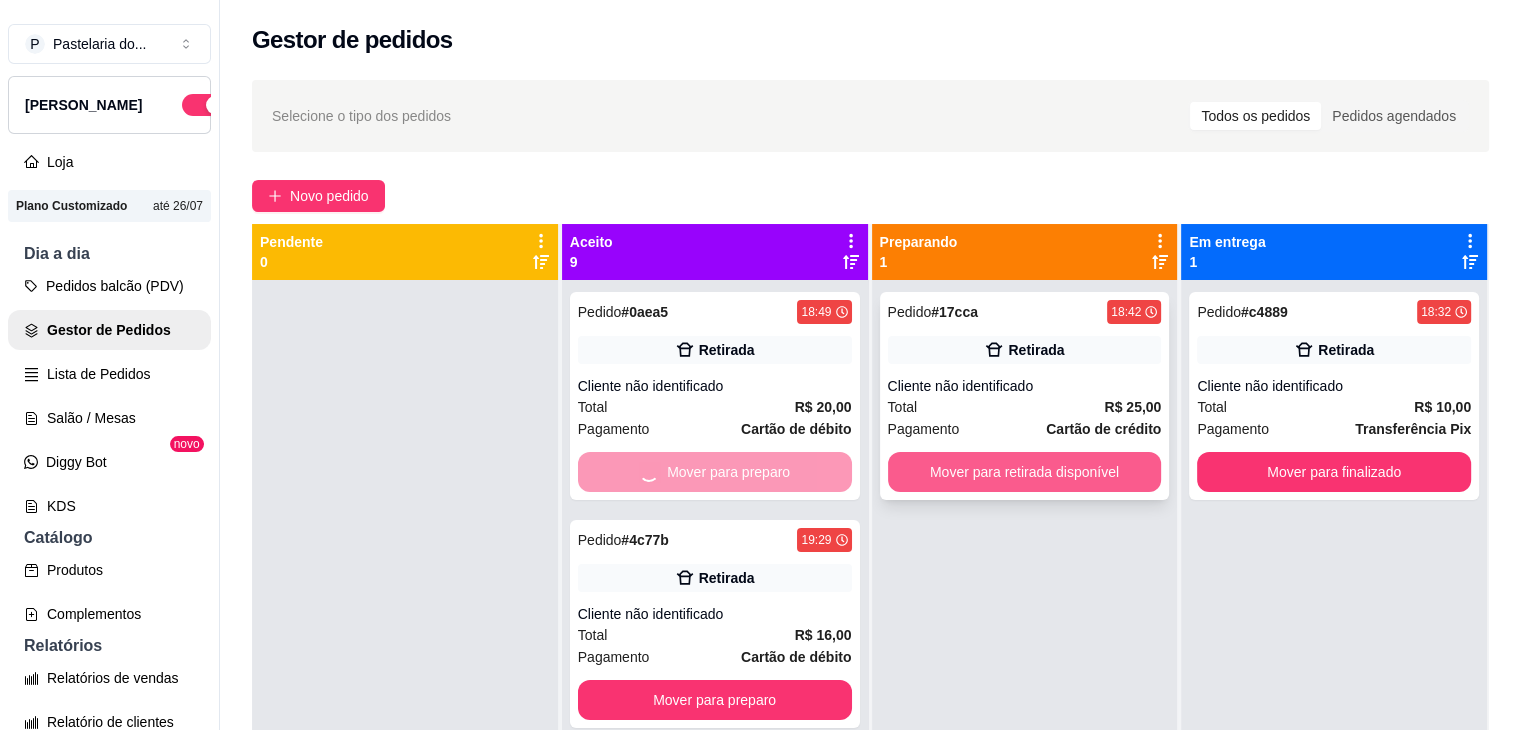 click on "Mover para retirada disponível" at bounding box center [1025, 472] 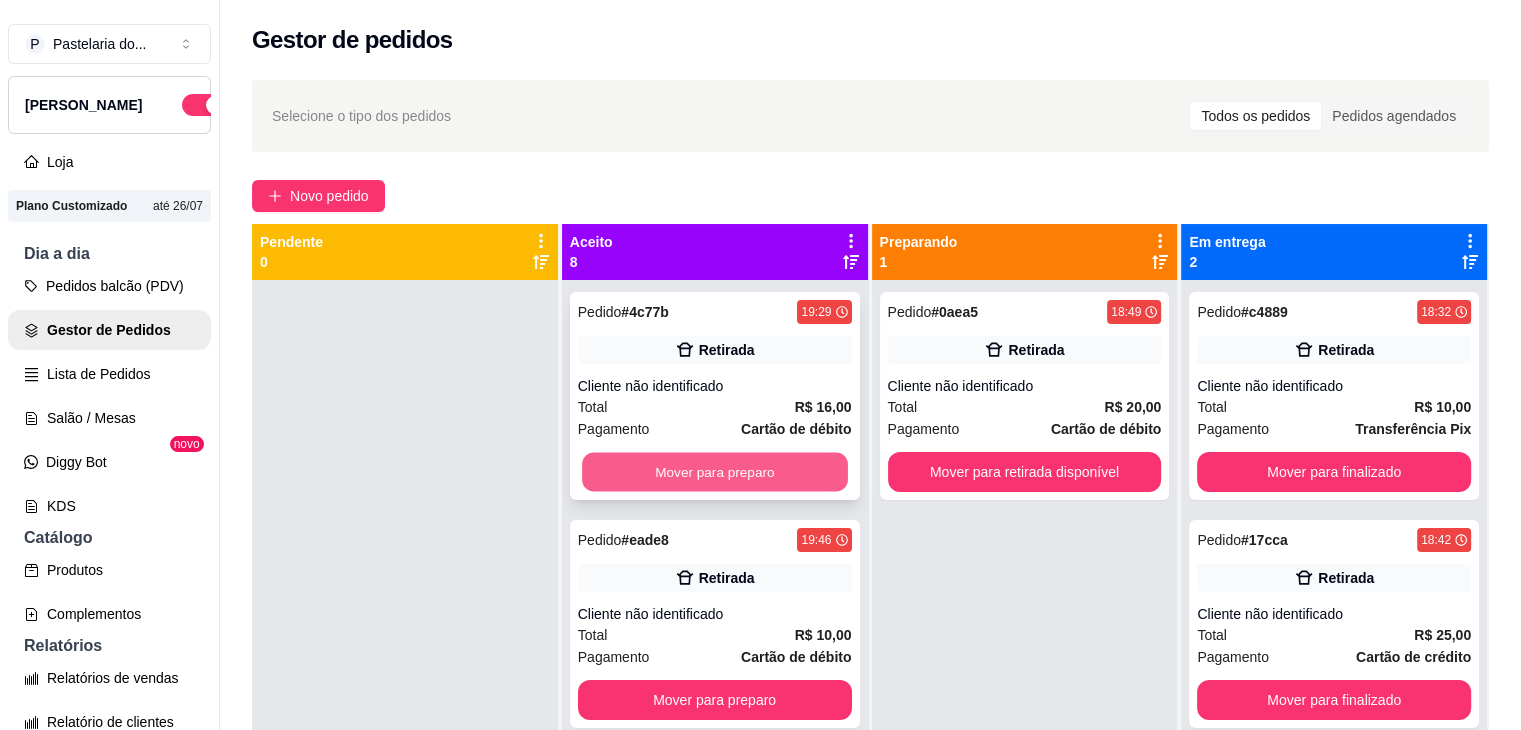 click on "Mover para preparo" at bounding box center [715, 472] 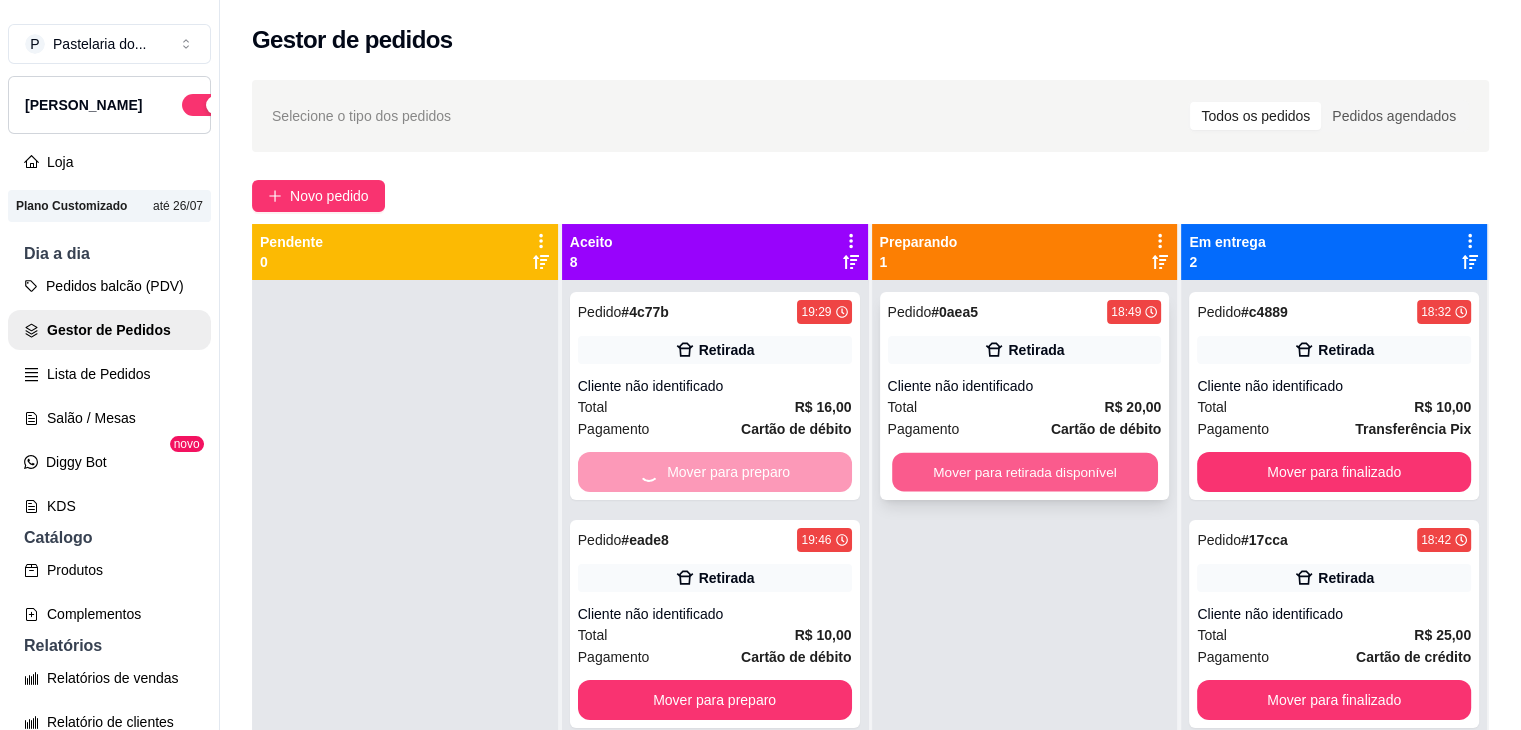 click on "Mover para retirada disponível" at bounding box center [1025, 472] 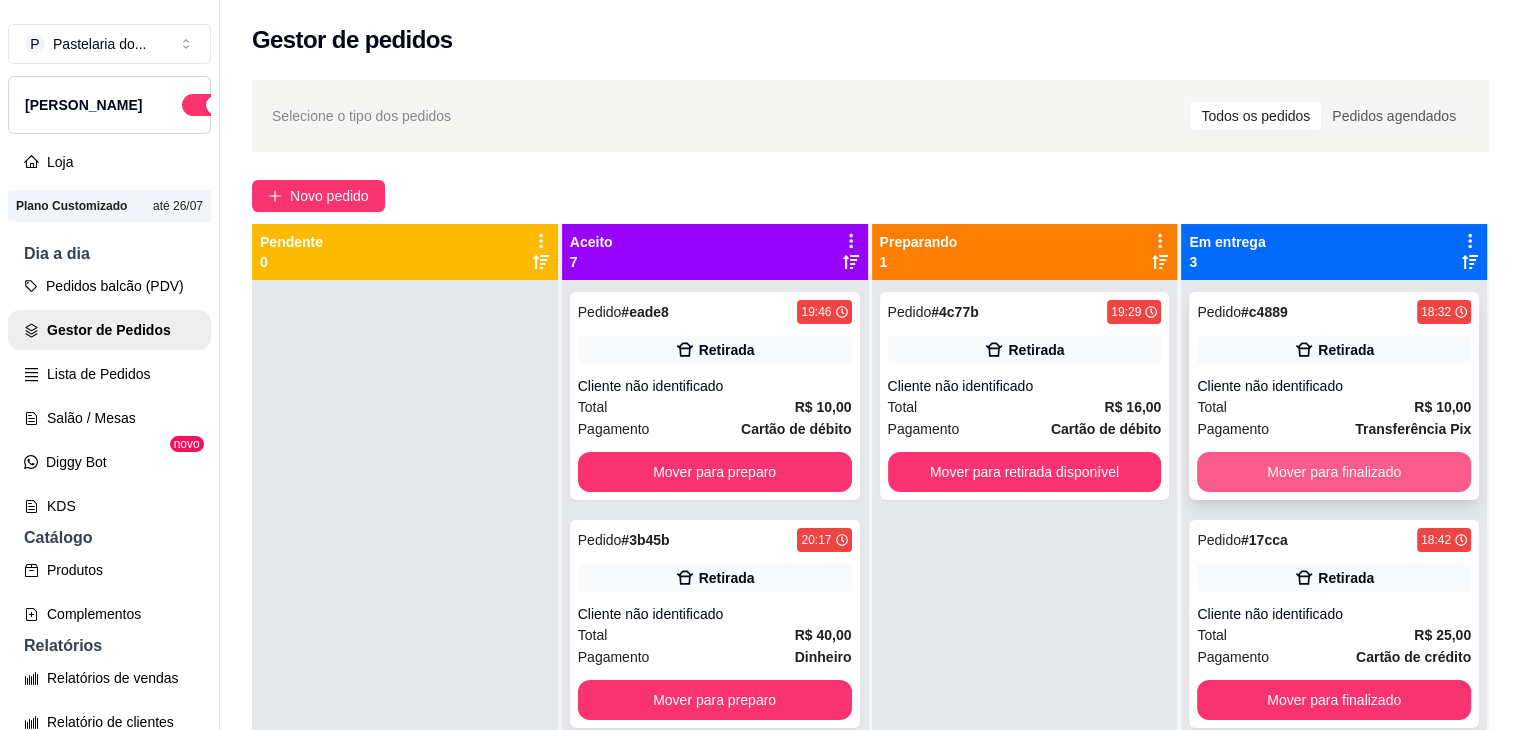 click on "Mover para finalizado" at bounding box center [1334, 472] 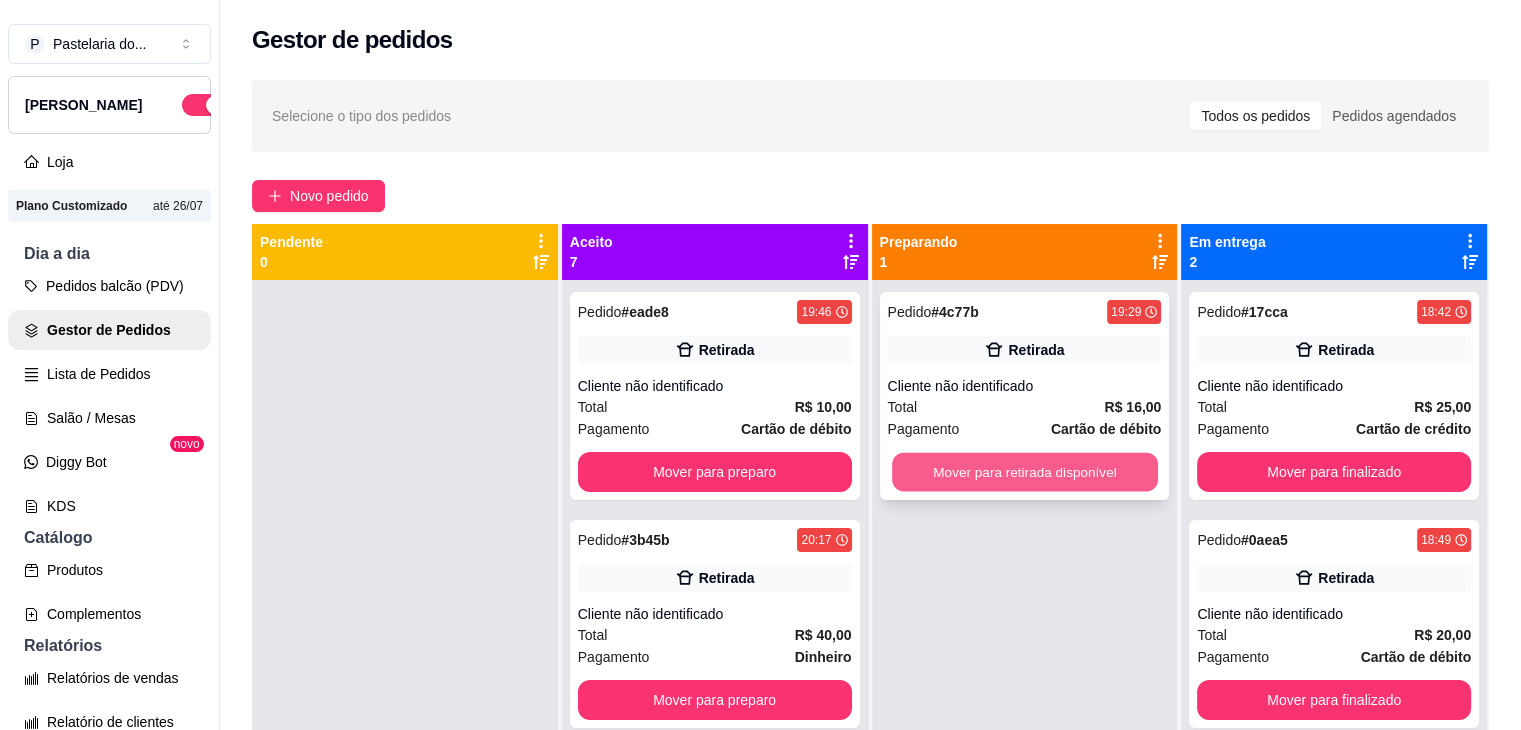 click on "Mover para retirada disponível" at bounding box center [1025, 472] 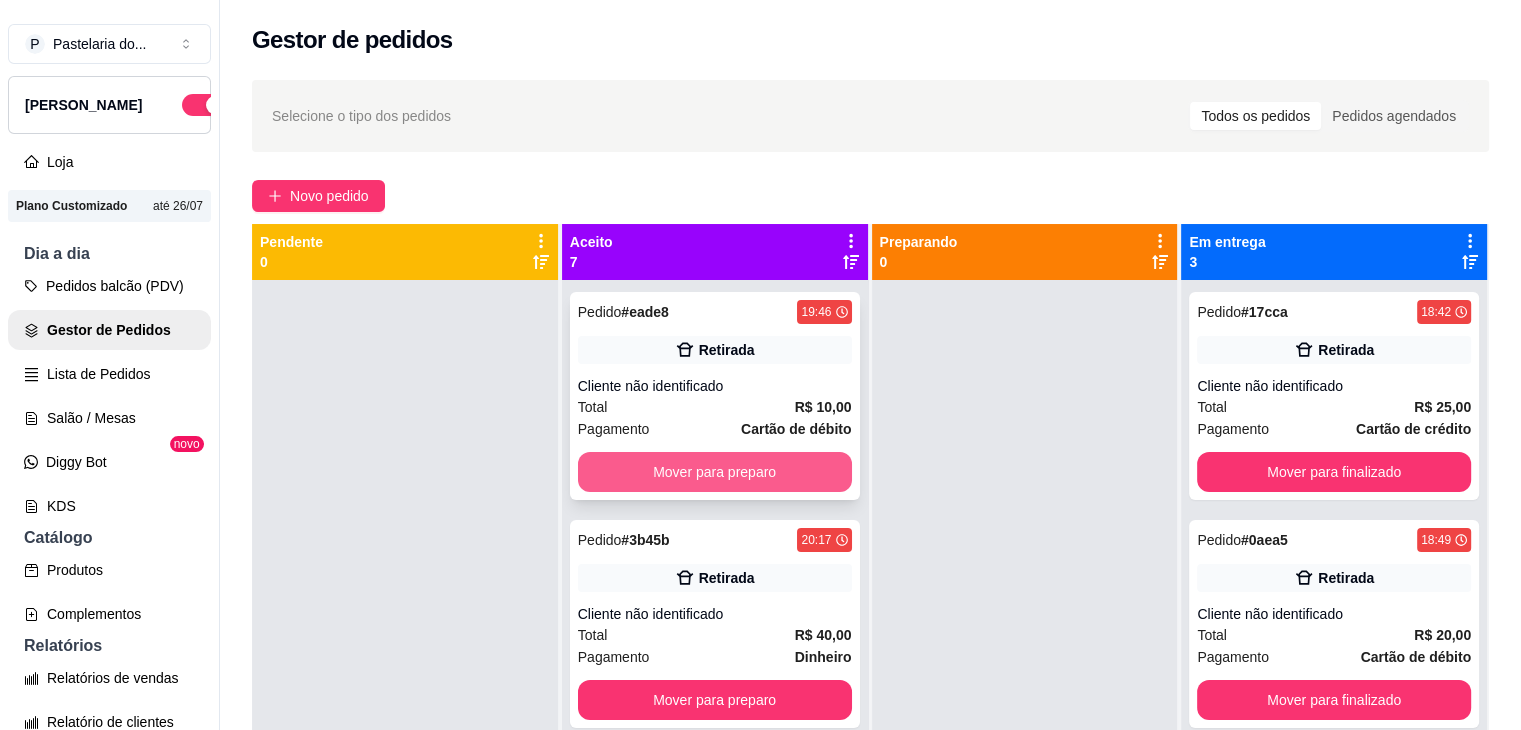 click on "Mover para preparo" at bounding box center [715, 472] 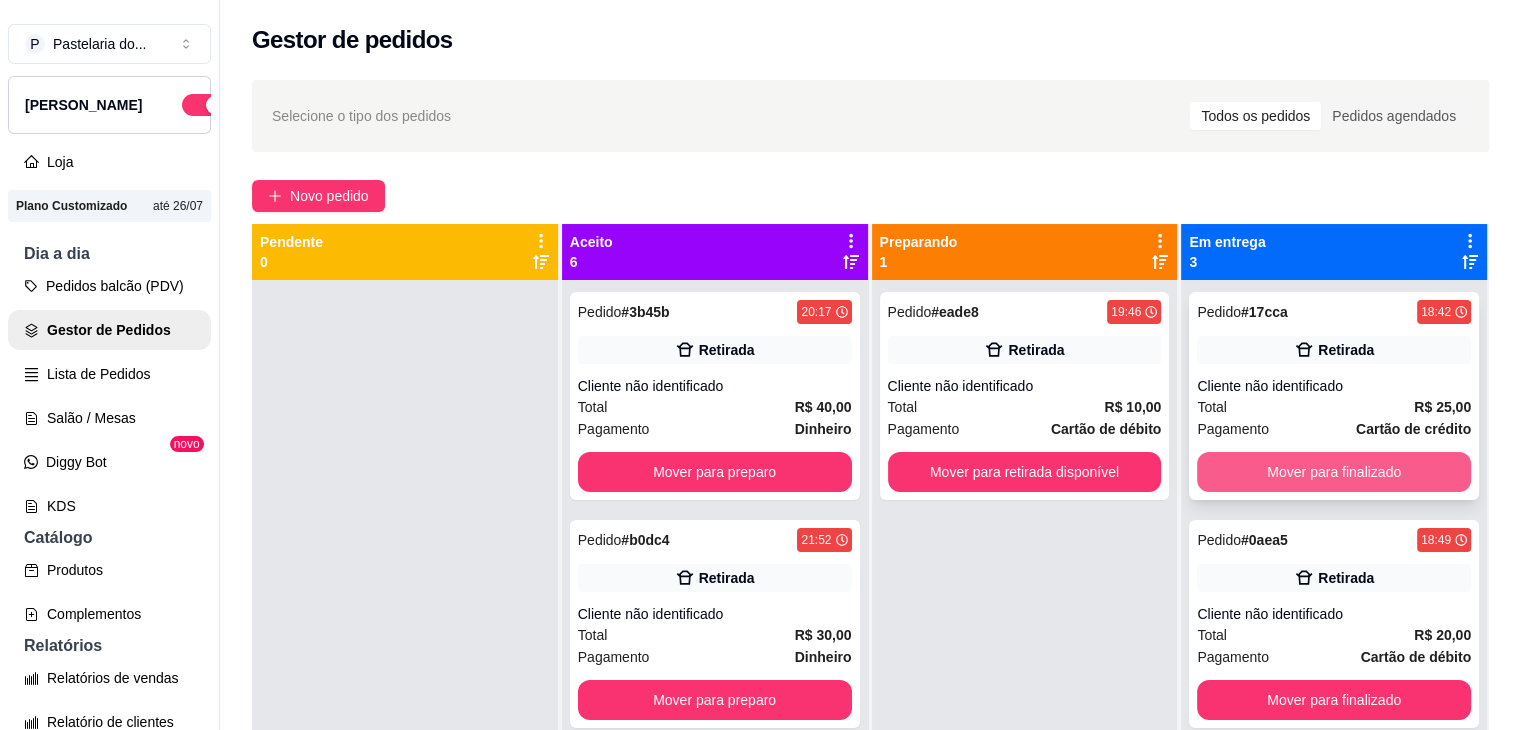 click on "Mover para finalizado" at bounding box center (1334, 472) 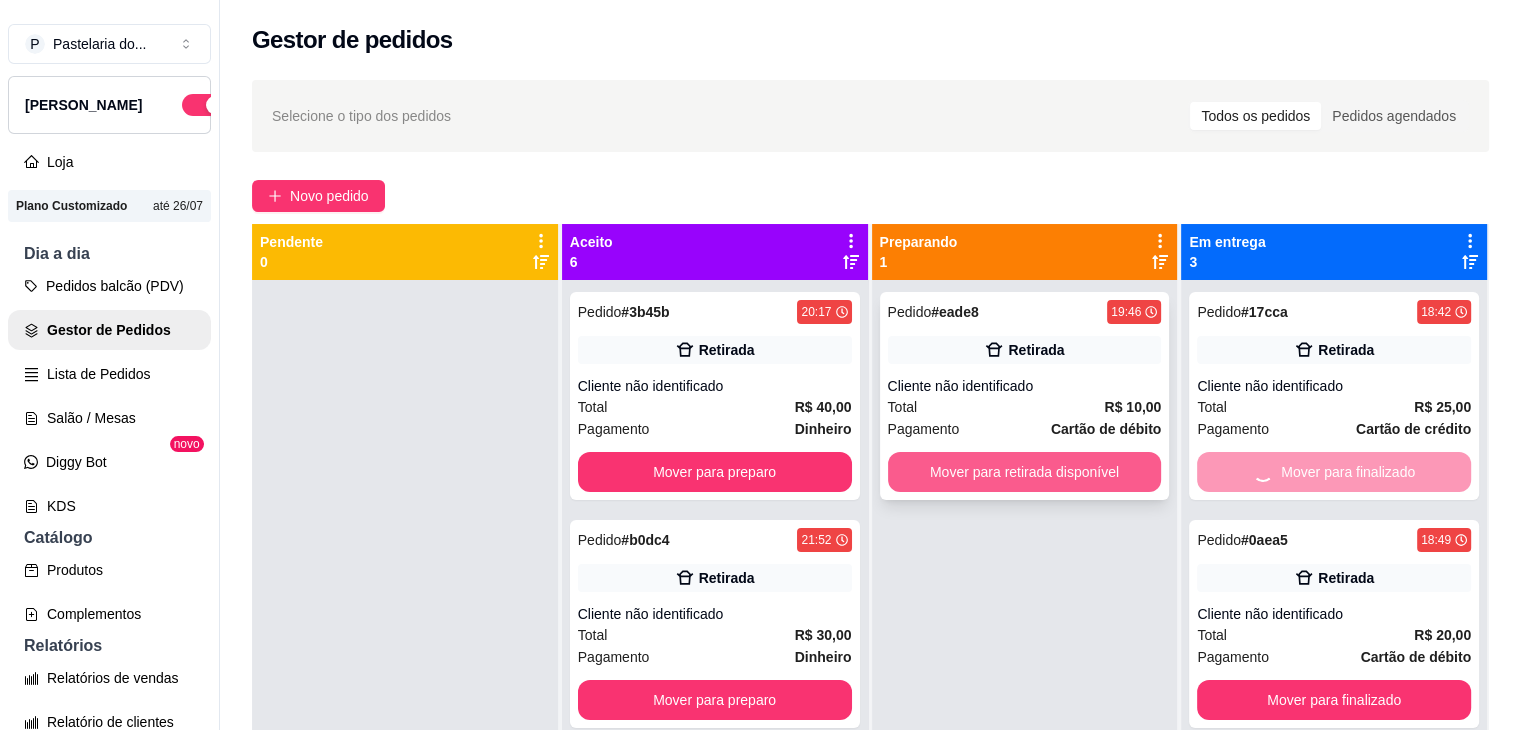click on "Mover para retirada disponível" at bounding box center [1025, 472] 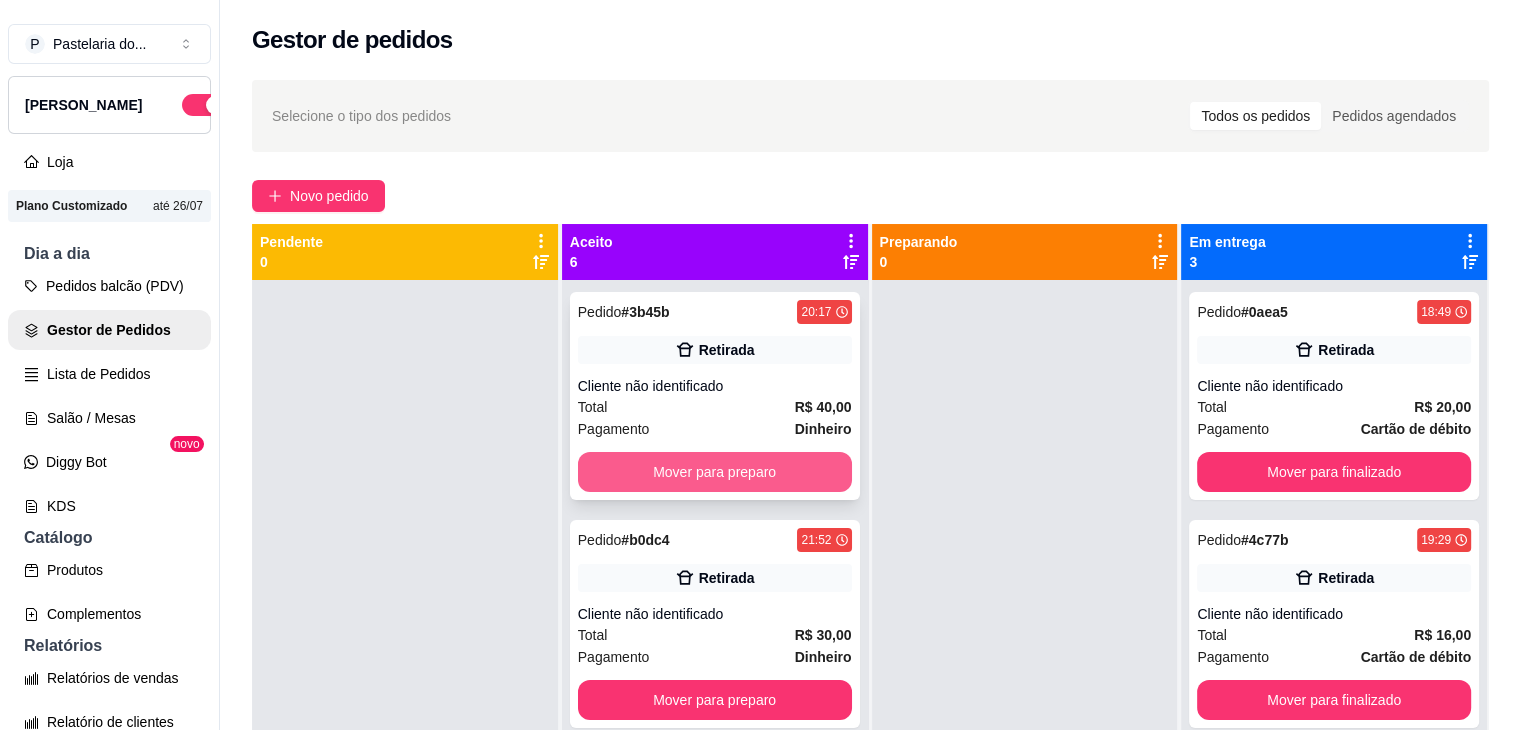 click on "Mover para preparo" at bounding box center (715, 472) 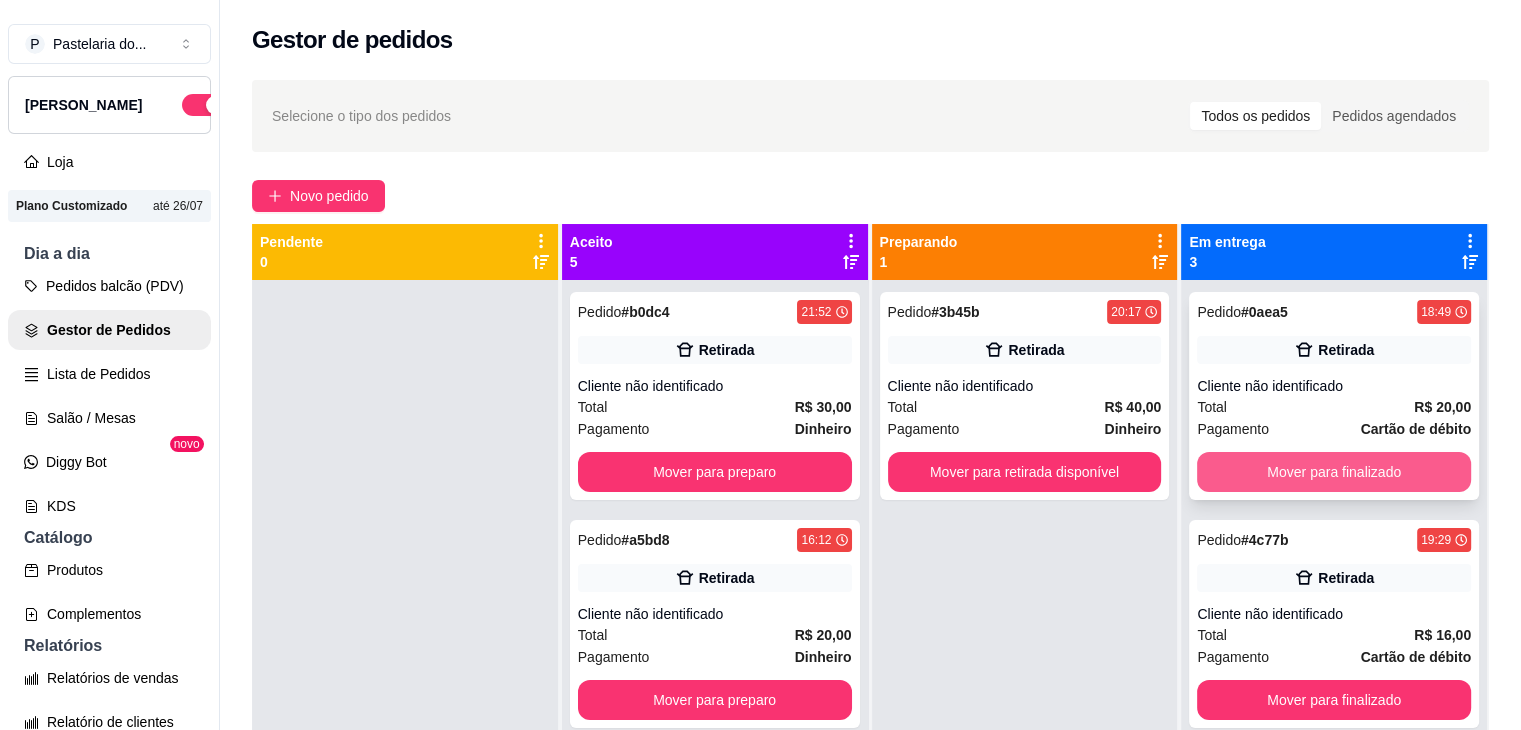 click on "Mover para finalizado" at bounding box center (1334, 472) 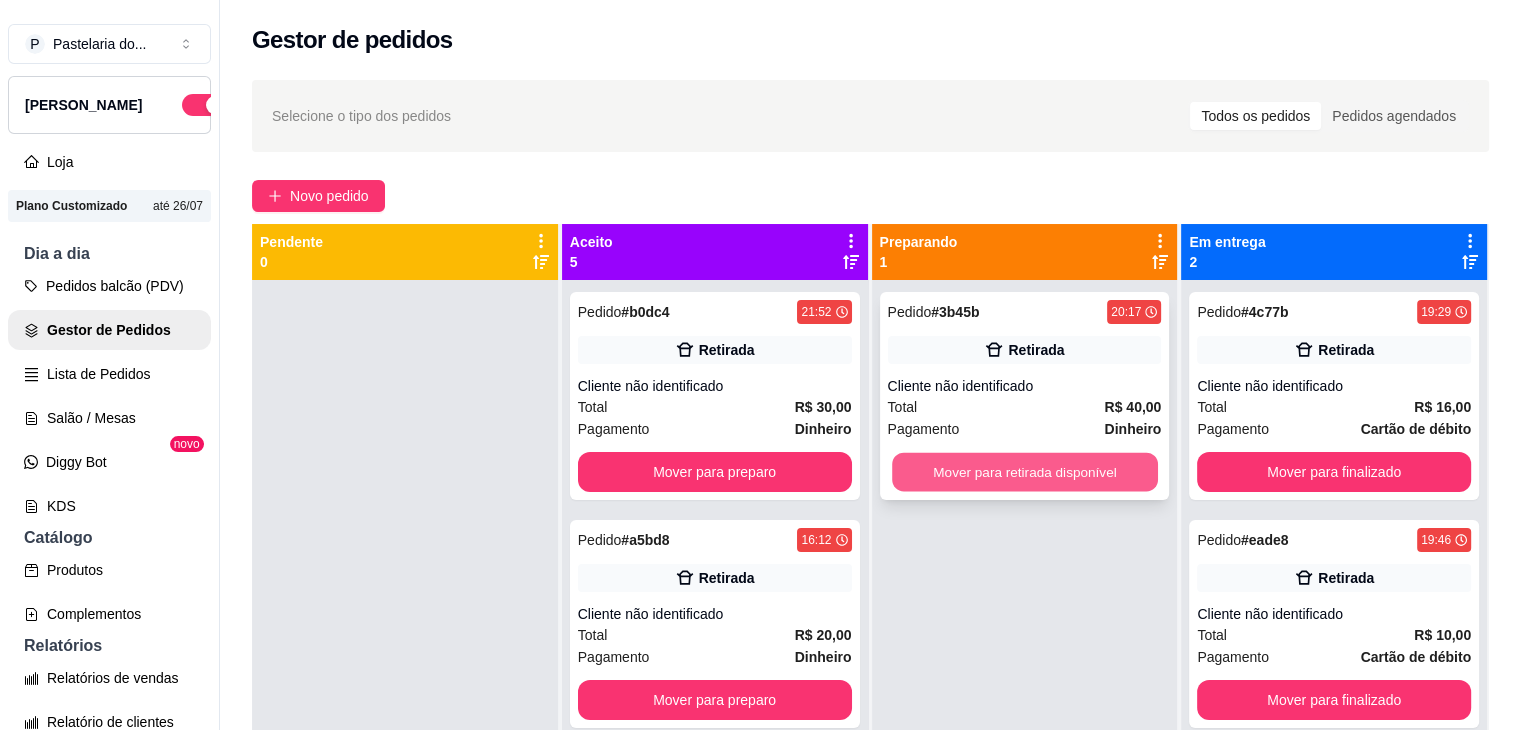 click on "Mover para retirada disponível" at bounding box center (1025, 472) 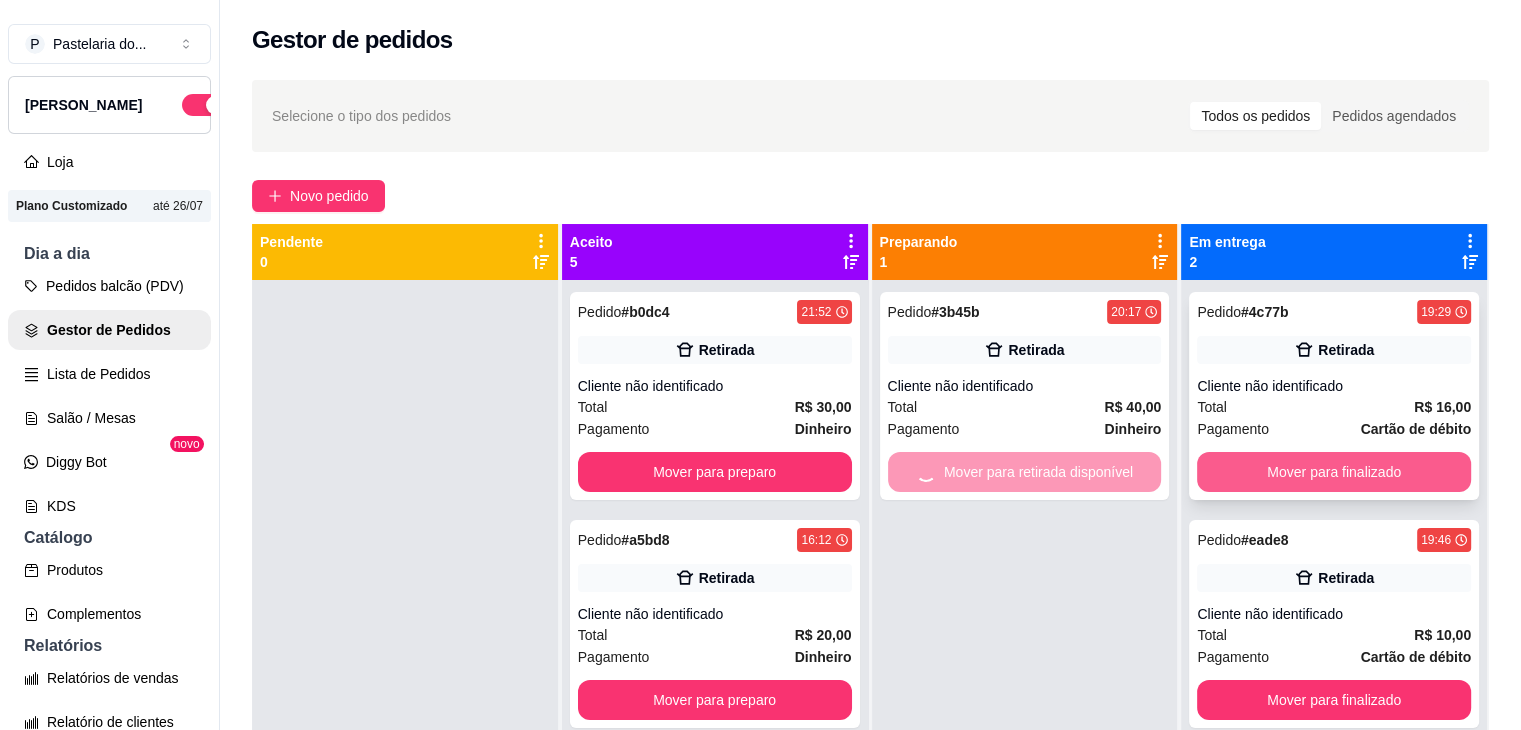 click on "Mover para finalizado" at bounding box center [1334, 472] 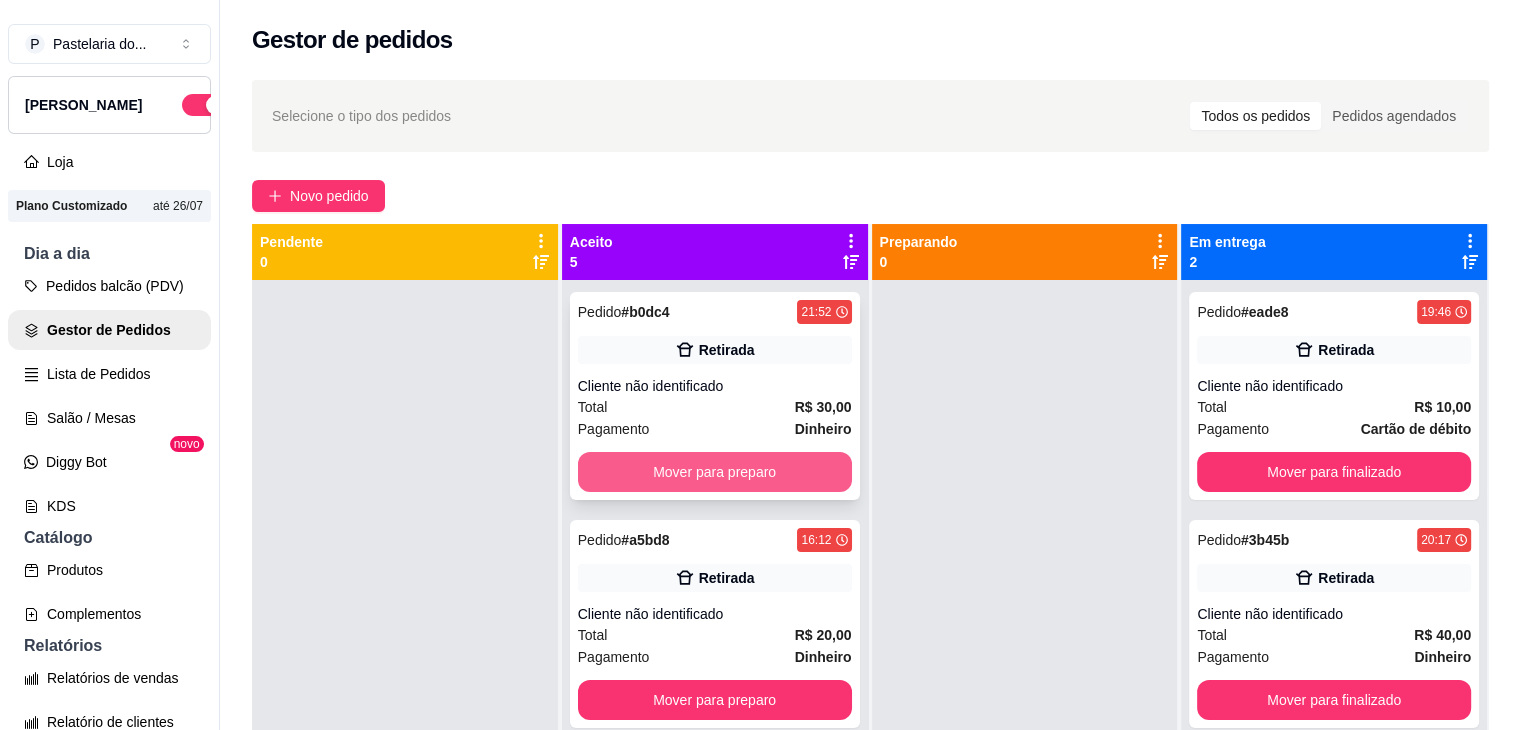 click on "Mover para preparo" at bounding box center [715, 472] 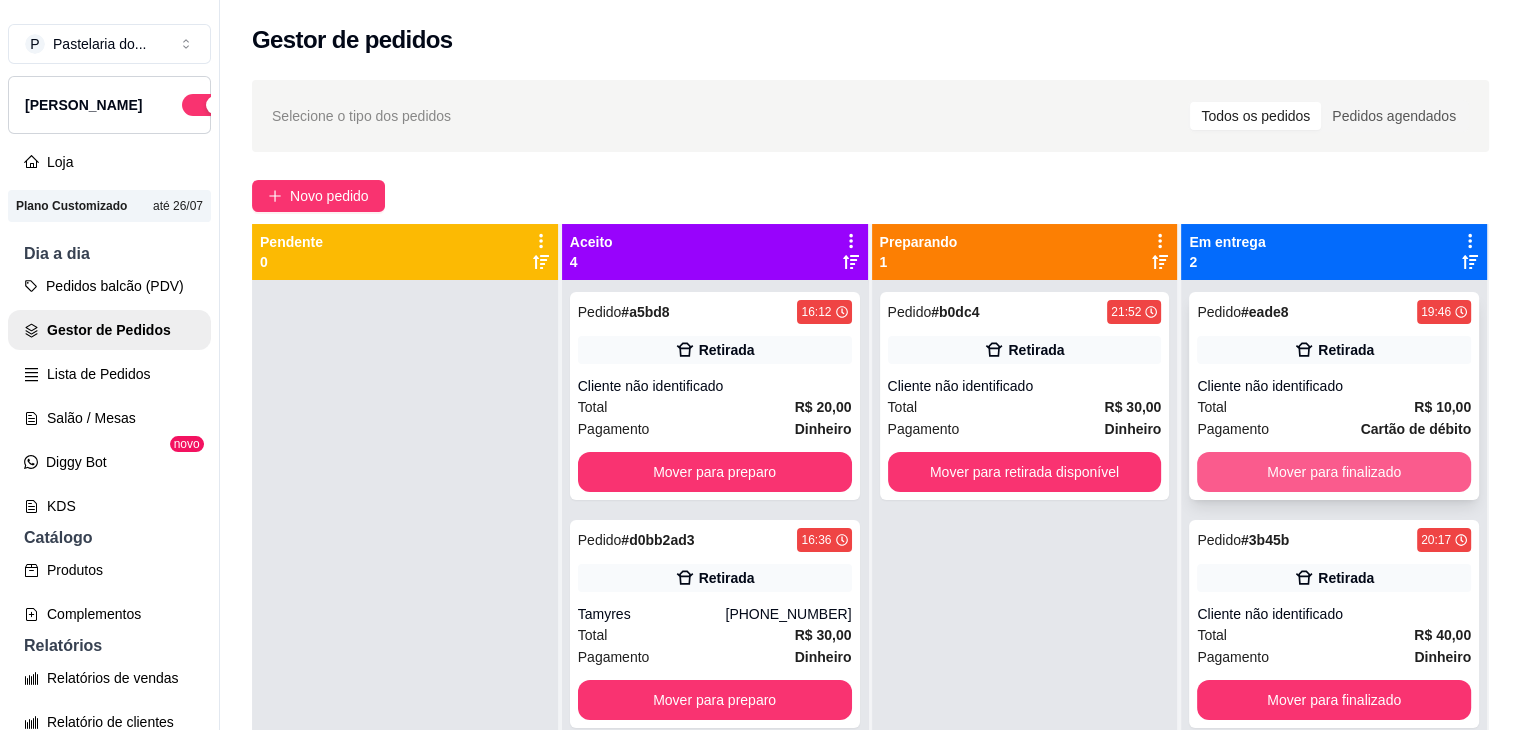 click on "Mover para finalizado" at bounding box center [1334, 472] 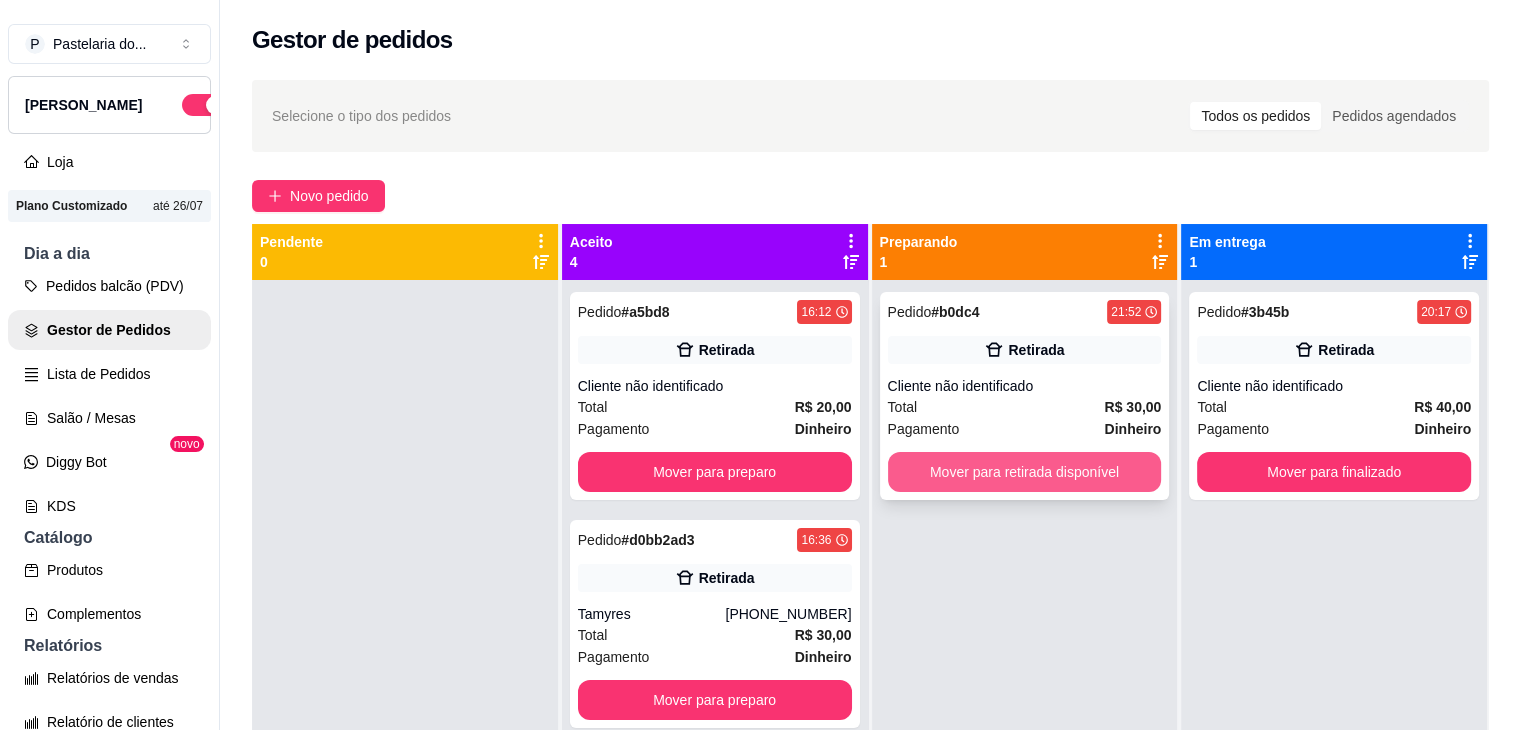 click on "Mover para retirada disponível" at bounding box center [1025, 472] 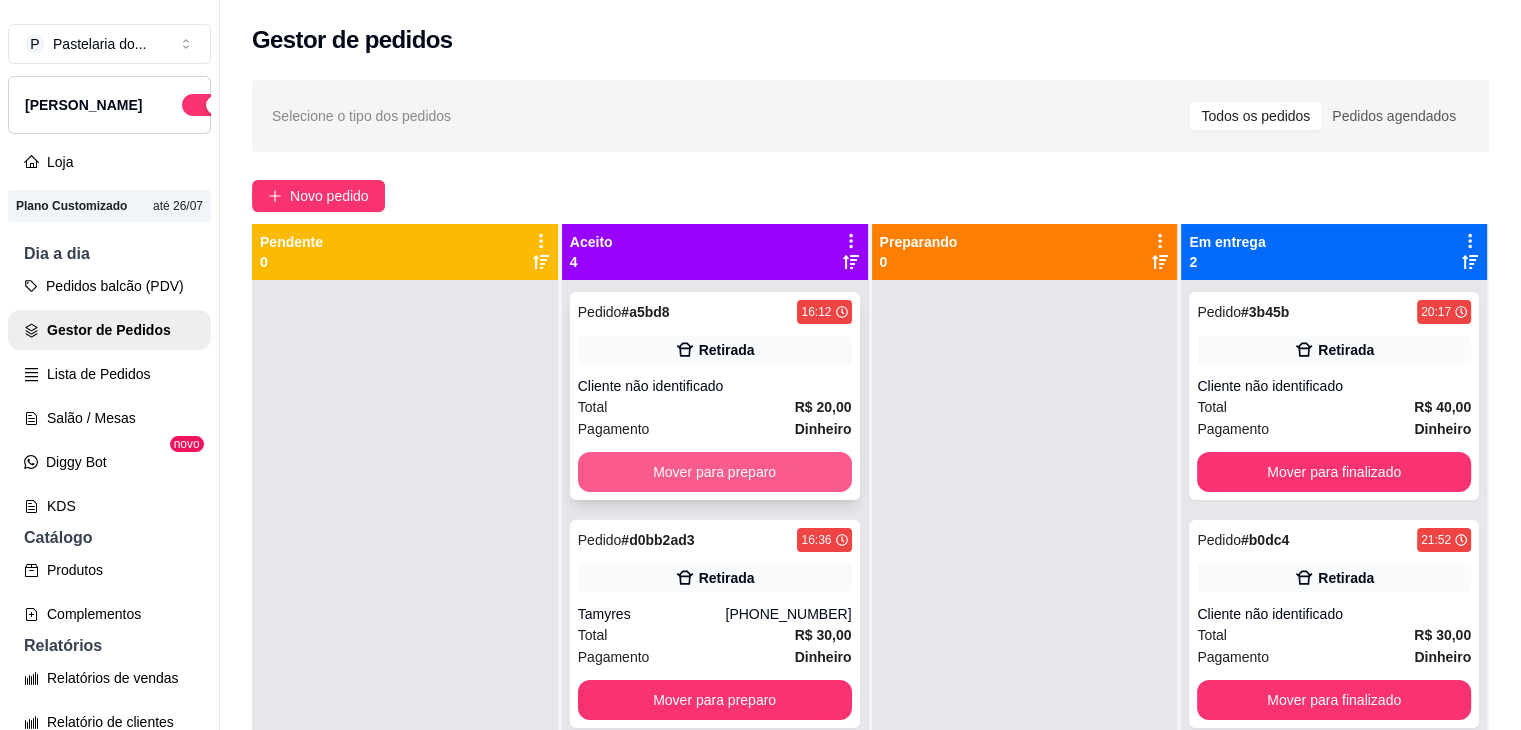 click on "Mover para preparo" at bounding box center (715, 472) 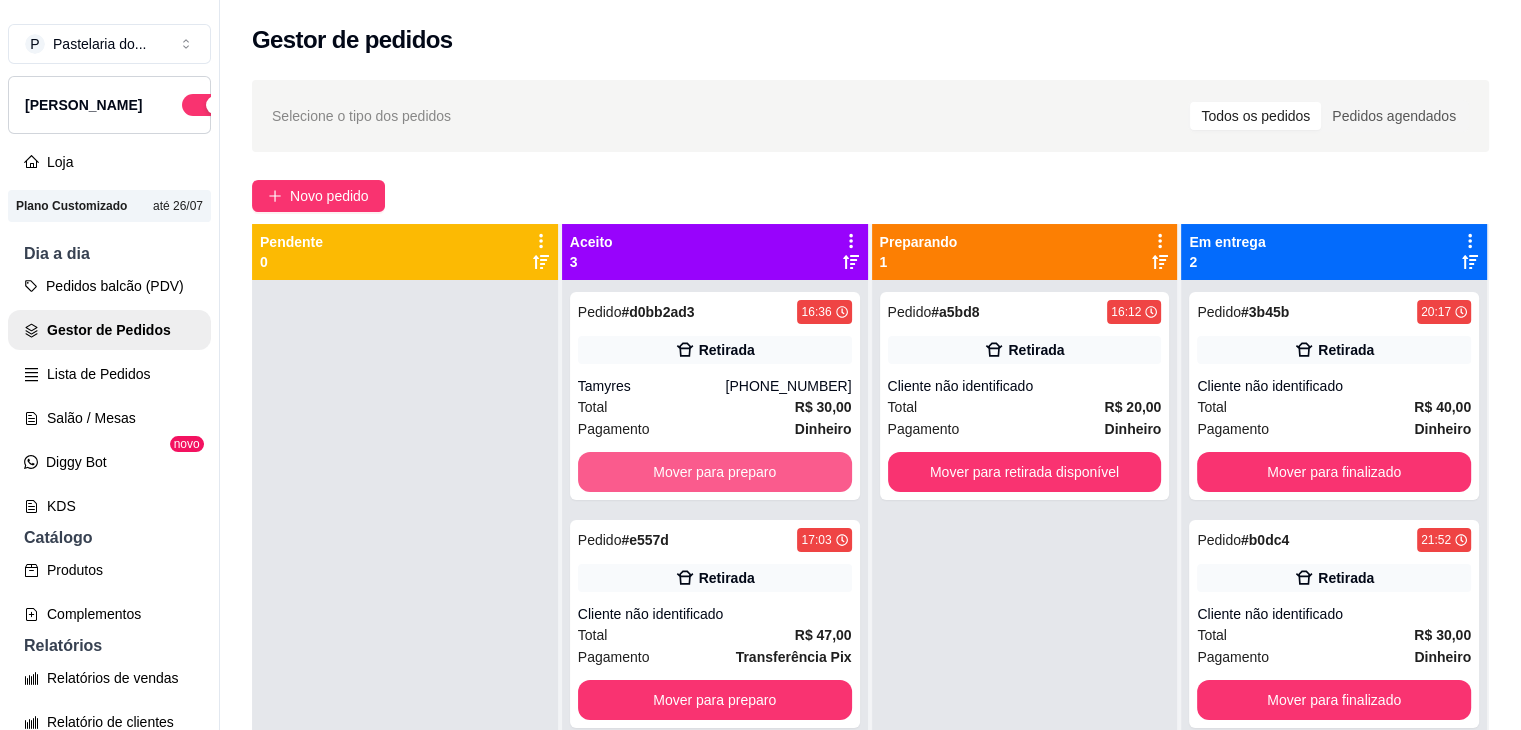 click on "Mover para preparo" at bounding box center (715, 472) 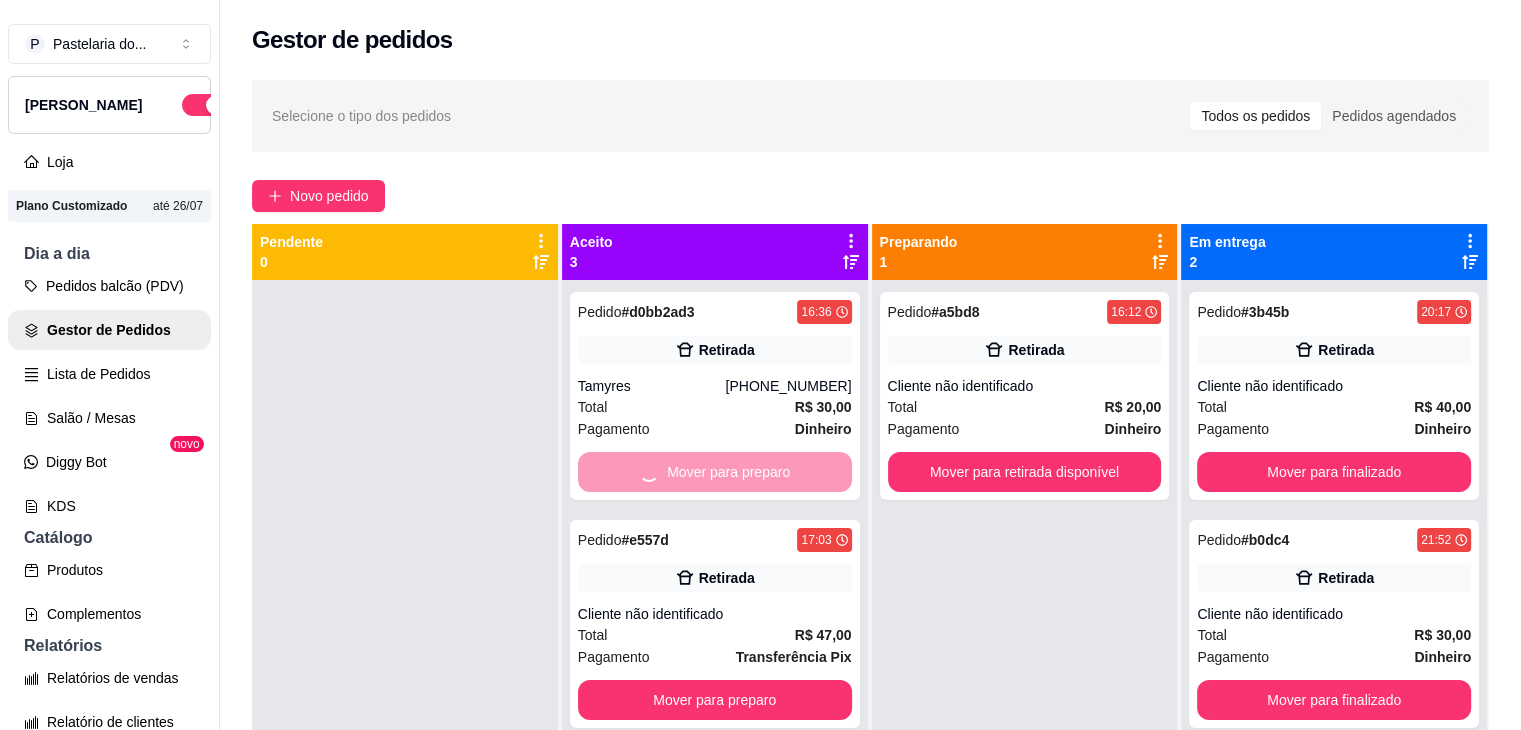 click on "Mover para preparo" at bounding box center [715, 472] 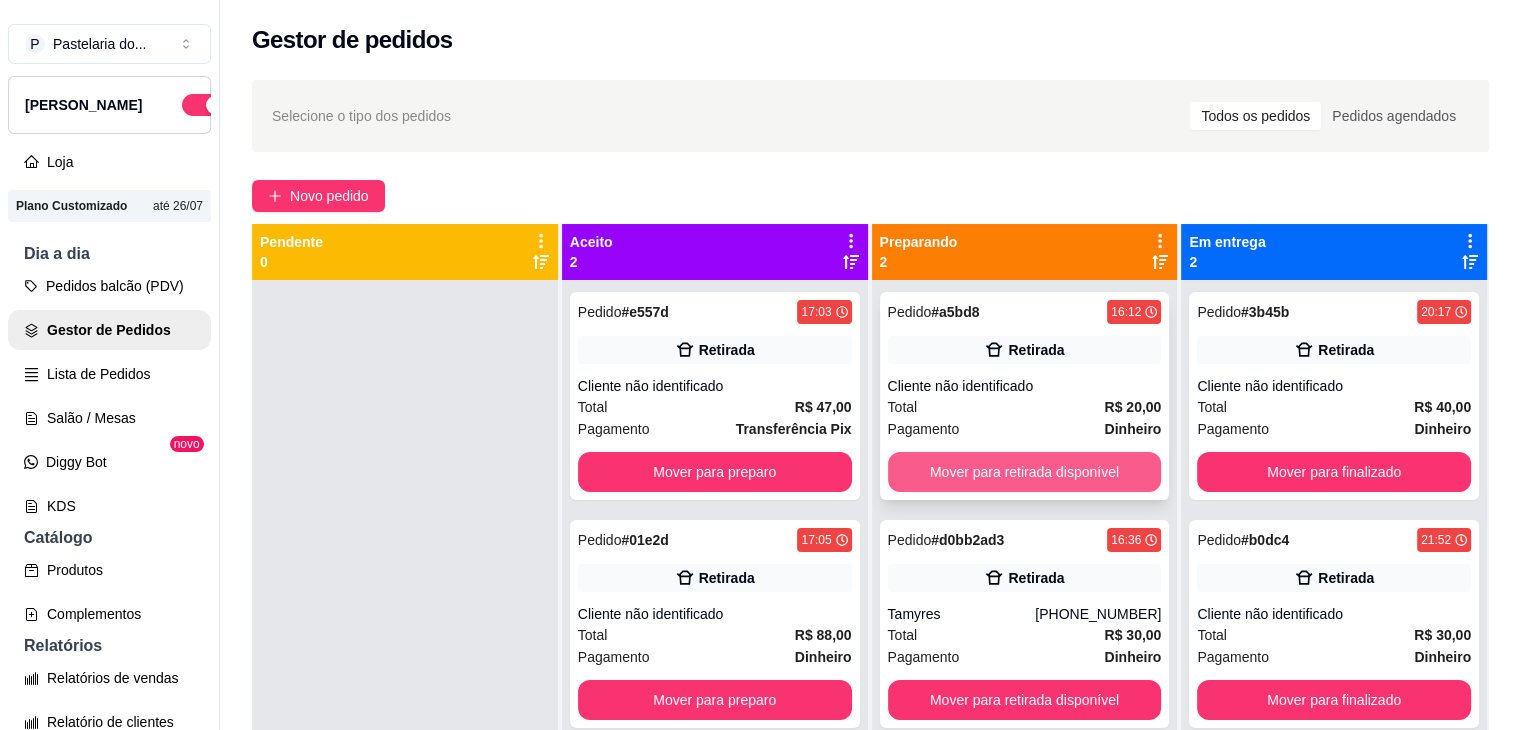 click on "Mover para retirada disponível" at bounding box center (1025, 472) 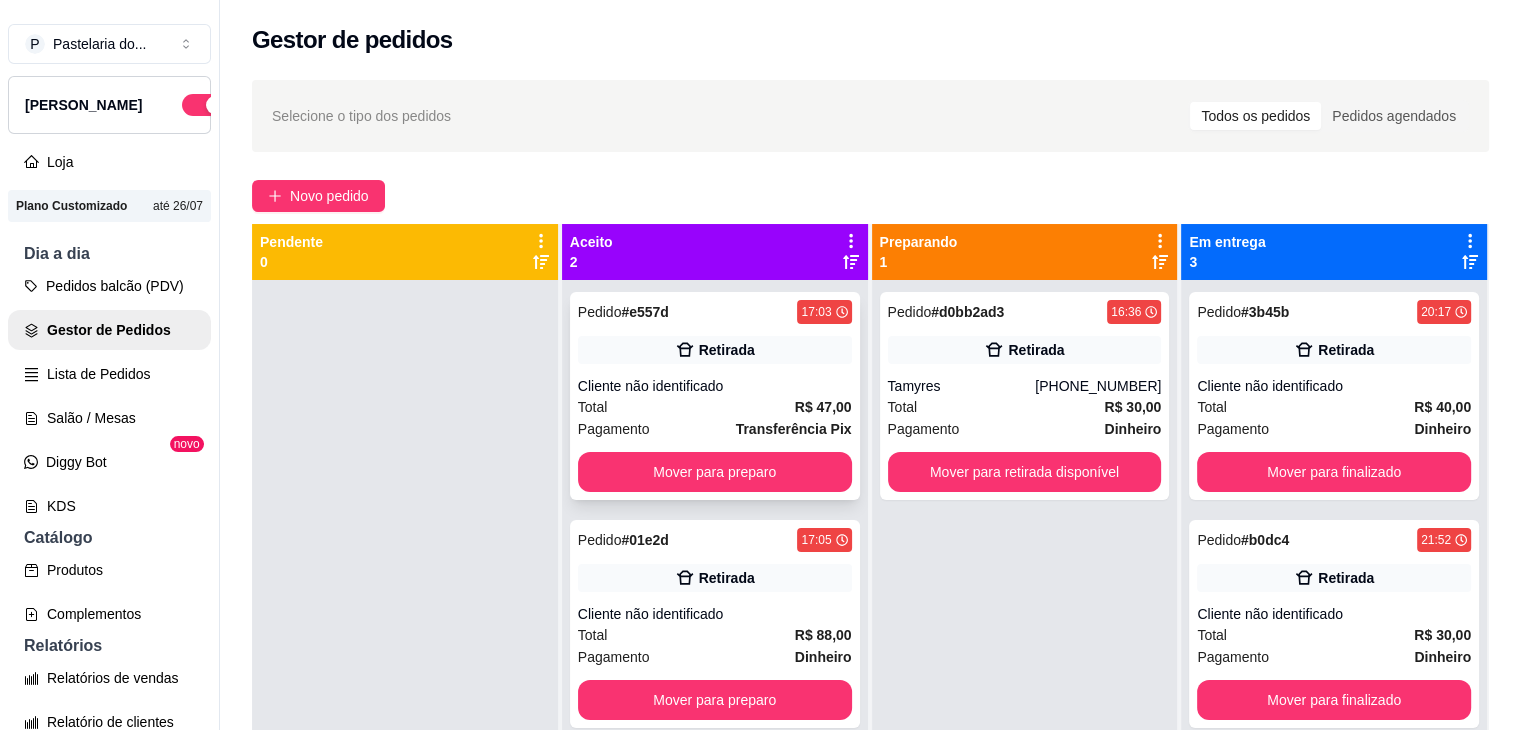 click on "Pedido  # e557d 17:03 Retirada Cliente não identificado Total R$ 47,00 Pagamento Transferência Pix Mover para preparo" at bounding box center (715, 396) 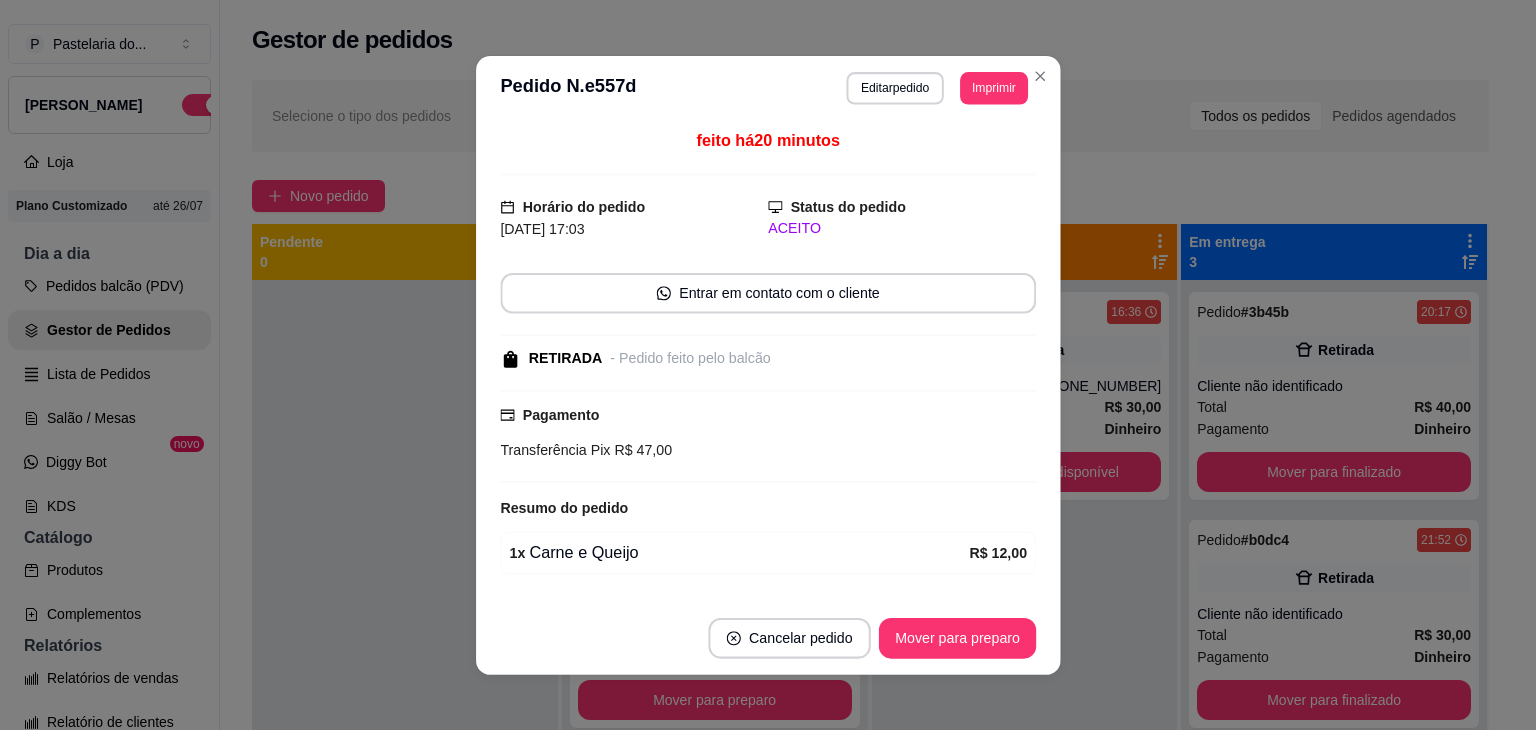 click at bounding box center (768, 482) 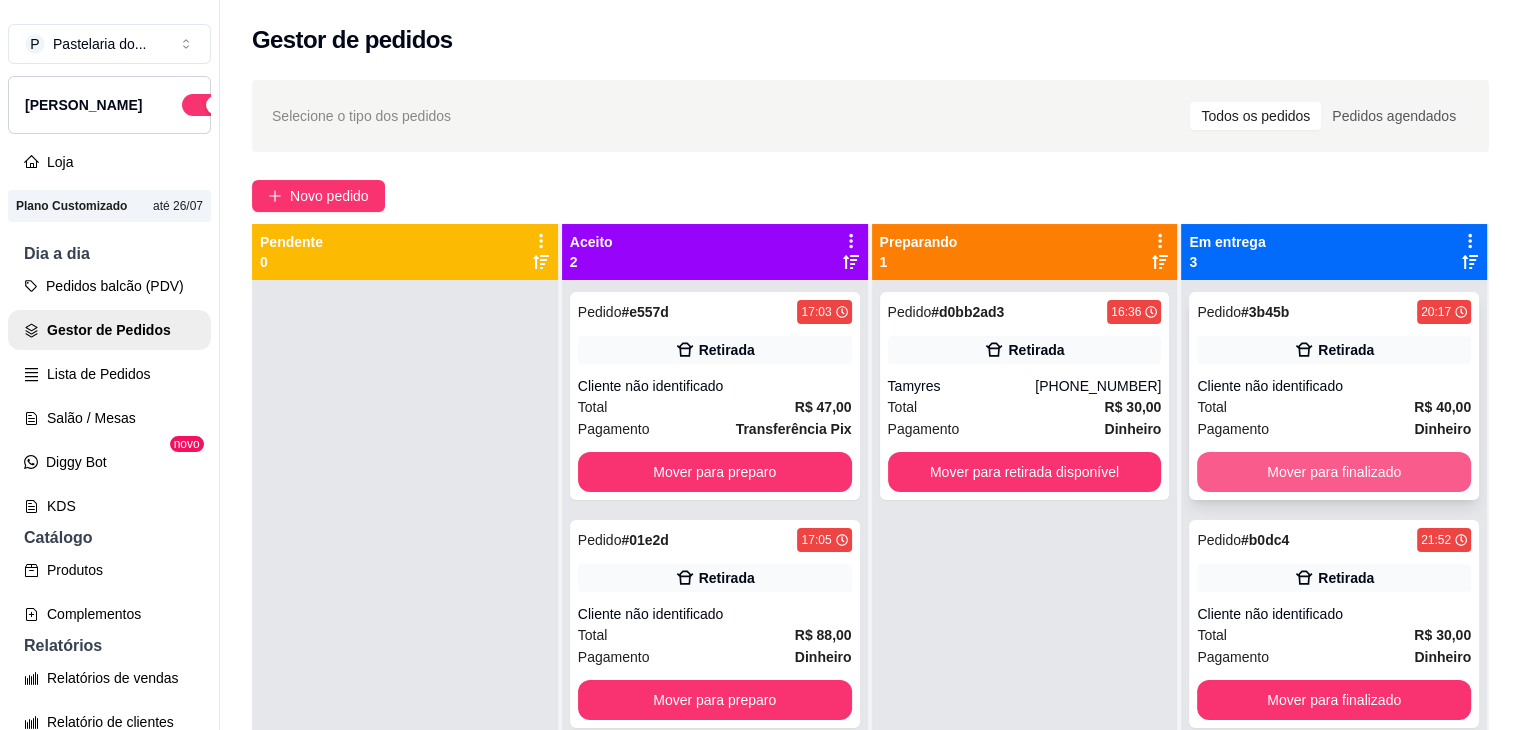 click on "Mover para finalizado" at bounding box center (1334, 472) 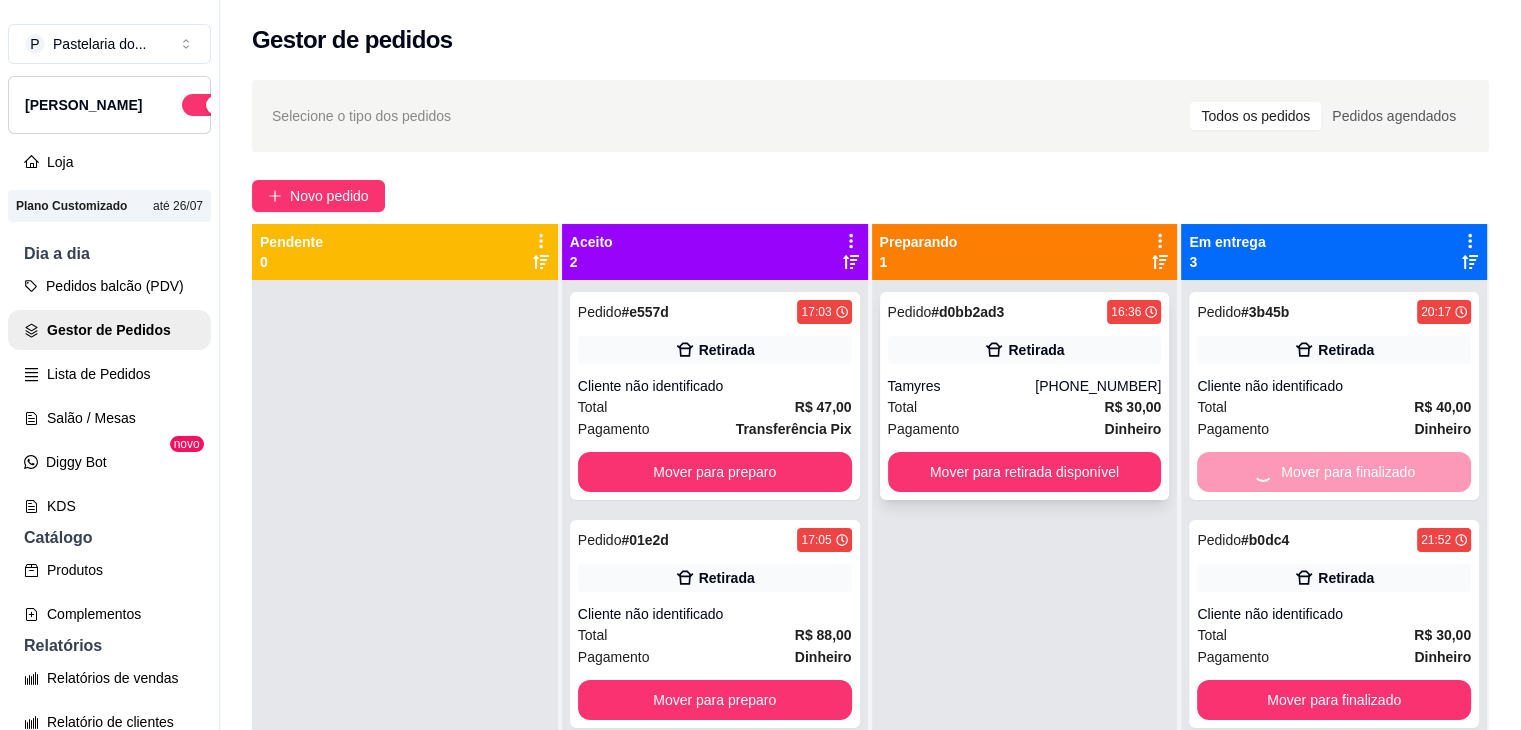 click on "Mover para retirada disponível" at bounding box center (1025, 472) 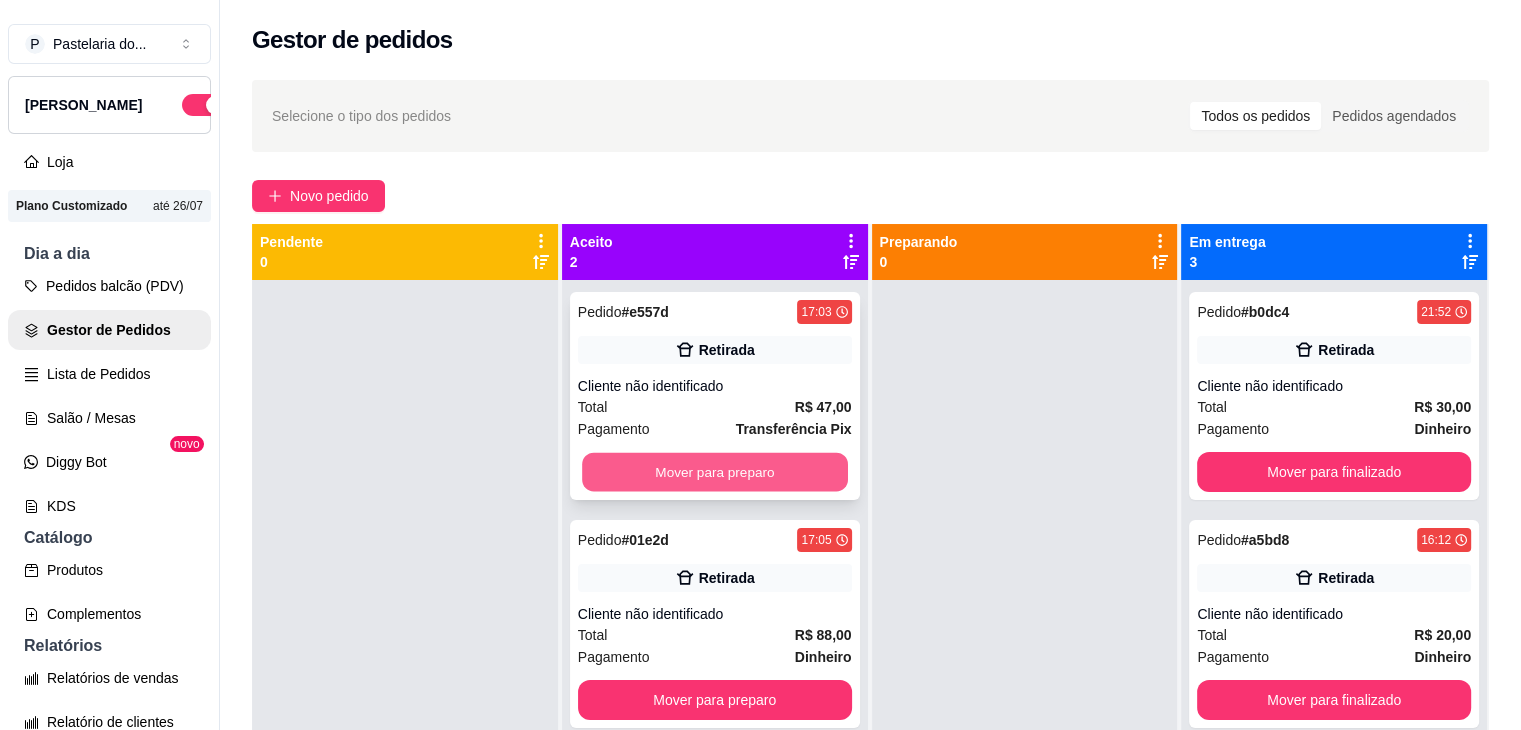 click on "Mover para preparo" at bounding box center [715, 472] 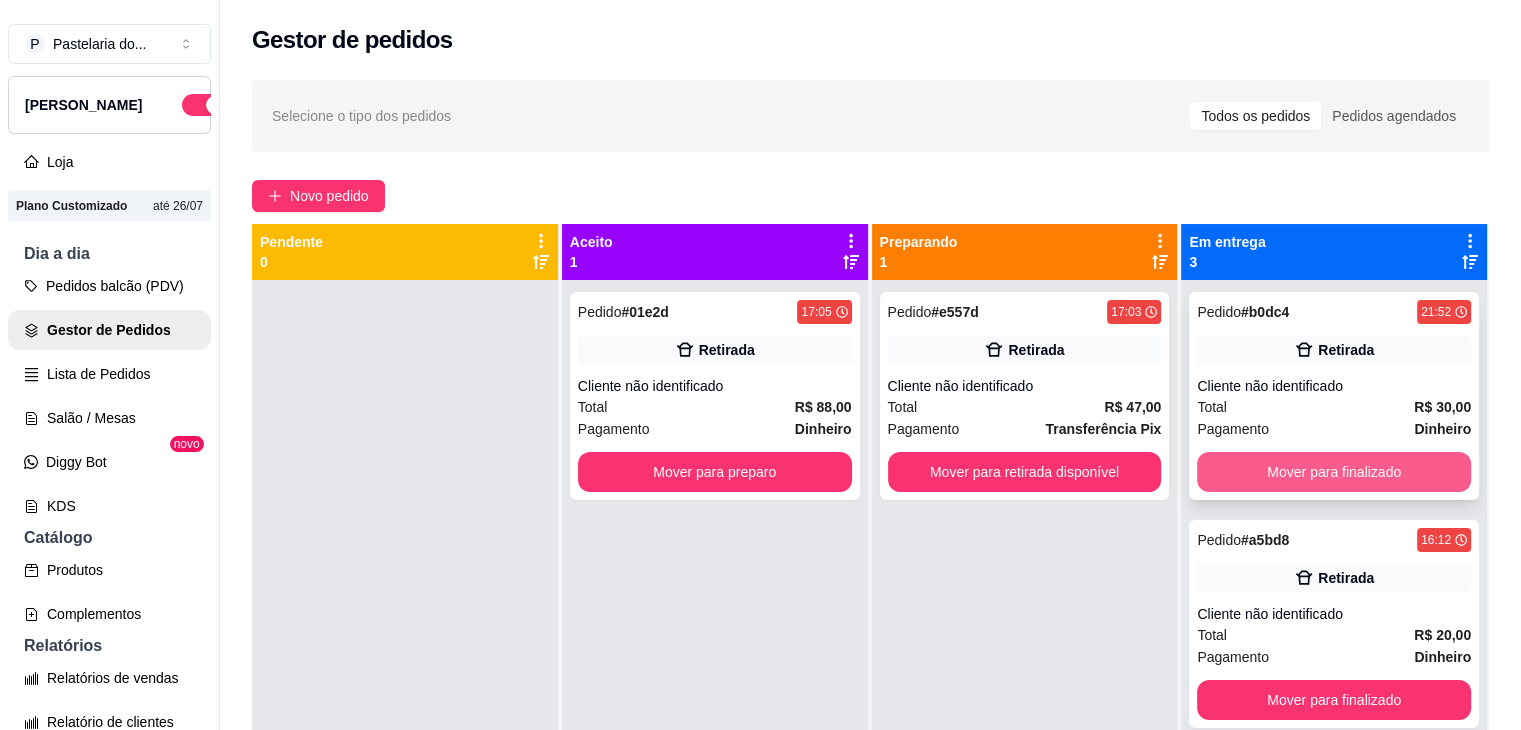 click on "Mover para finalizado" at bounding box center [1334, 472] 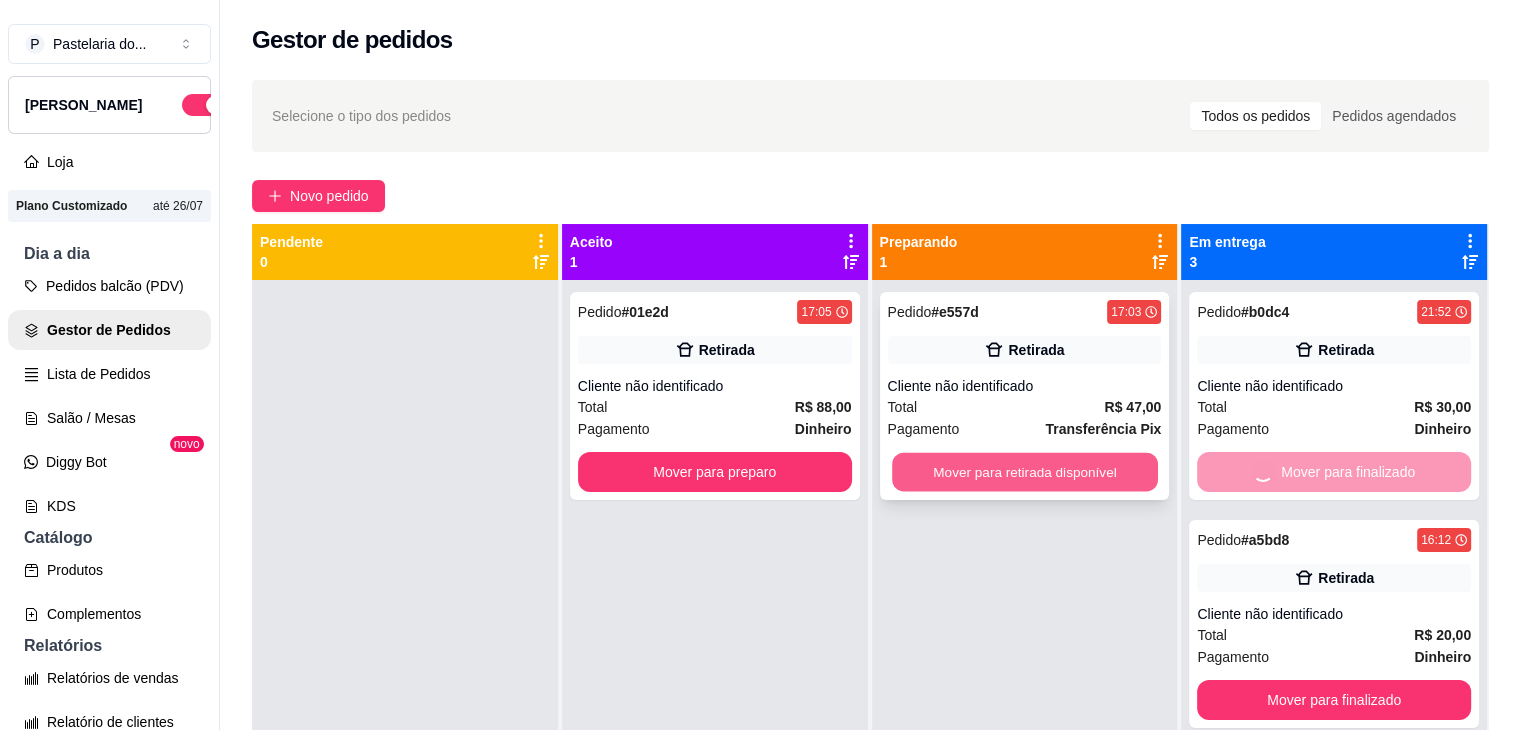 click on "Mover para retirada disponível" at bounding box center (1025, 472) 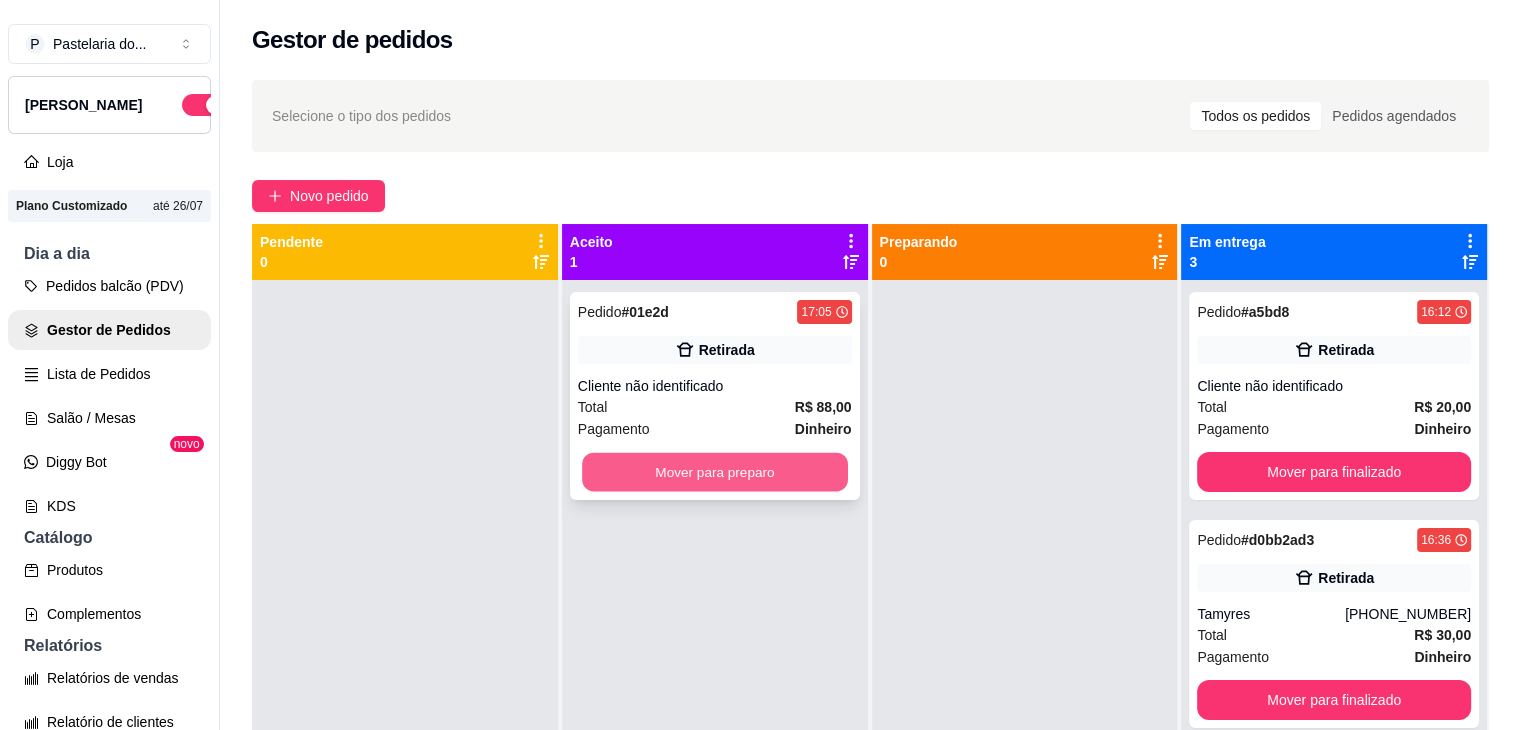 click on "Mover para preparo" at bounding box center (715, 472) 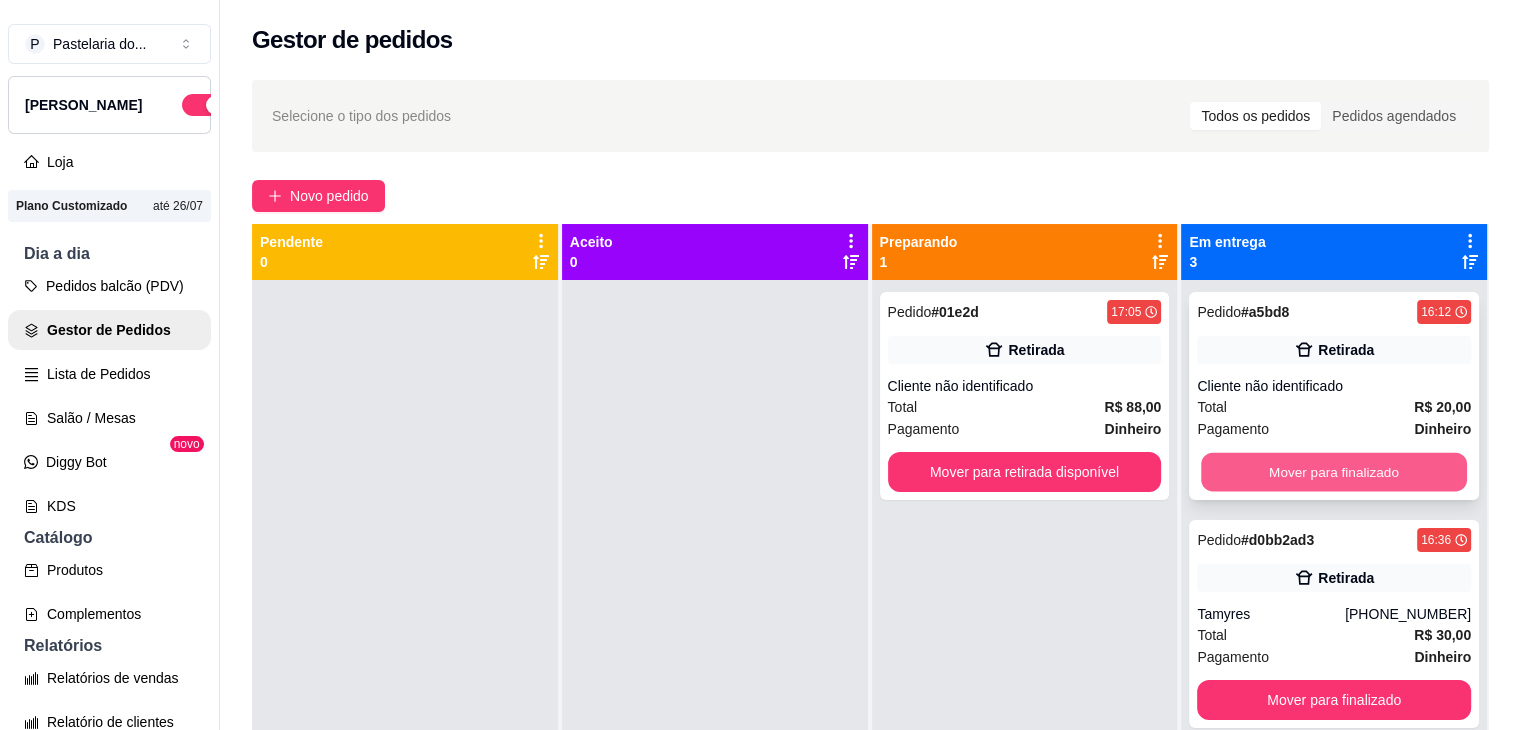 click on "Mover para finalizado" at bounding box center (1334, 472) 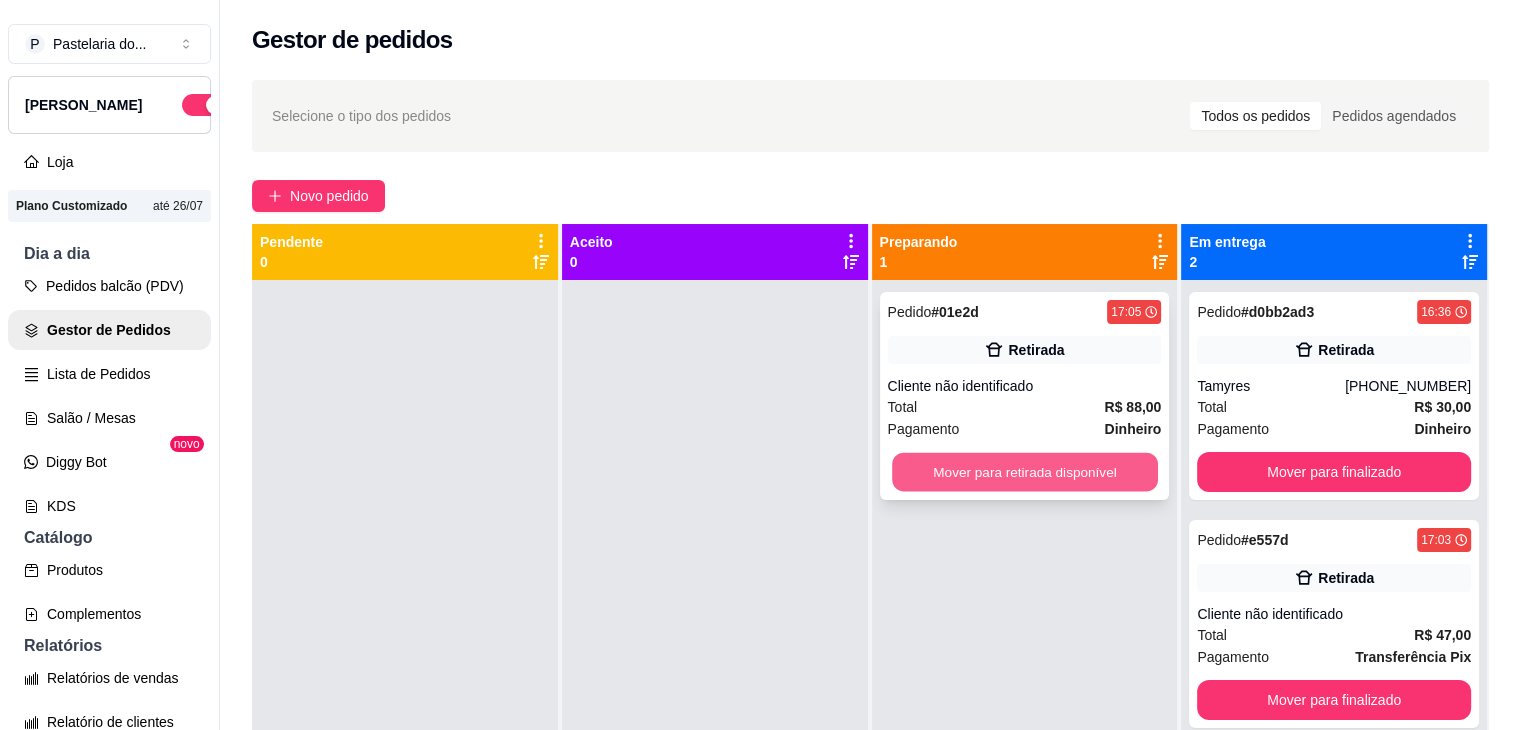 click on "Mover para retirada disponível" at bounding box center (1025, 472) 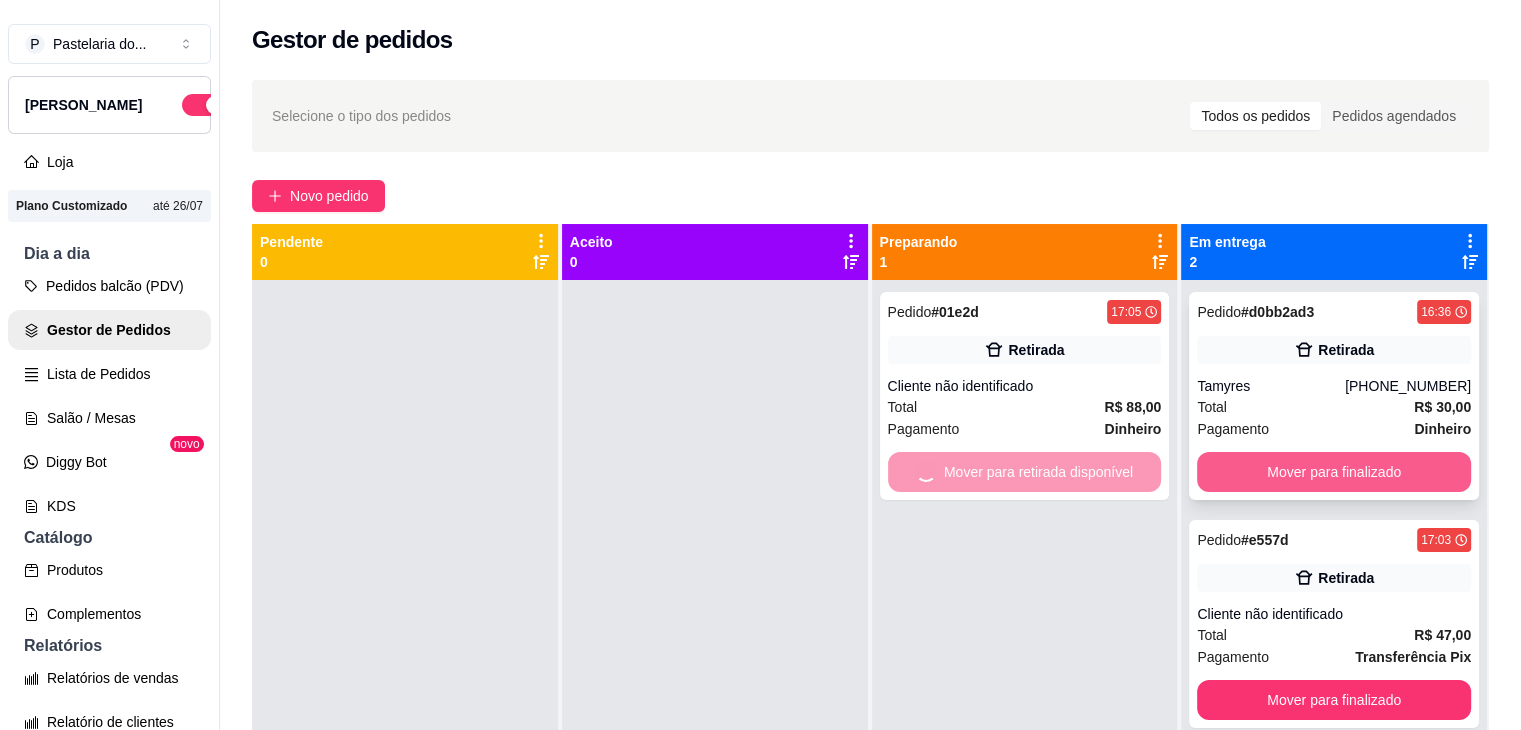 click on "Mover para finalizado" at bounding box center [1334, 472] 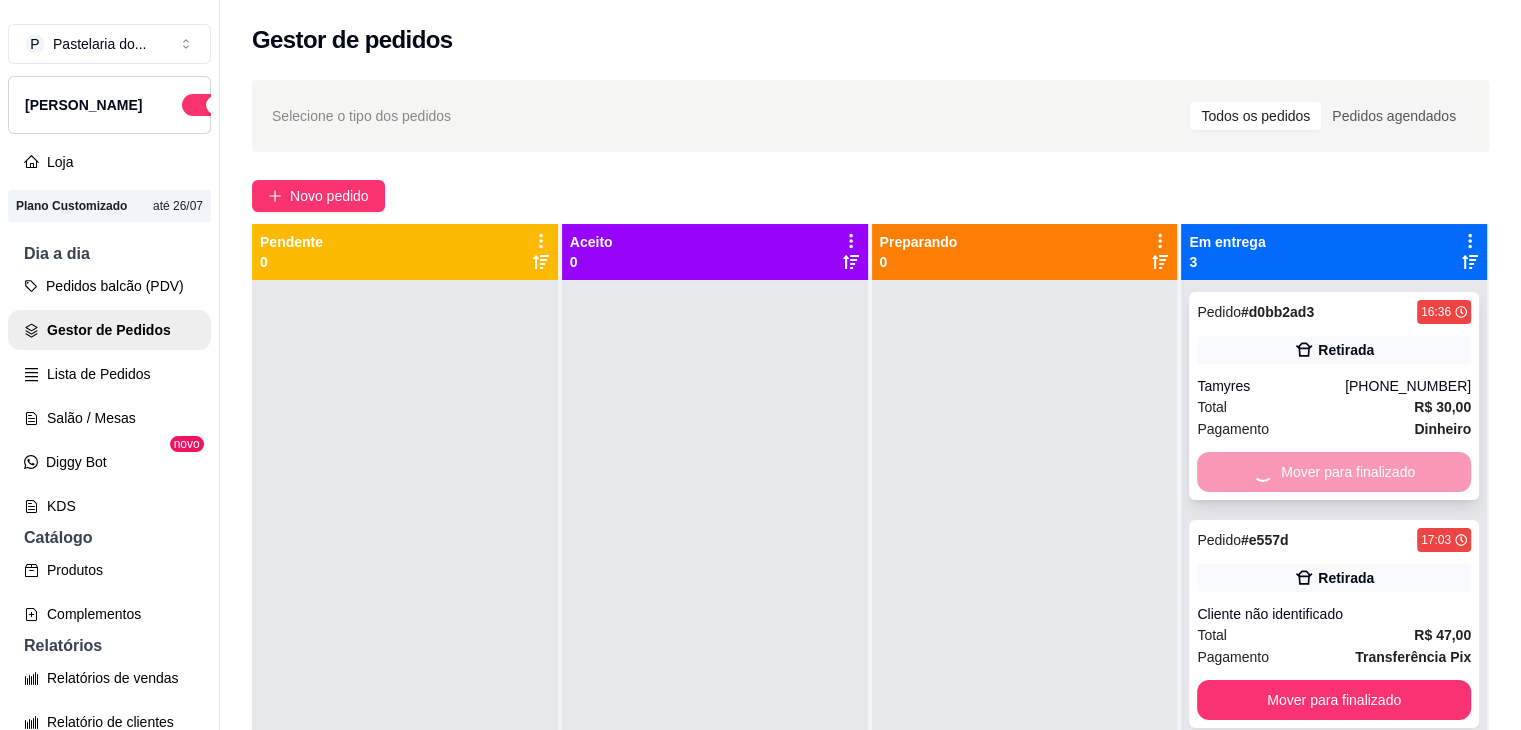 click on "Mover para finalizado" at bounding box center (1334, 700) 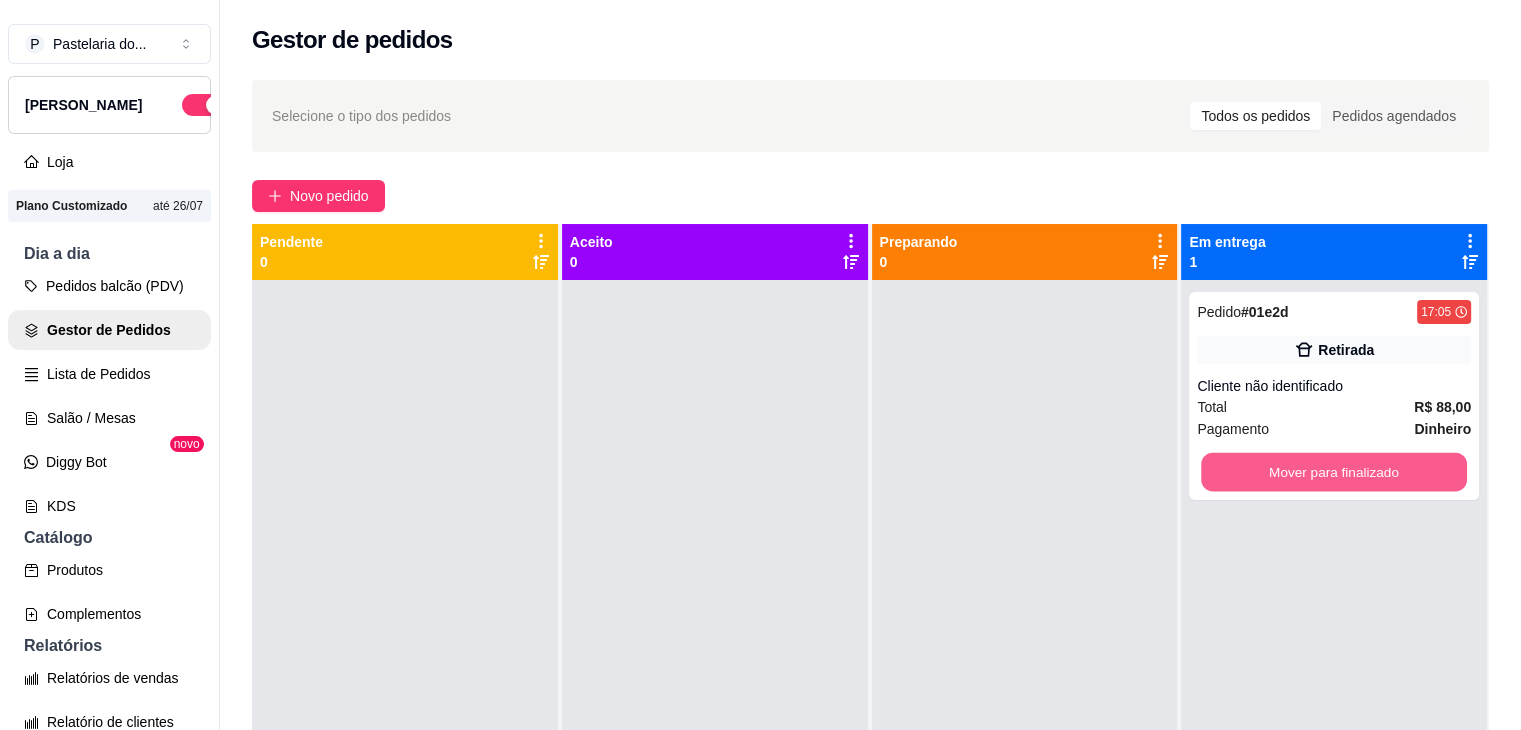 click on "Mover para finalizado" at bounding box center [1334, 472] 